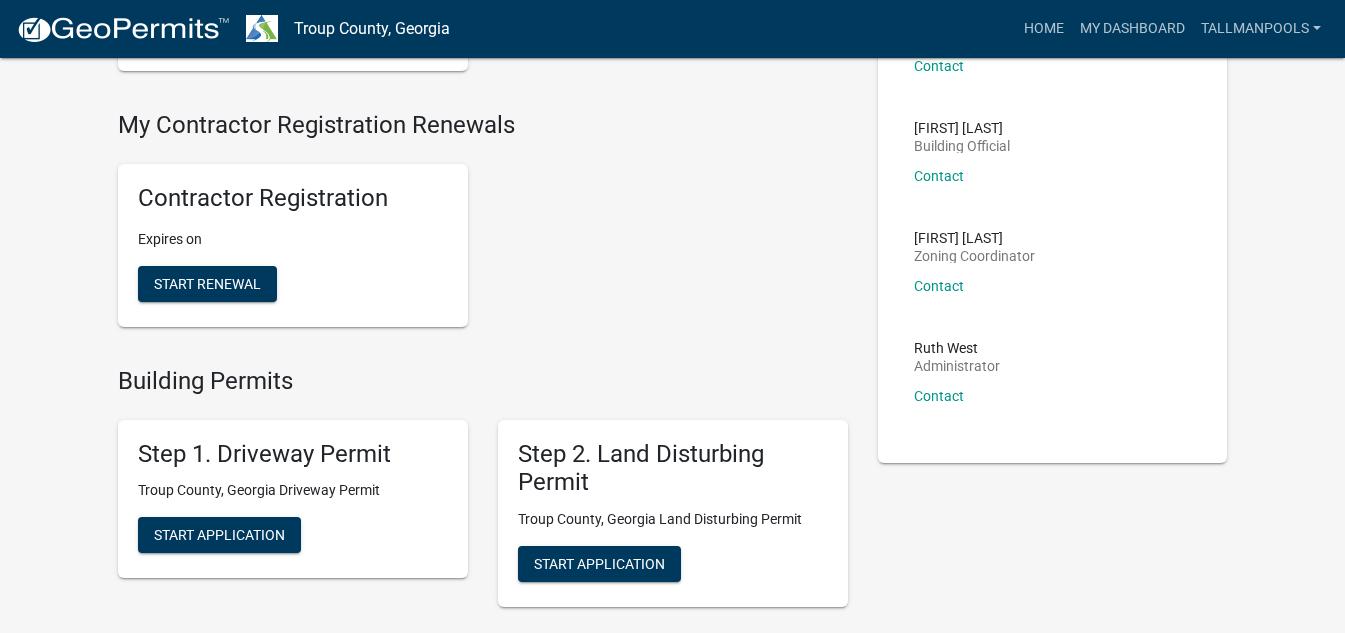 scroll, scrollTop: 700, scrollLeft: 0, axis: vertical 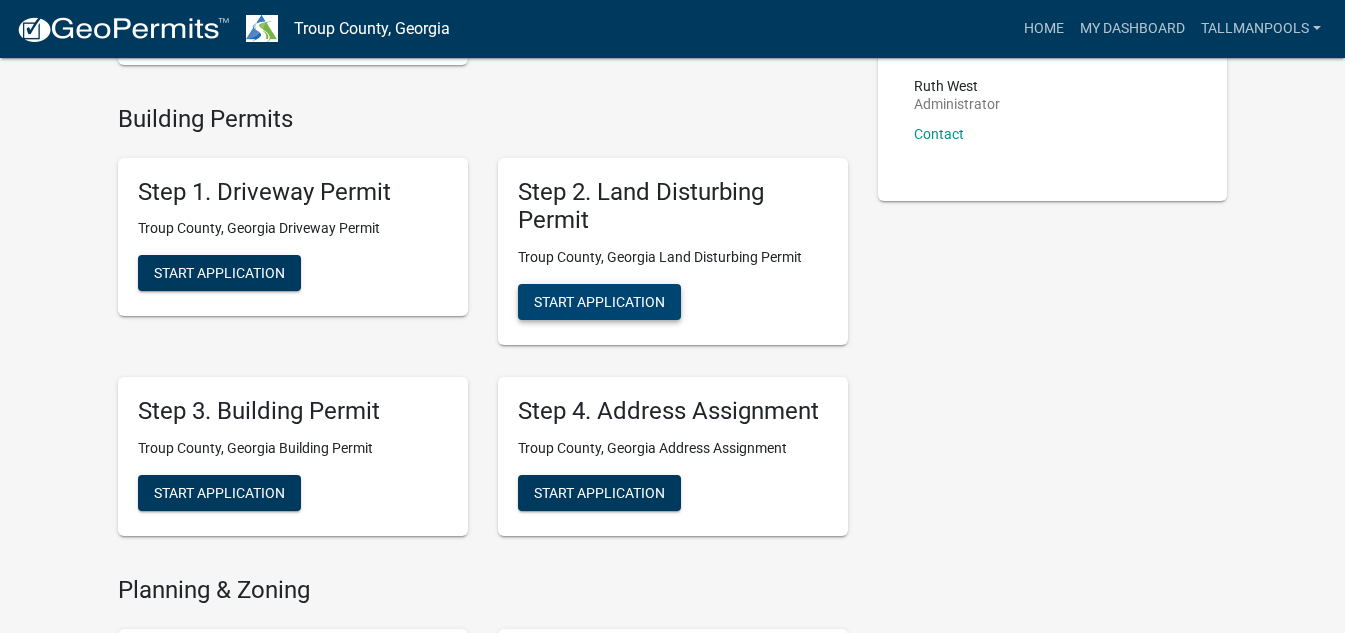 click on "Start Application" at bounding box center [599, 302] 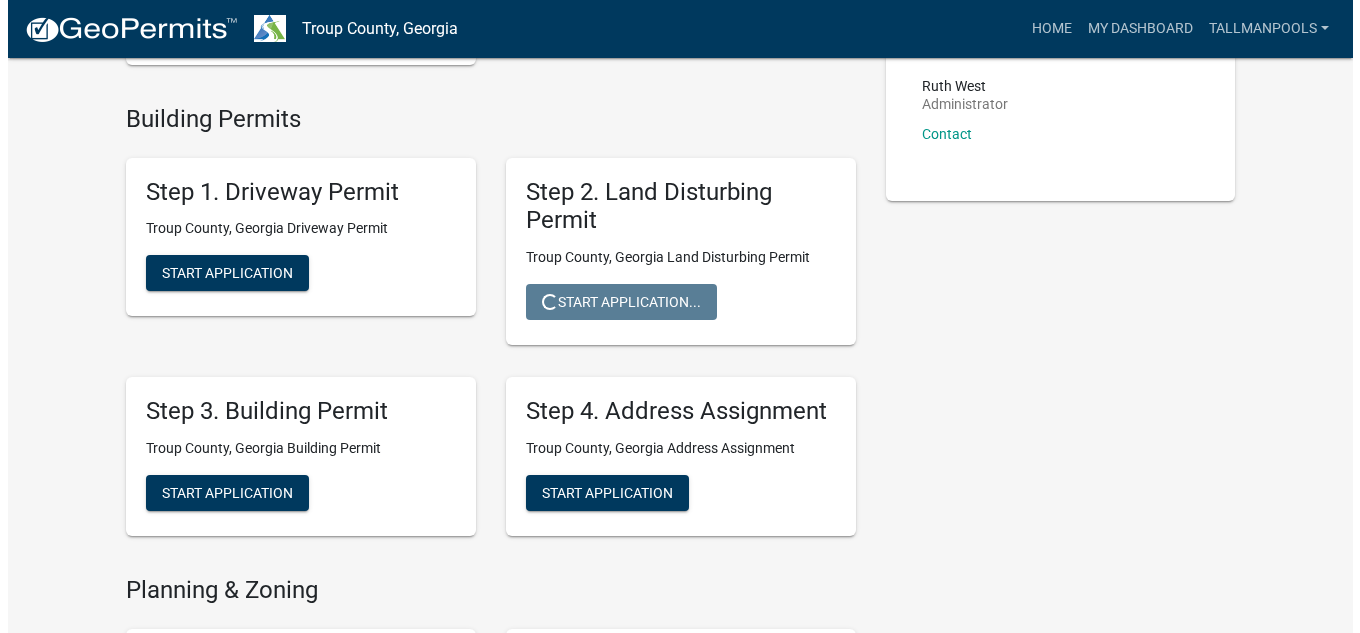 scroll, scrollTop: 0, scrollLeft: 0, axis: both 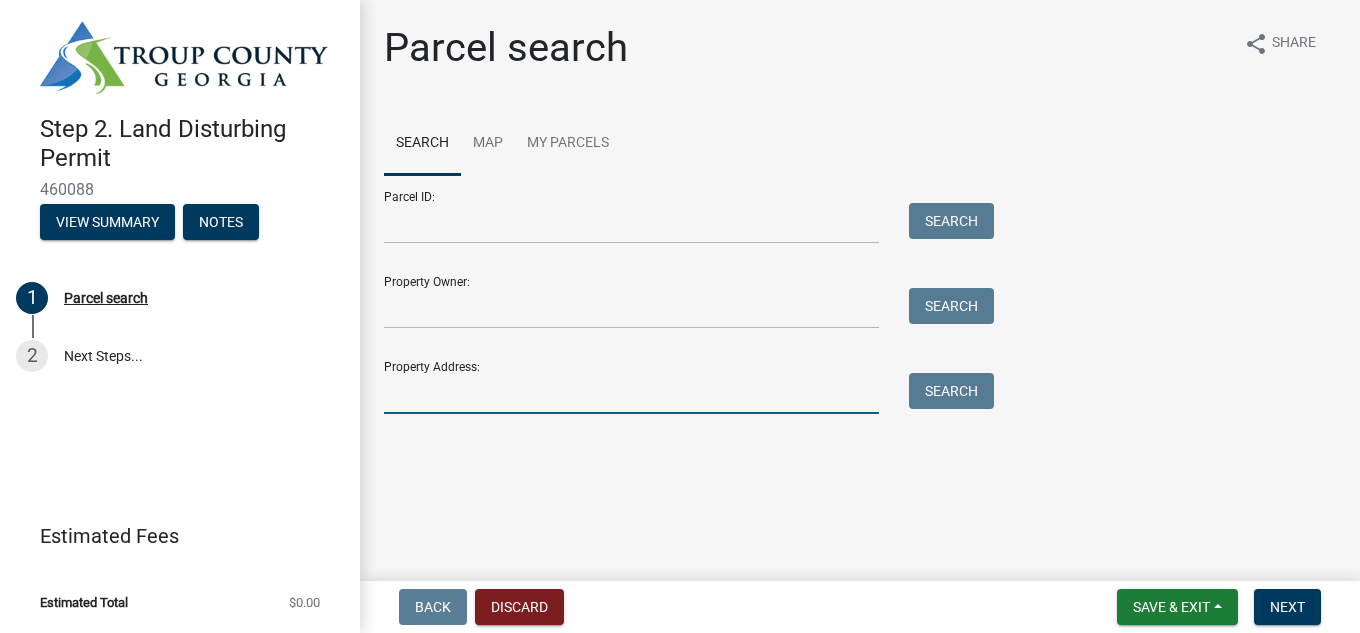 click on "Property Address:" at bounding box center (631, 393) 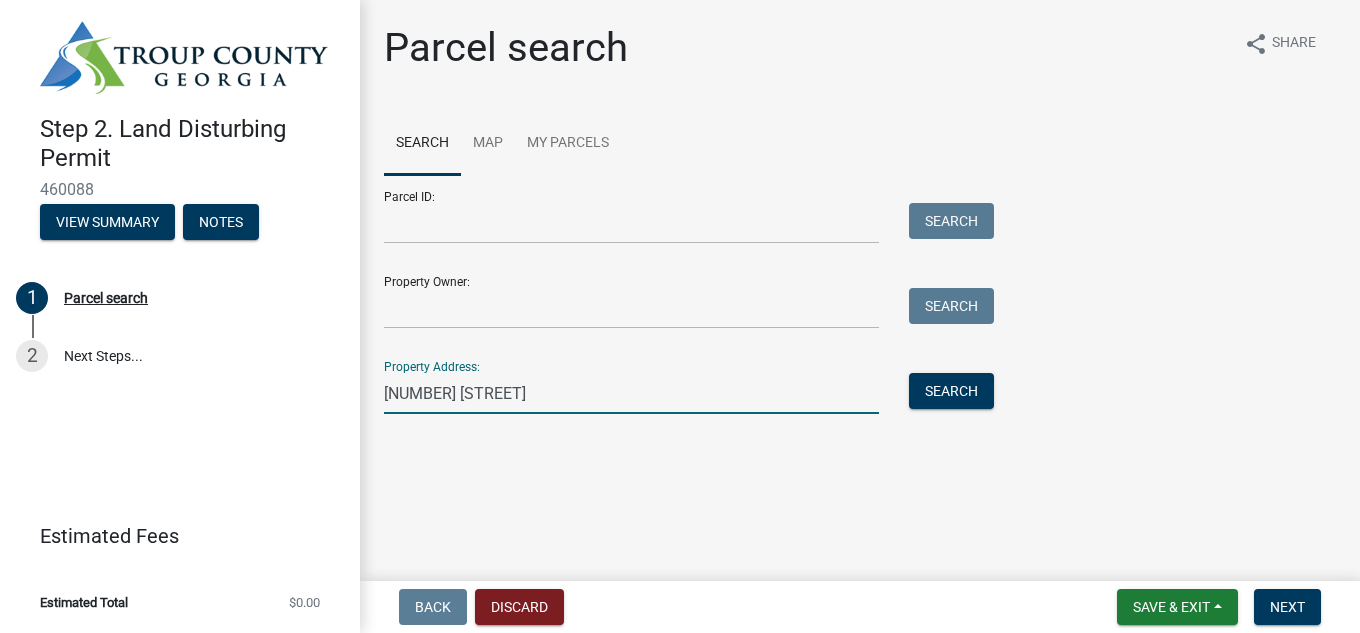 type on "[NUMBER] [STREET]" 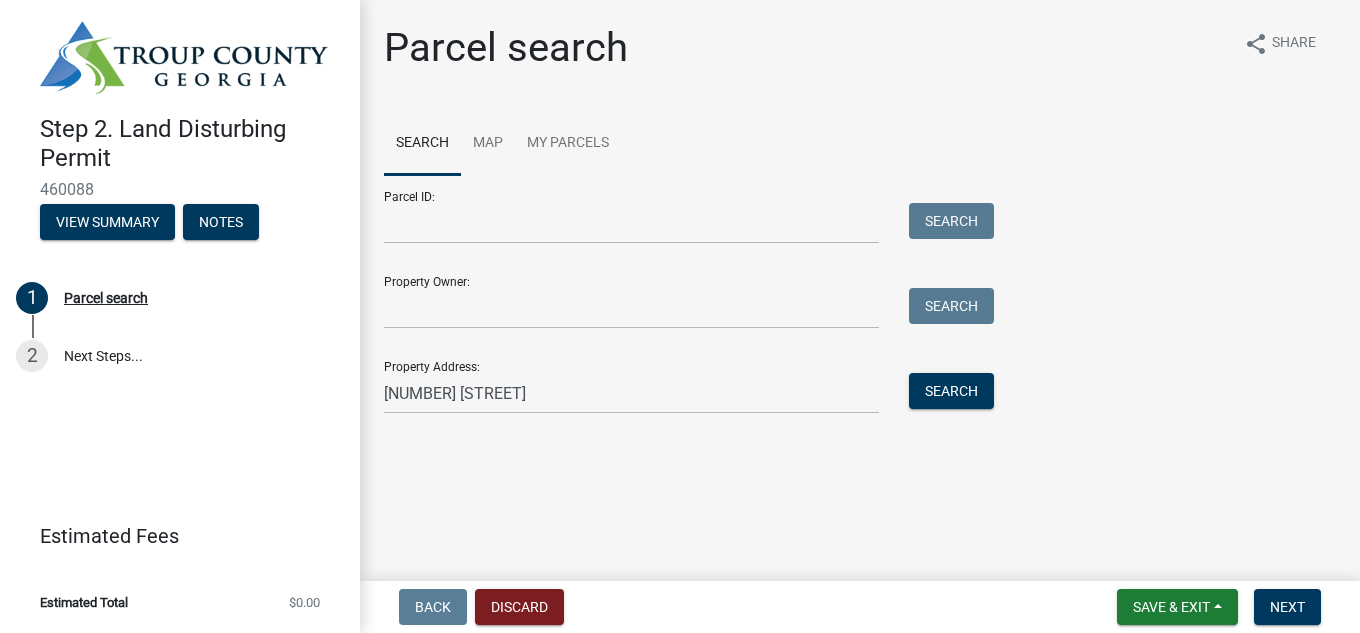 click on "Search" at bounding box center [946, 393] 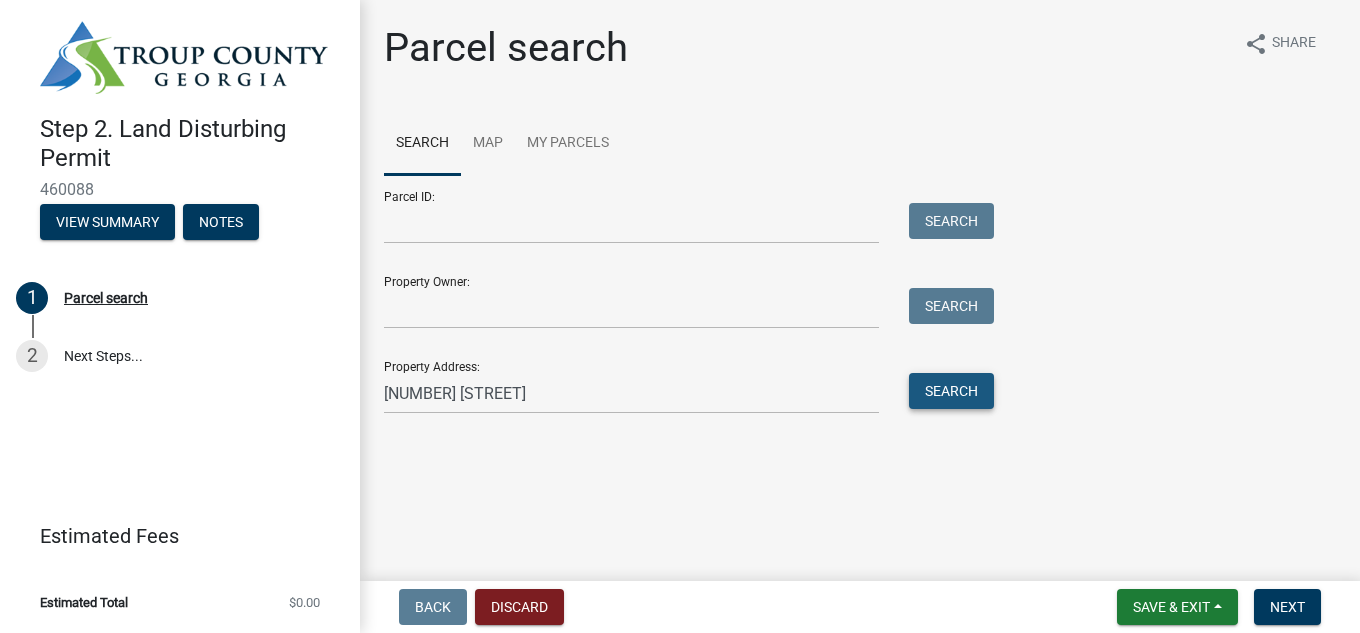 click on "Search" at bounding box center [951, 391] 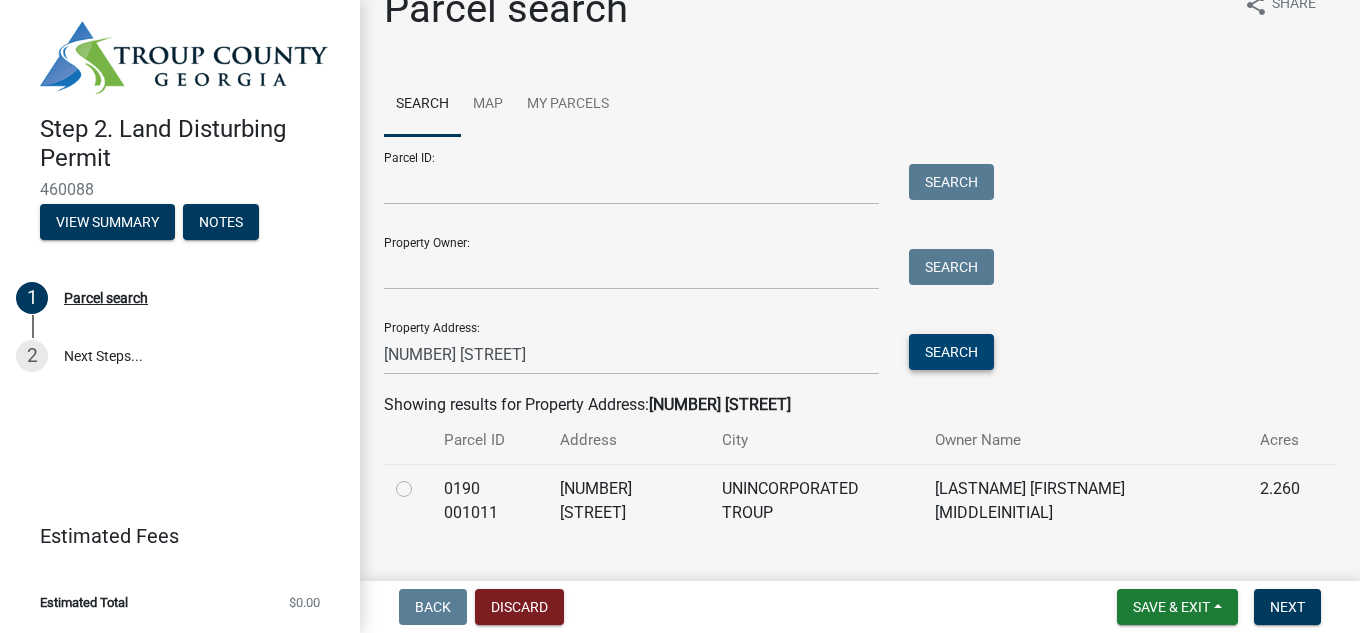 scroll, scrollTop: 57, scrollLeft: 0, axis: vertical 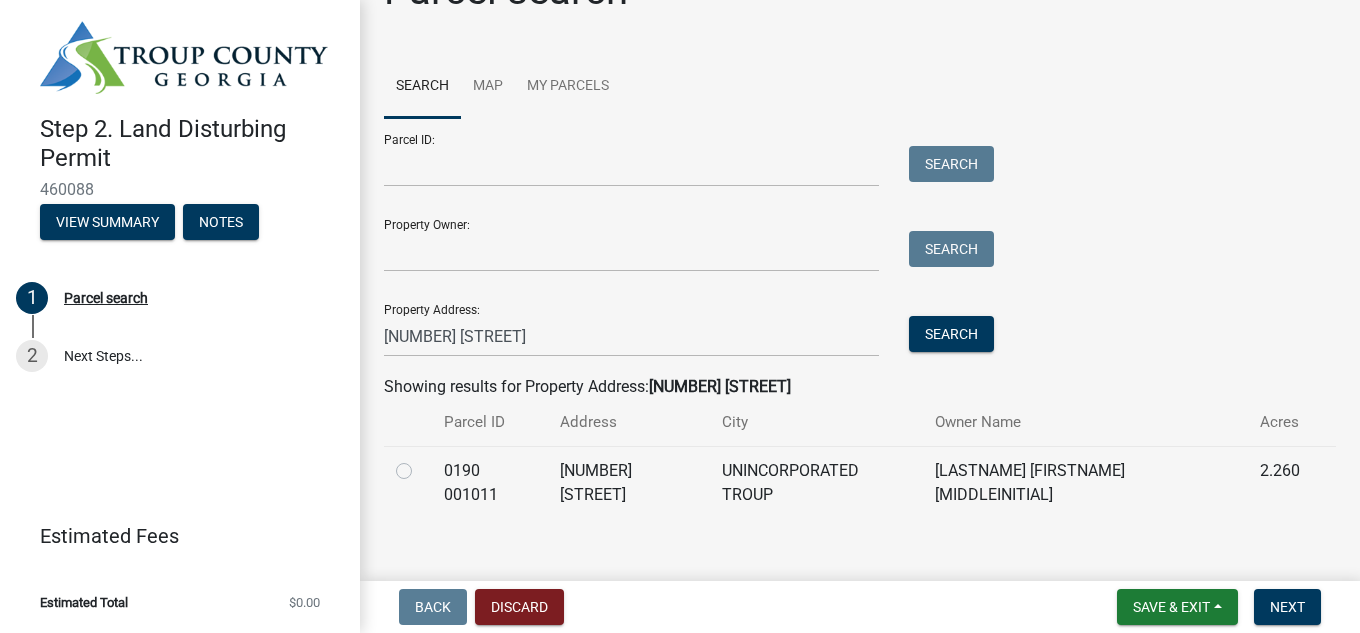 click 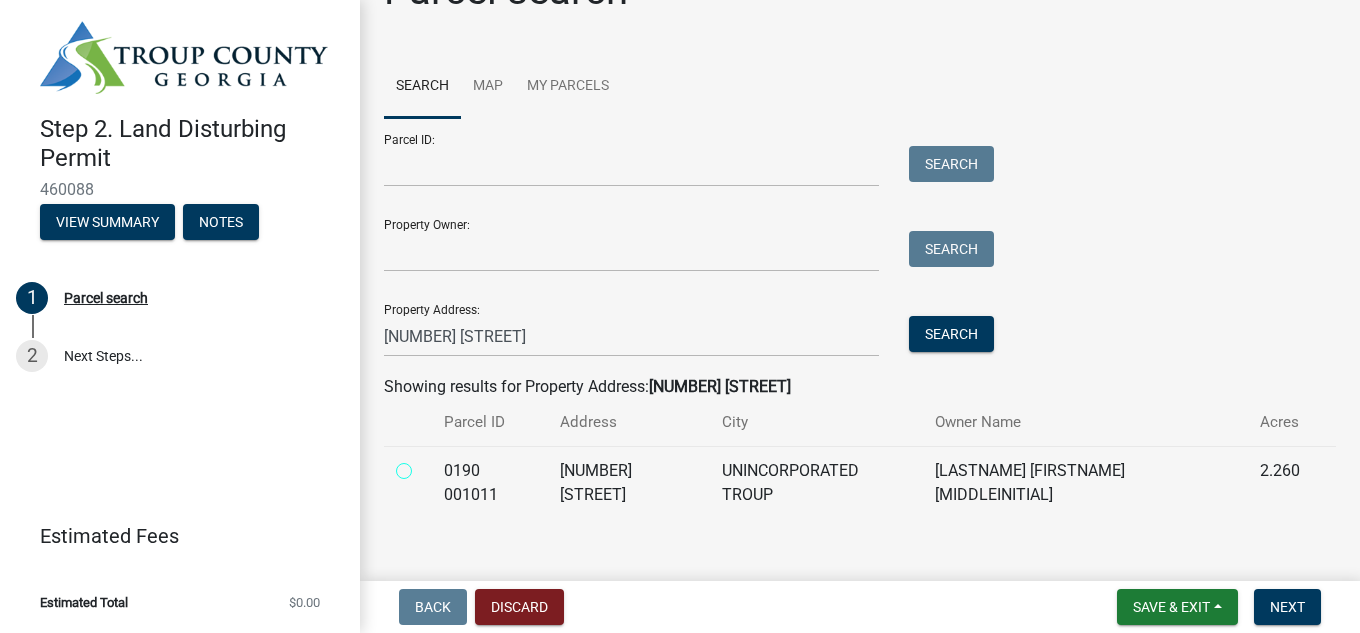 click at bounding box center (426, 465) 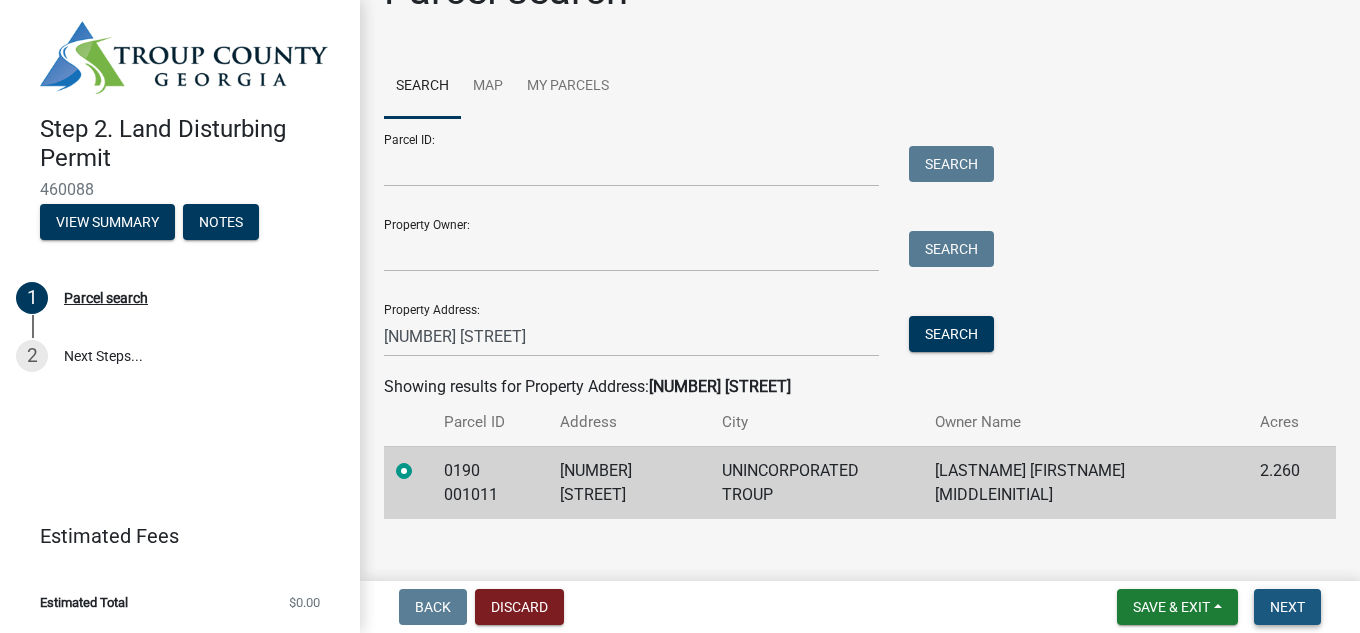 click on "Next" at bounding box center (1287, 607) 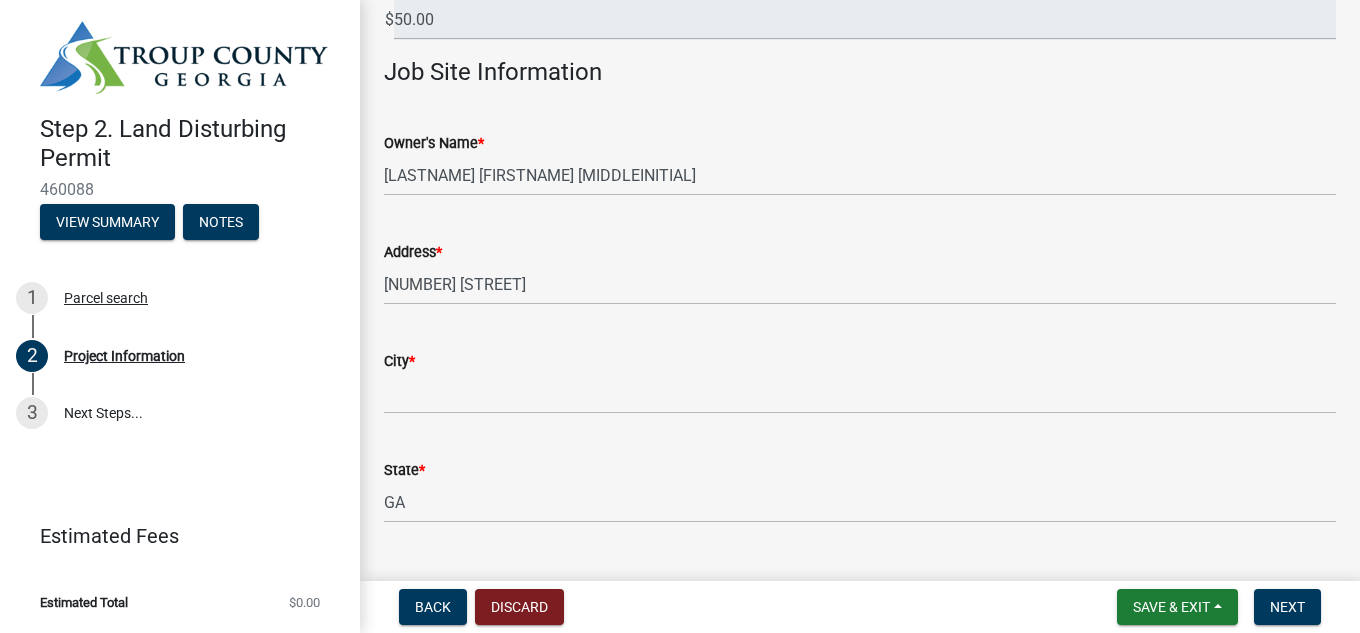 scroll, scrollTop: 200, scrollLeft: 0, axis: vertical 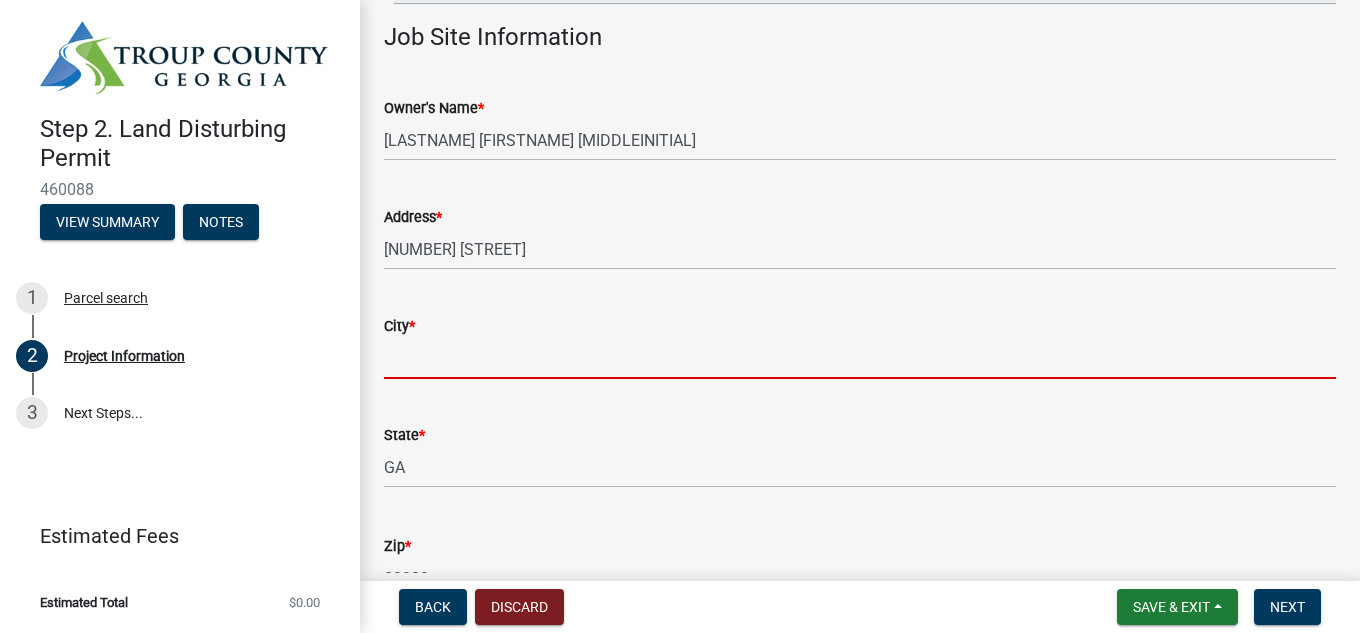 click on "City  *" at bounding box center (860, 358) 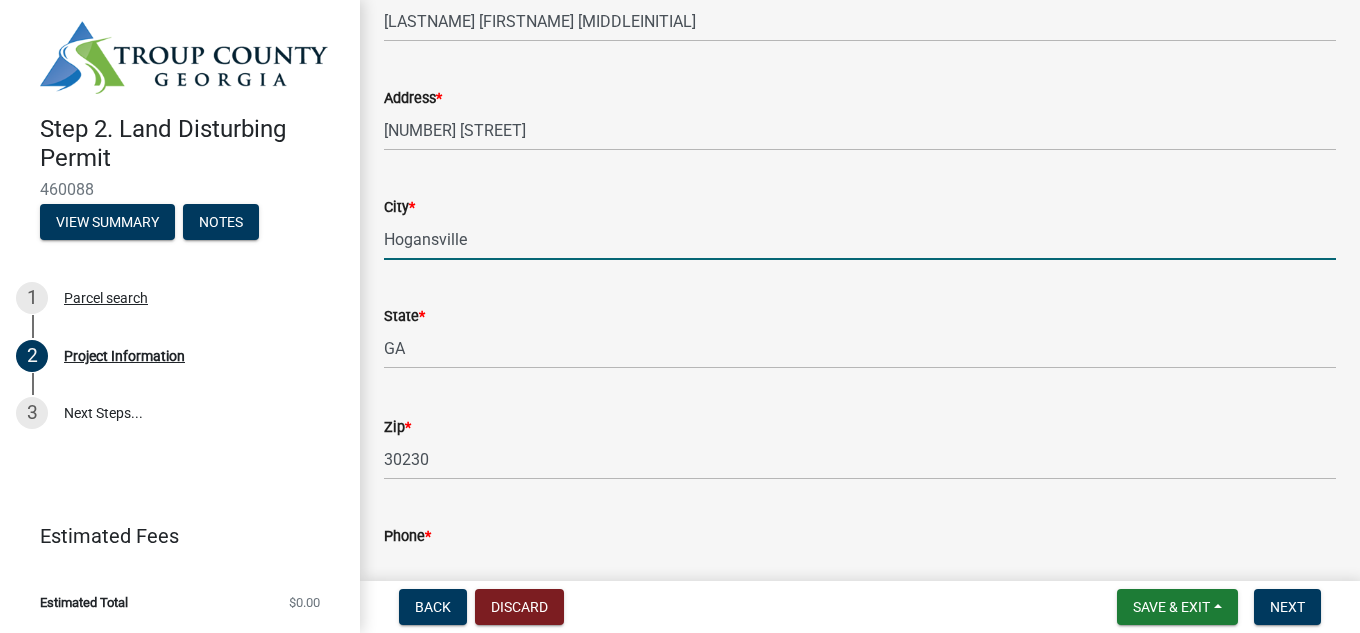 scroll, scrollTop: 500, scrollLeft: 0, axis: vertical 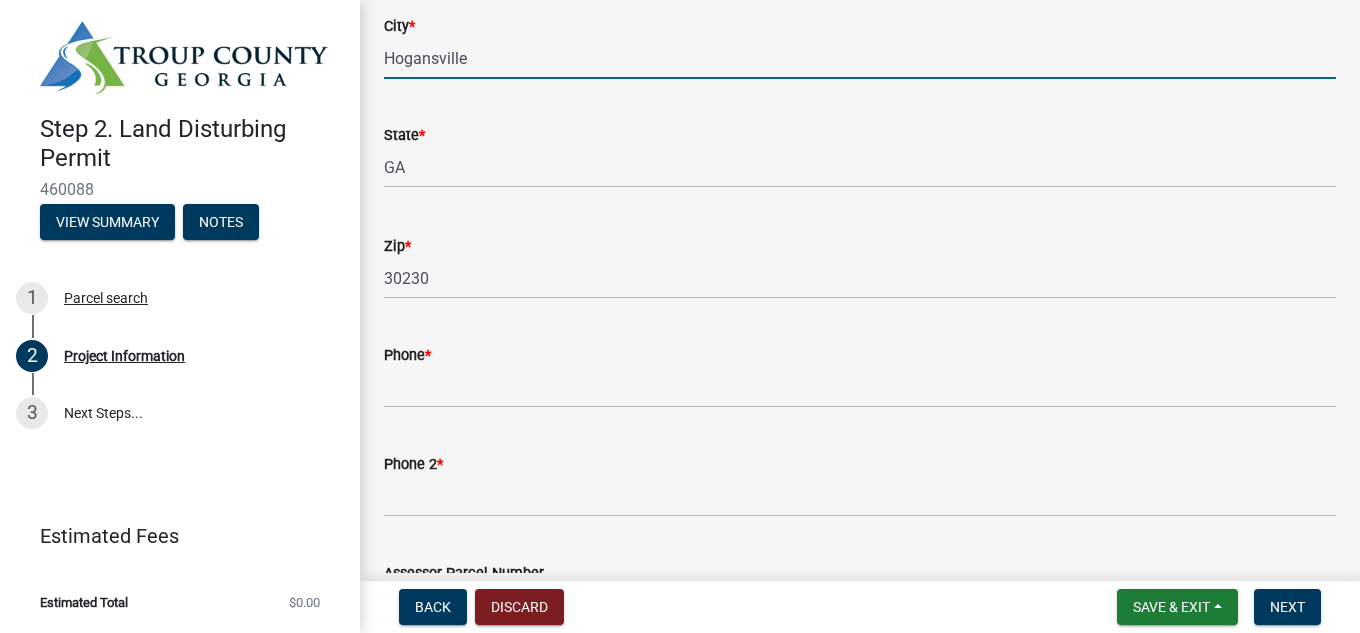 type on "Hogansville" 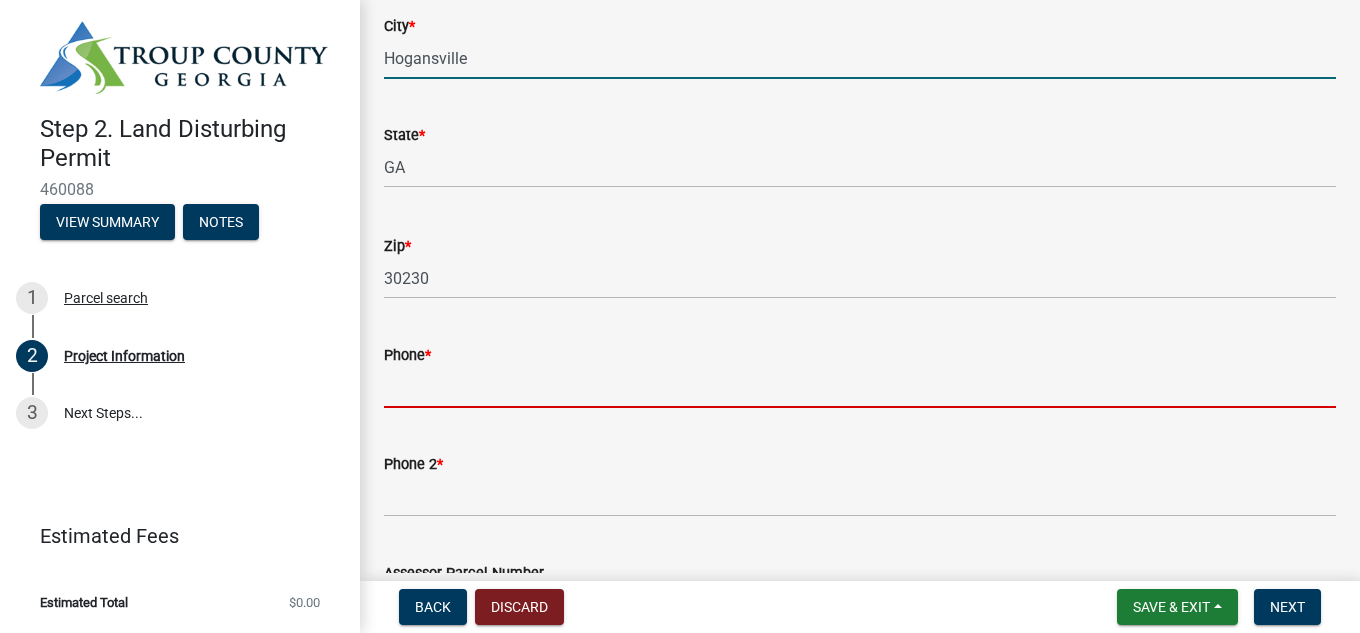 click on "Phone  *" at bounding box center [860, 387] 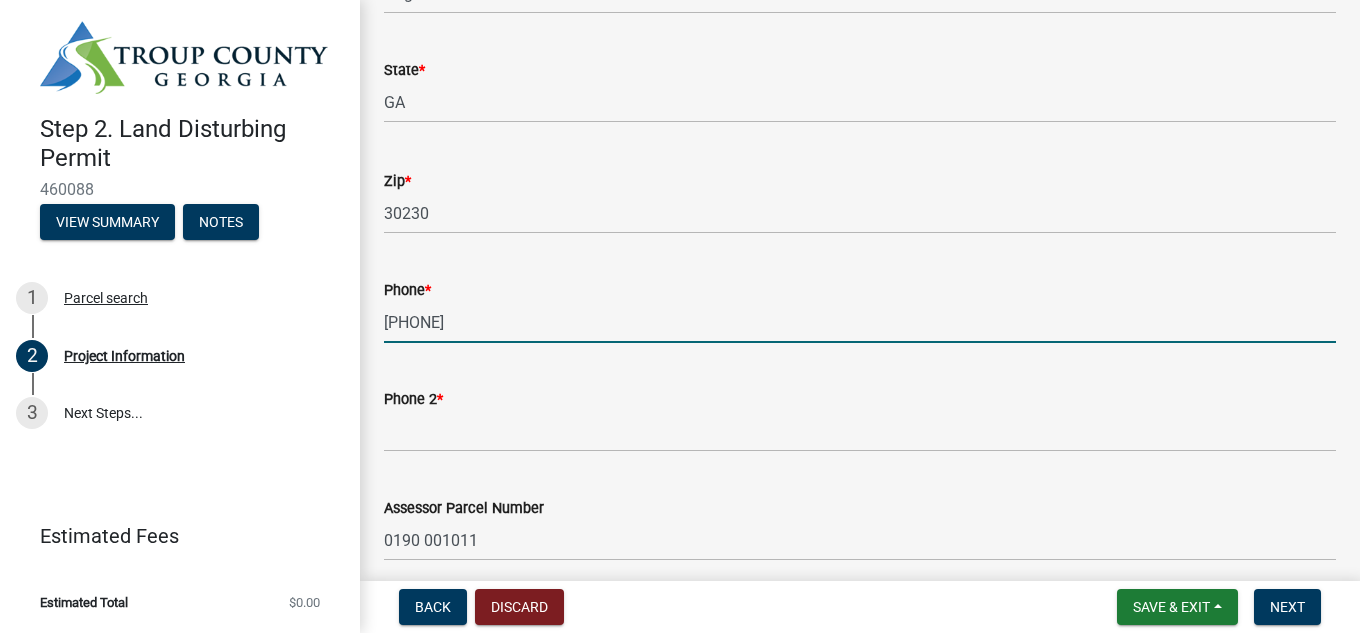 scroll, scrollTop: 600, scrollLeft: 0, axis: vertical 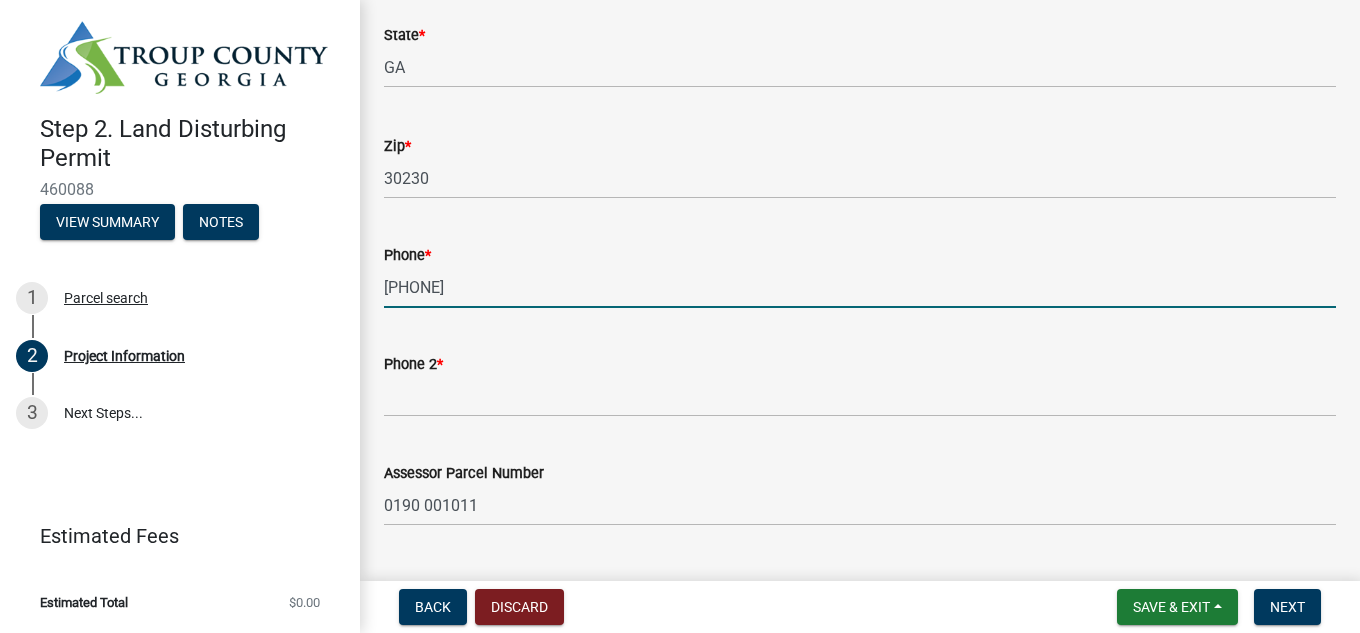 type on "[PHONE]" 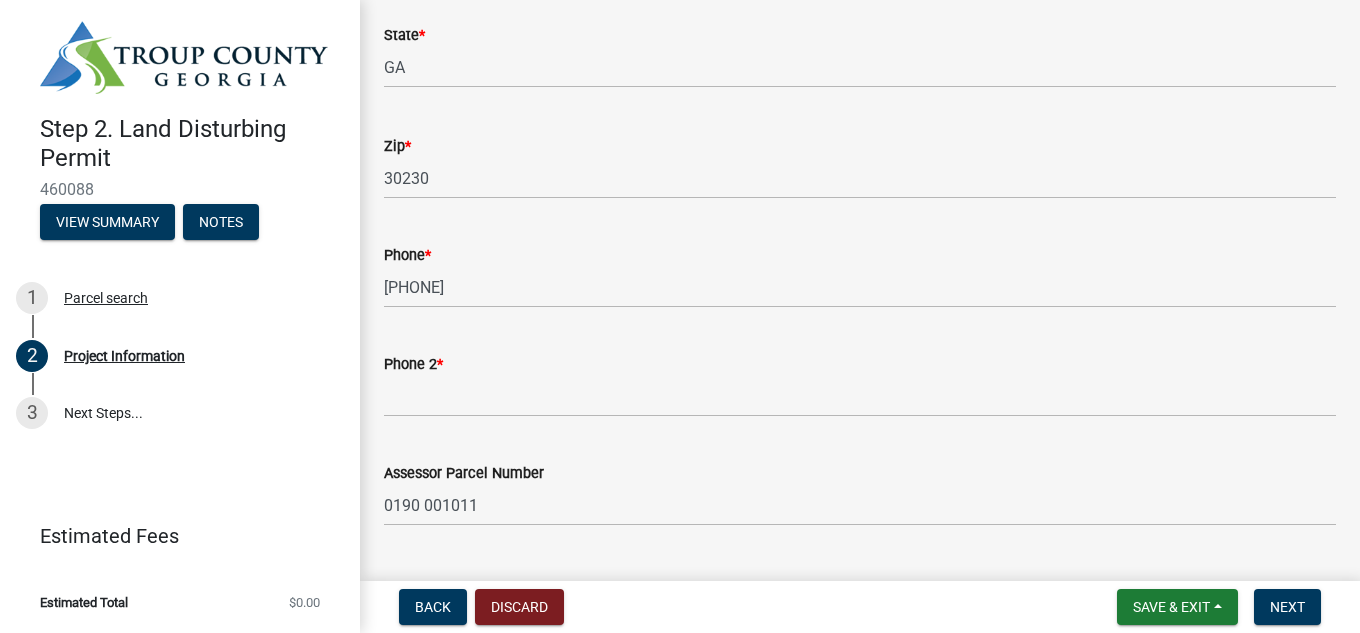 click on "Phone 2  *" 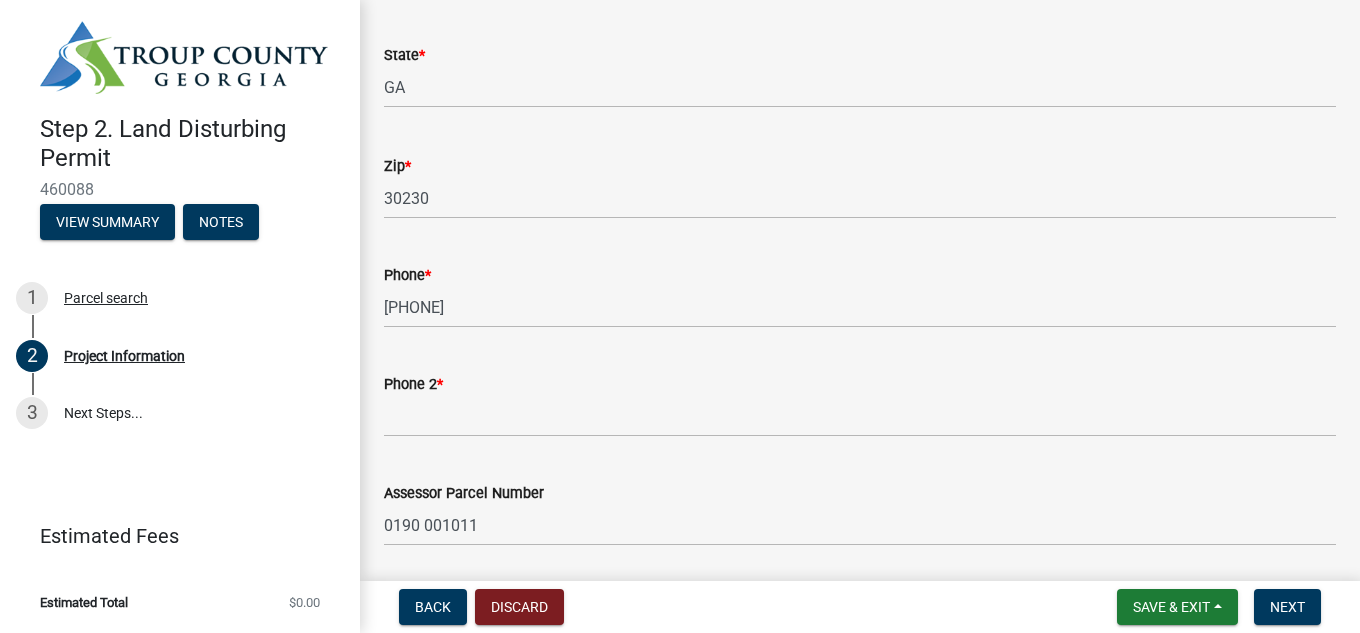 scroll, scrollTop: 700, scrollLeft: 0, axis: vertical 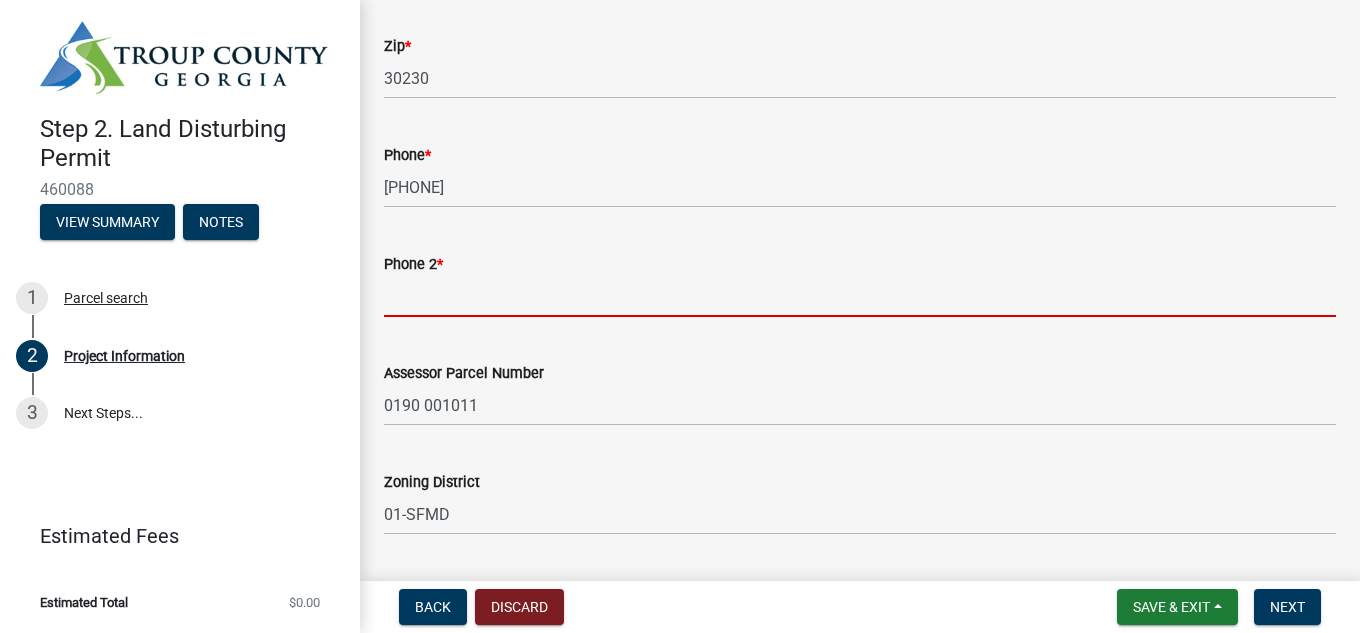 click on "Phone 2  *" at bounding box center [860, 296] 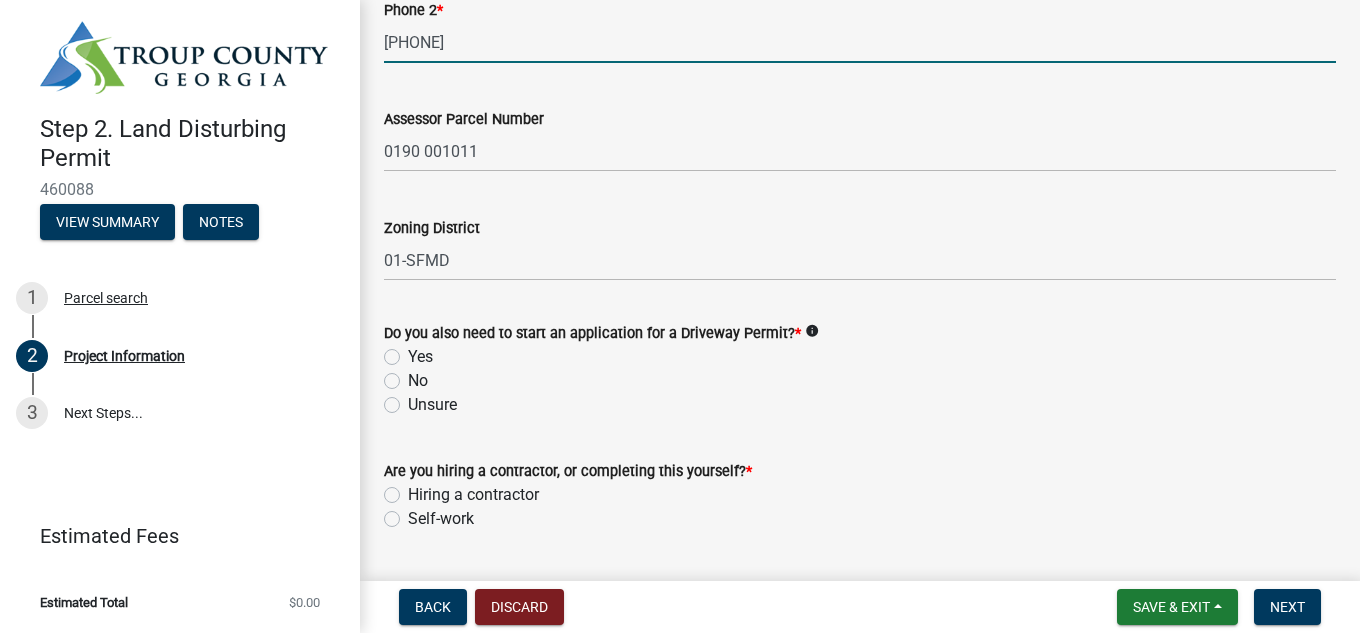 scroll, scrollTop: 1000, scrollLeft: 0, axis: vertical 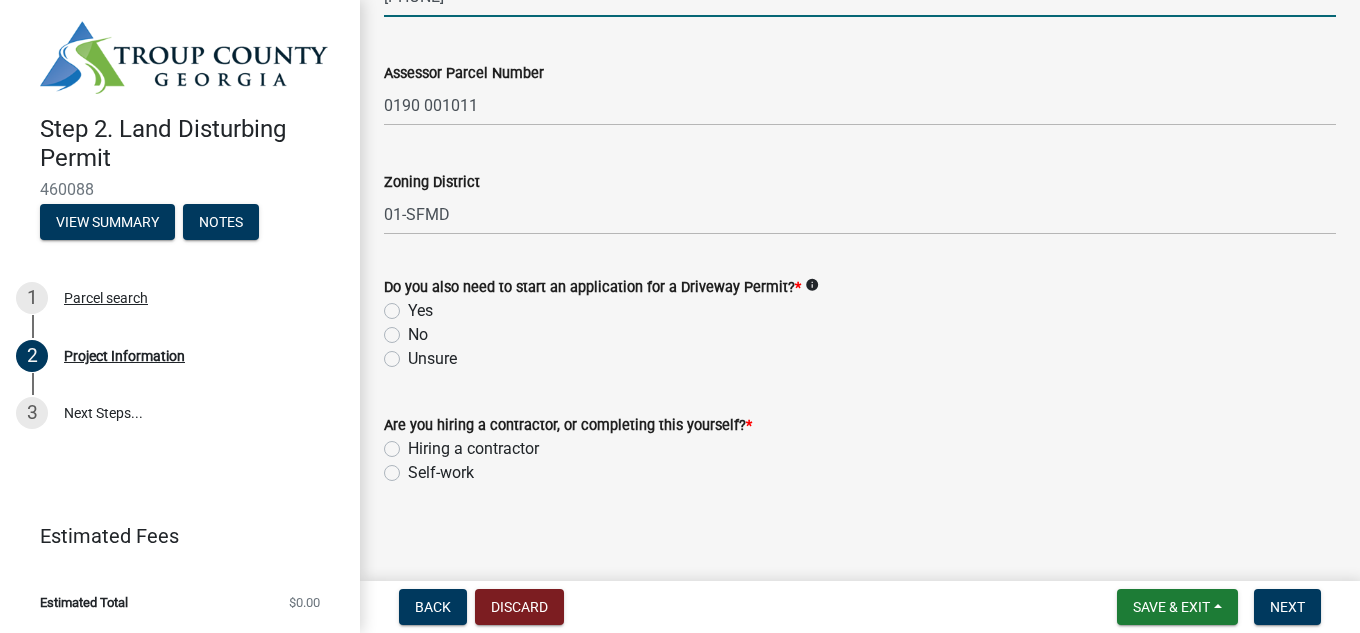 type on "[PHONE]" 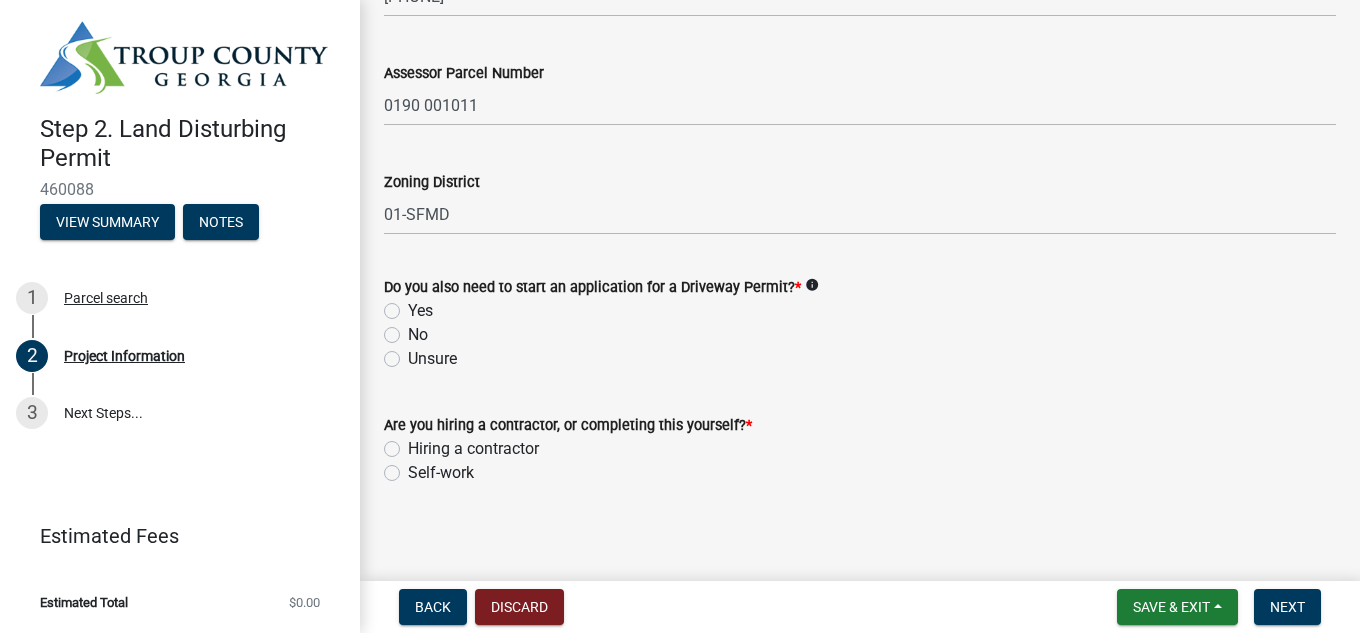 click on "Do you also need to start an application for a Driveway Permit?  *" 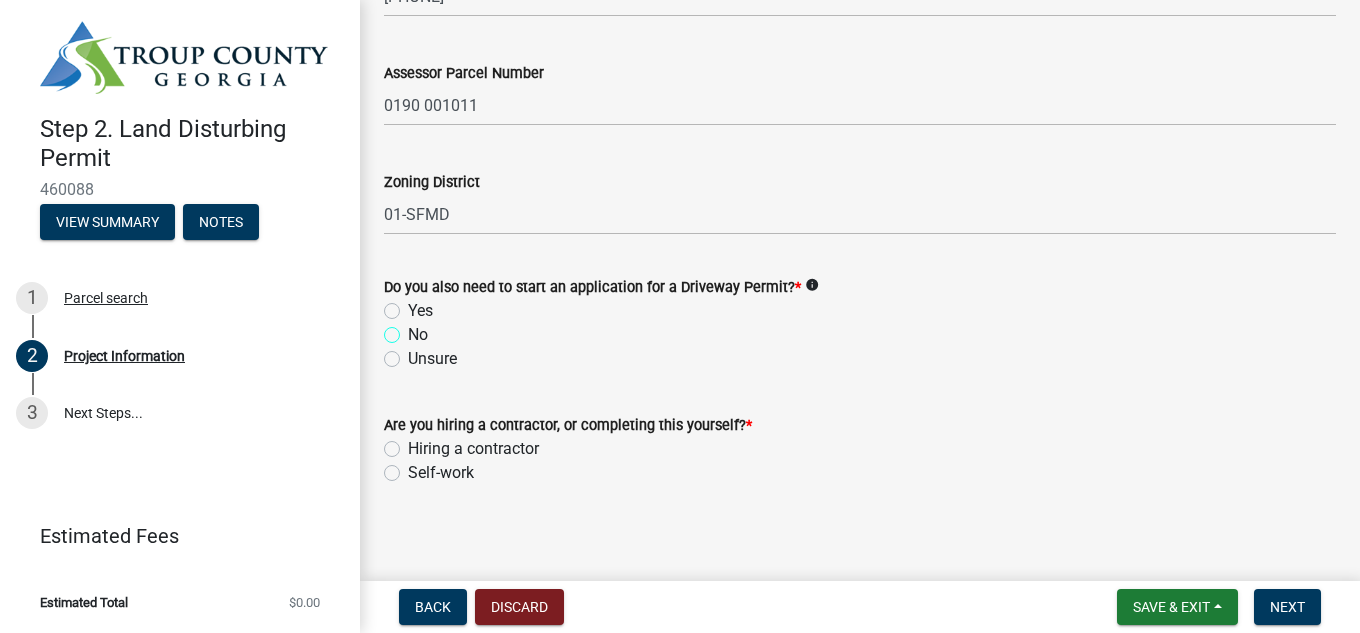 click on "No" at bounding box center (414, 329) 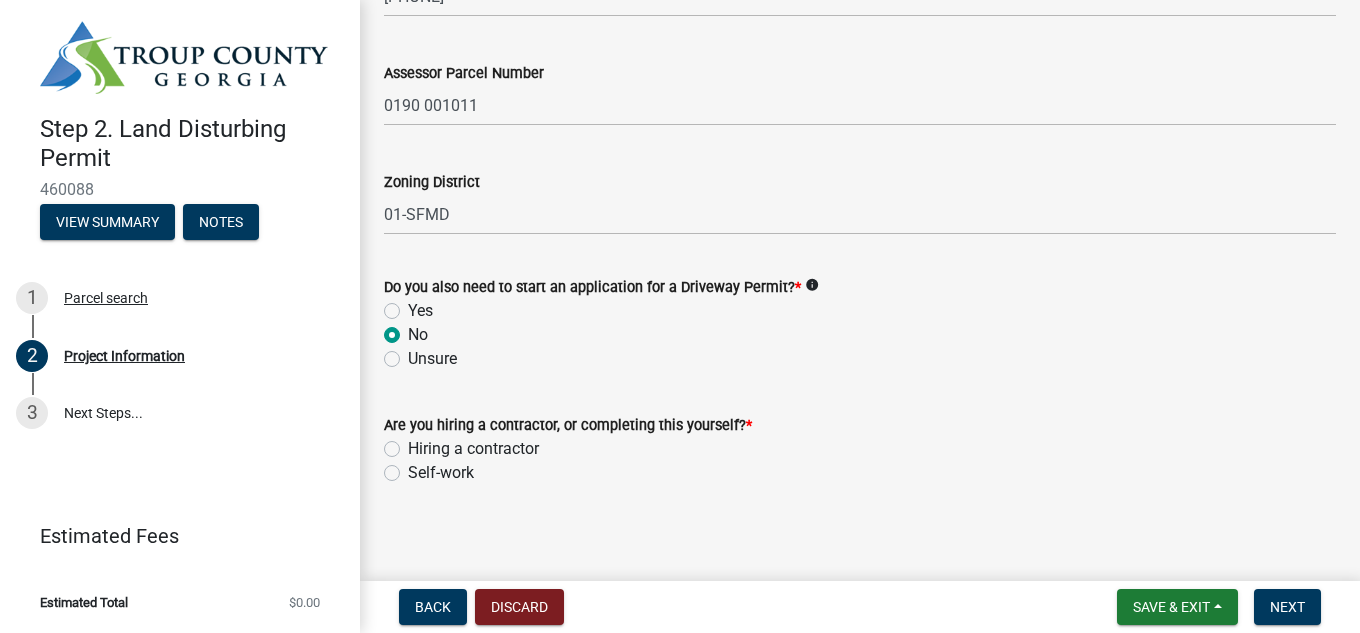 radio on "true" 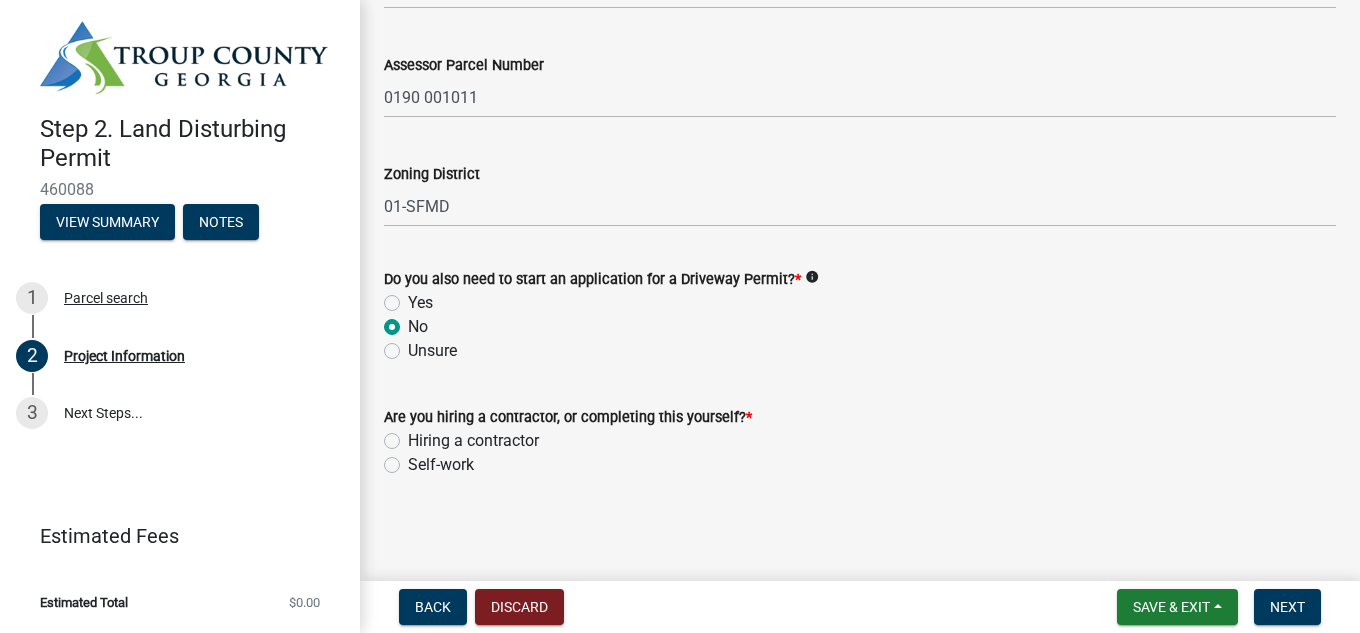 click on "Hiring a contractor" 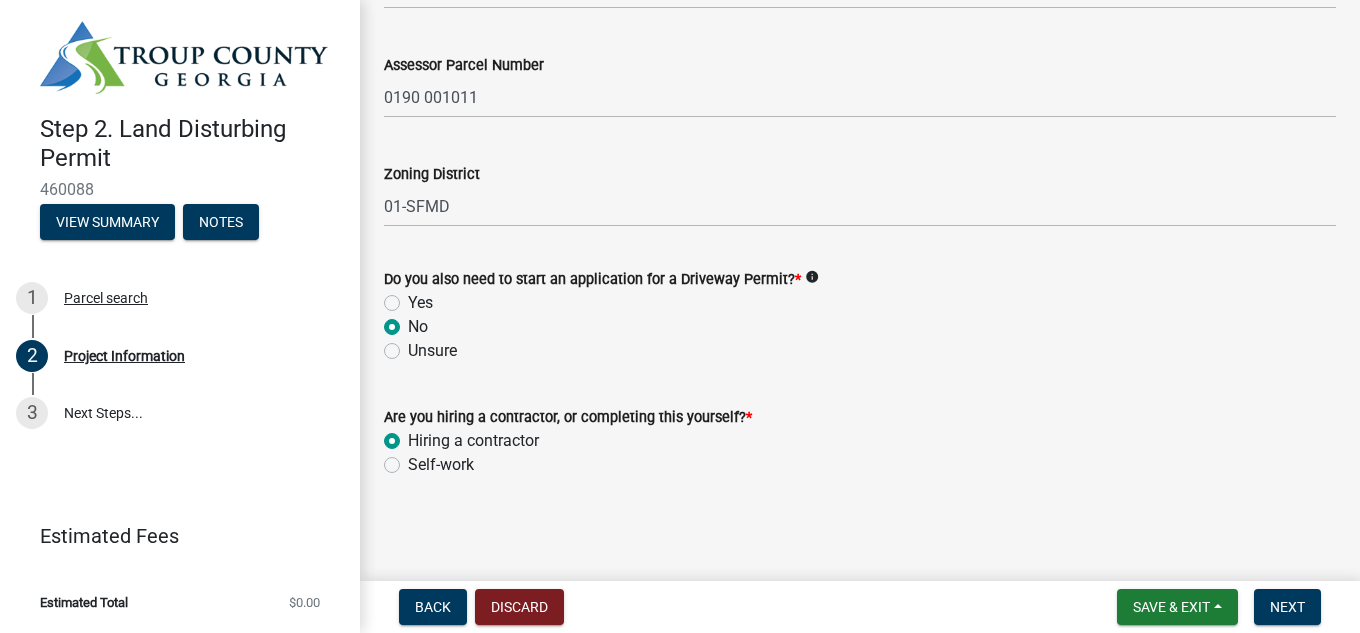 radio on "true" 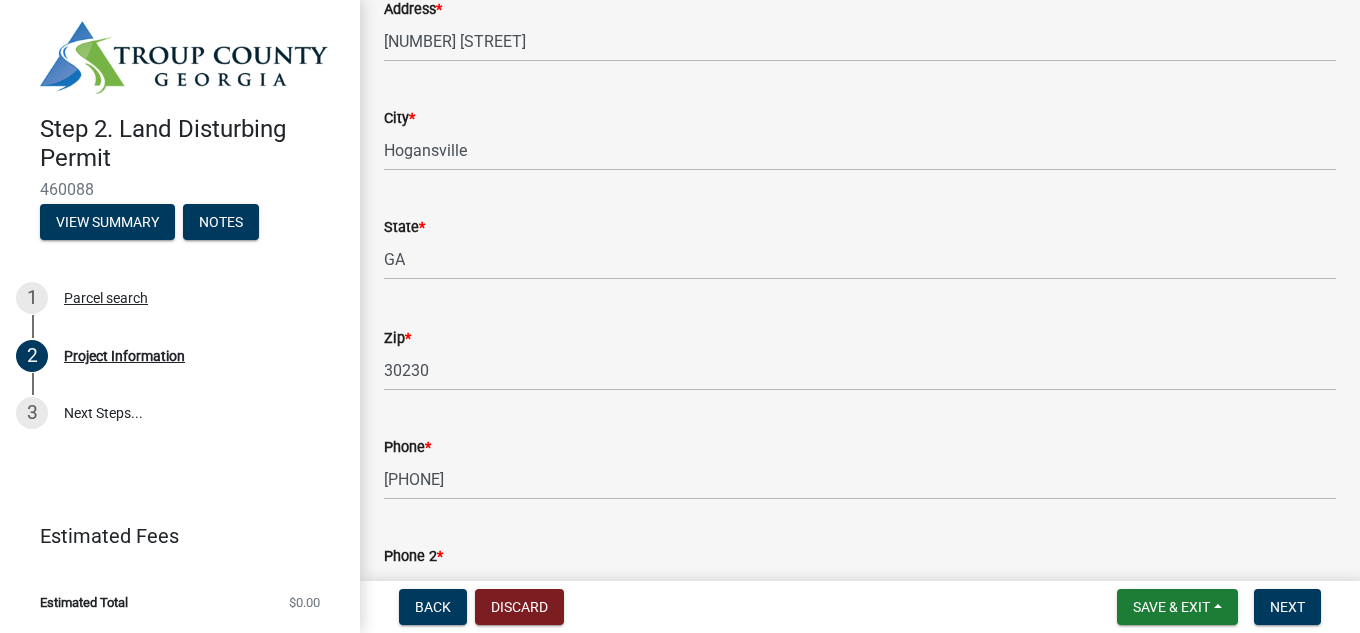 scroll, scrollTop: 0, scrollLeft: 0, axis: both 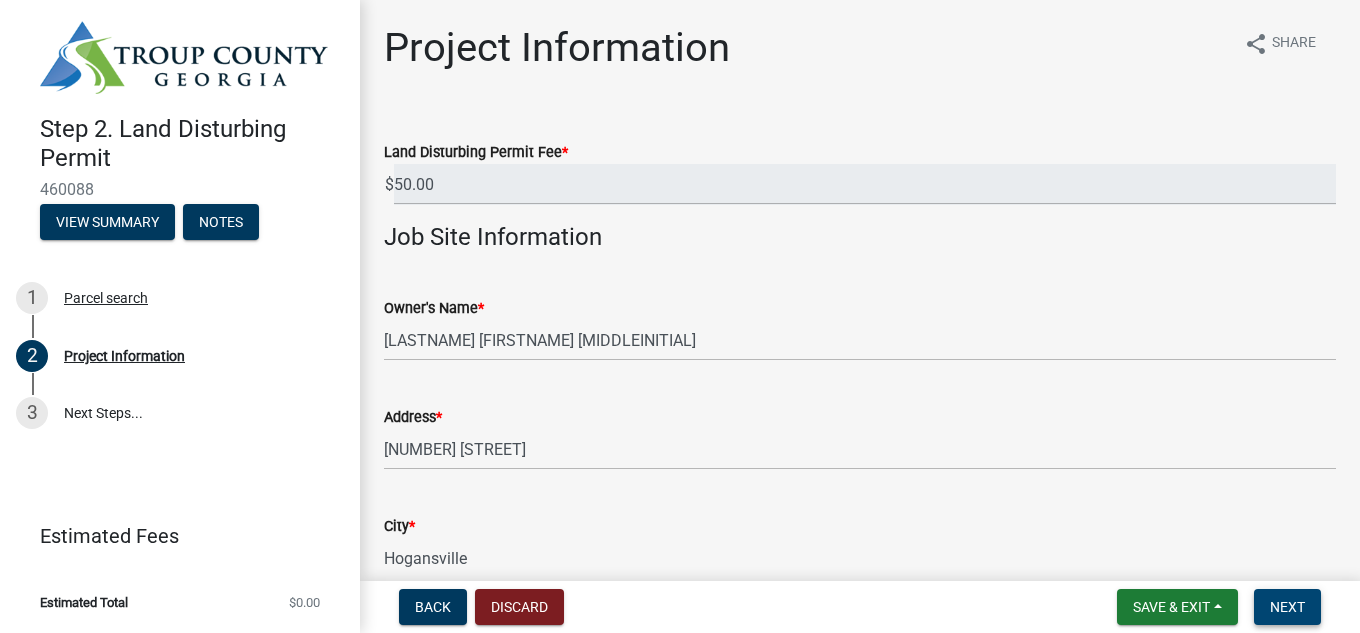 click on "Next" at bounding box center (1287, 607) 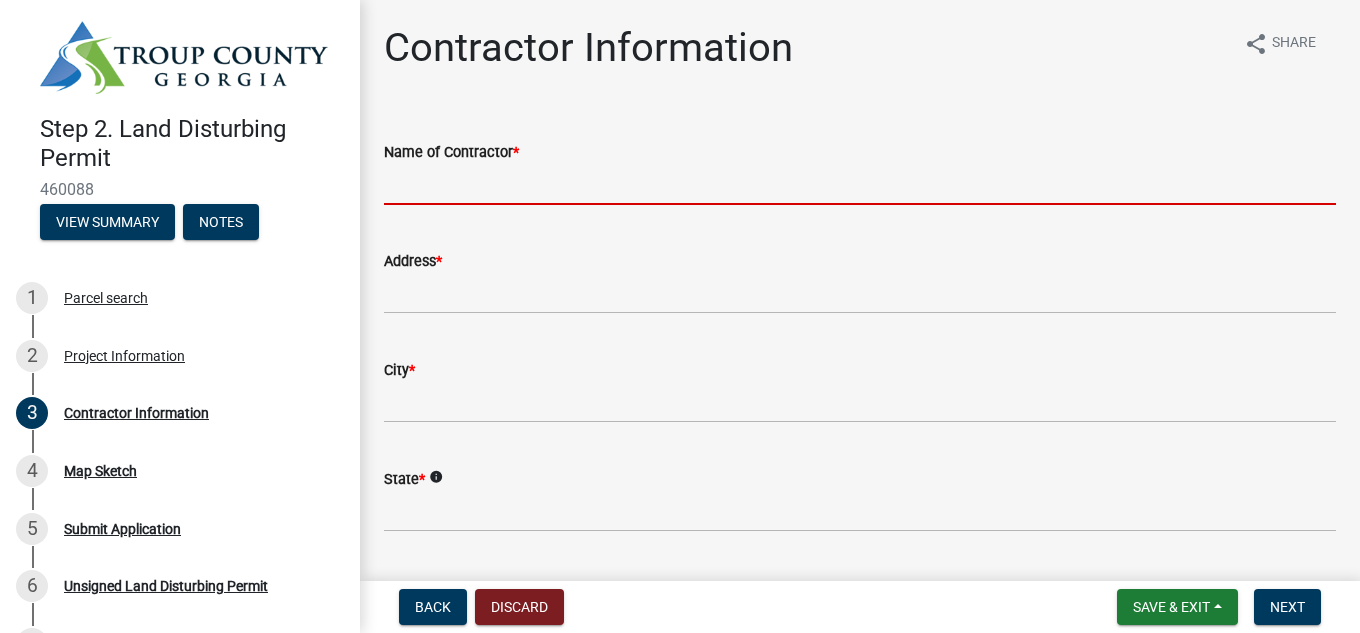 click on "Name of Contractor  *" at bounding box center (860, 184) 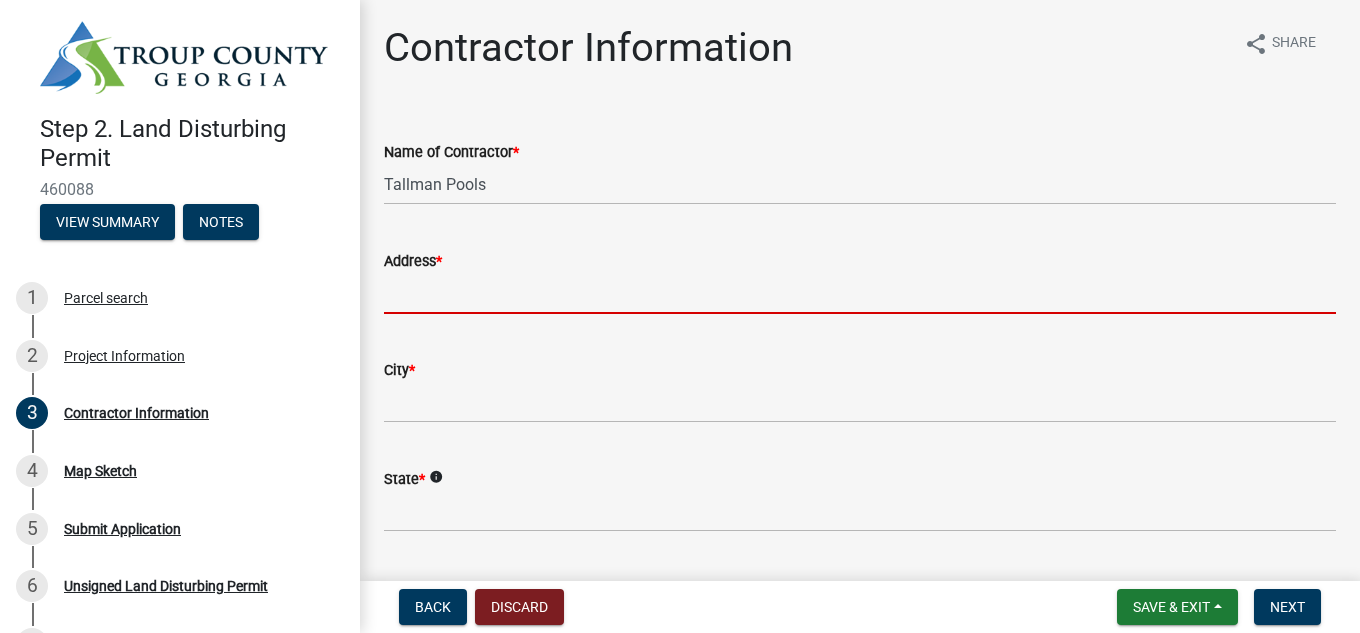 click on "Address  *" at bounding box center (860, 293) 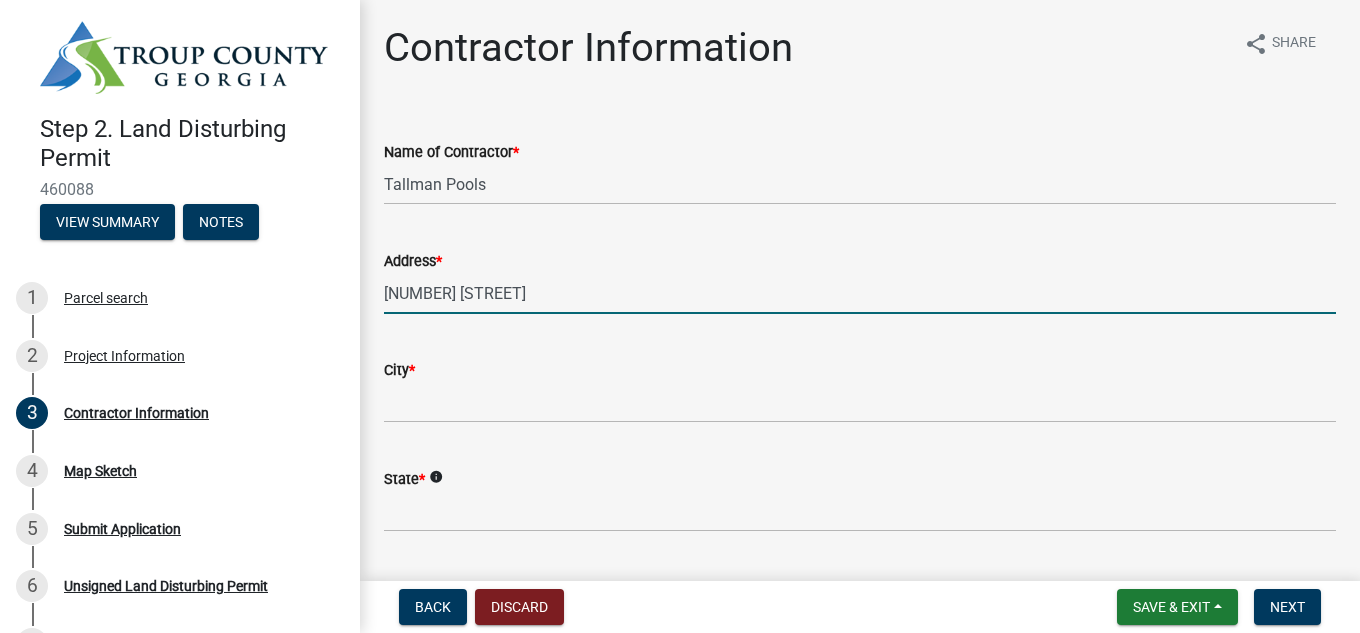type on "[CITY]" 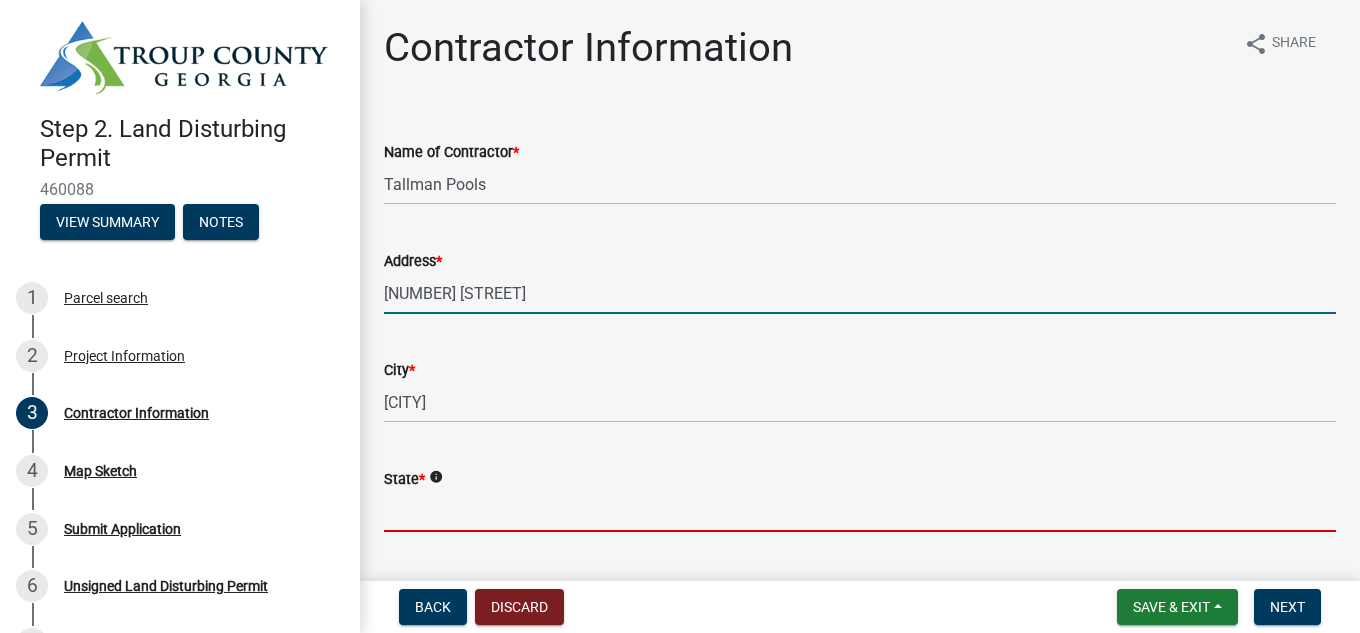 type on "Georgia" 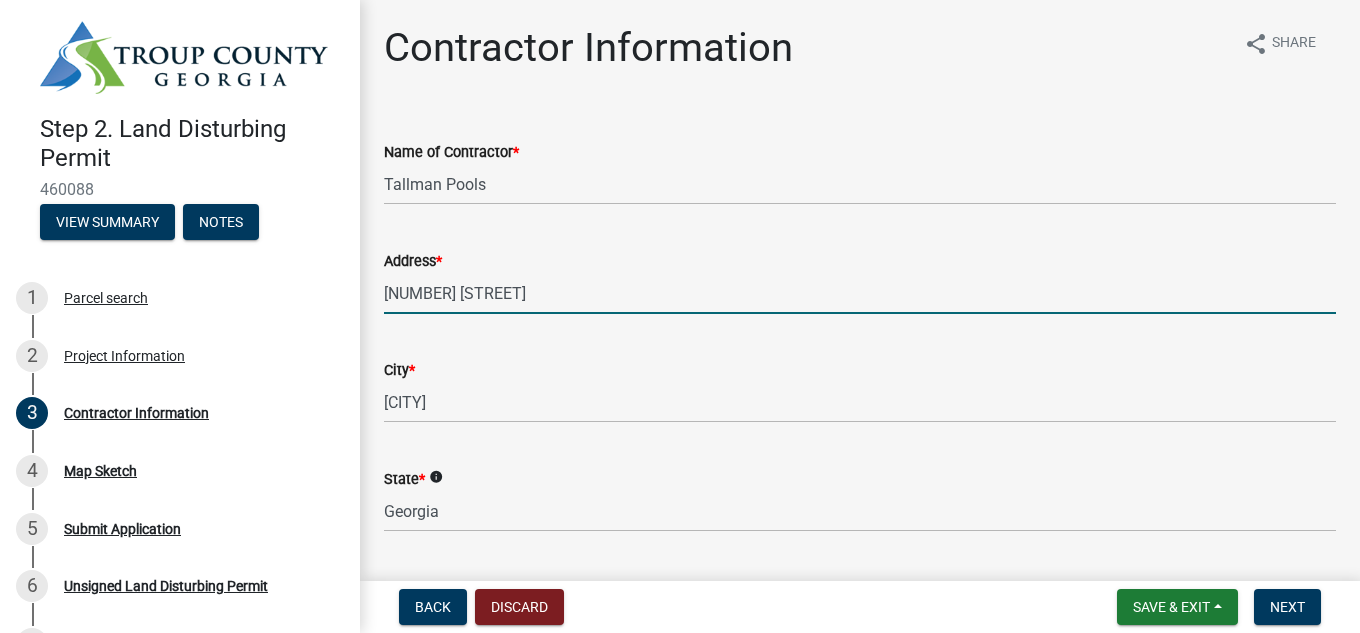 type on "[POSTAL_CODE]" 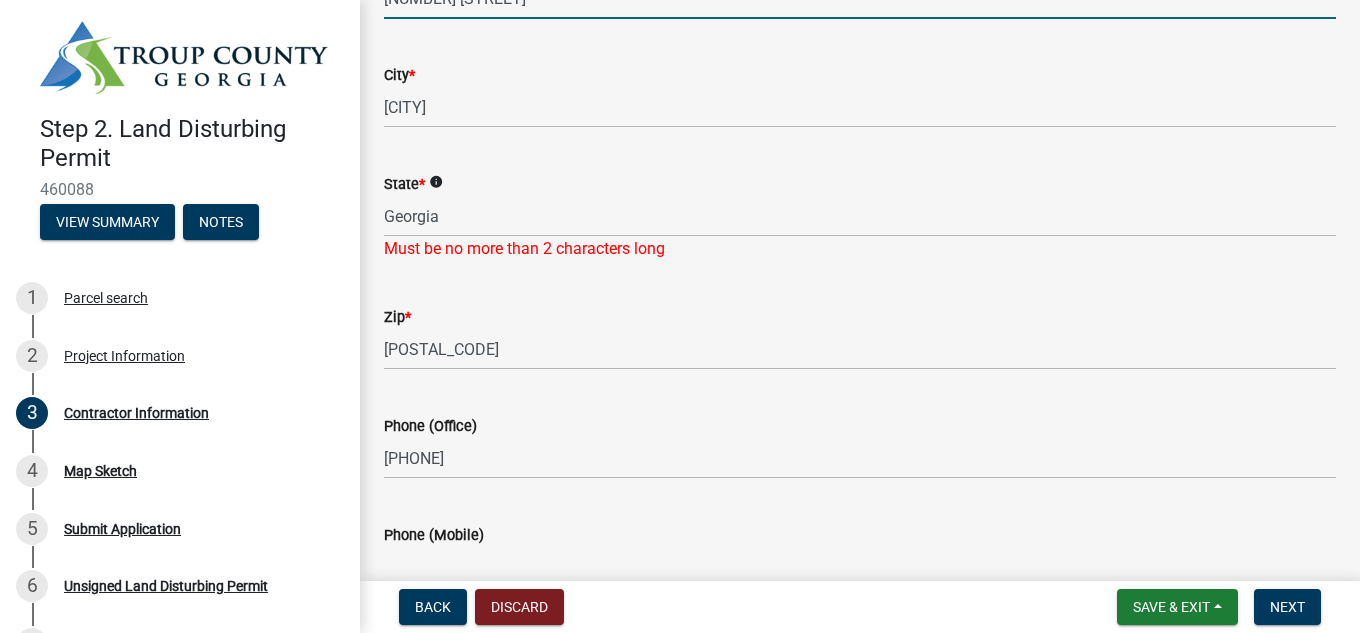 scroll, scrollTop: 300, scrollLeft: 0, axis: vertical 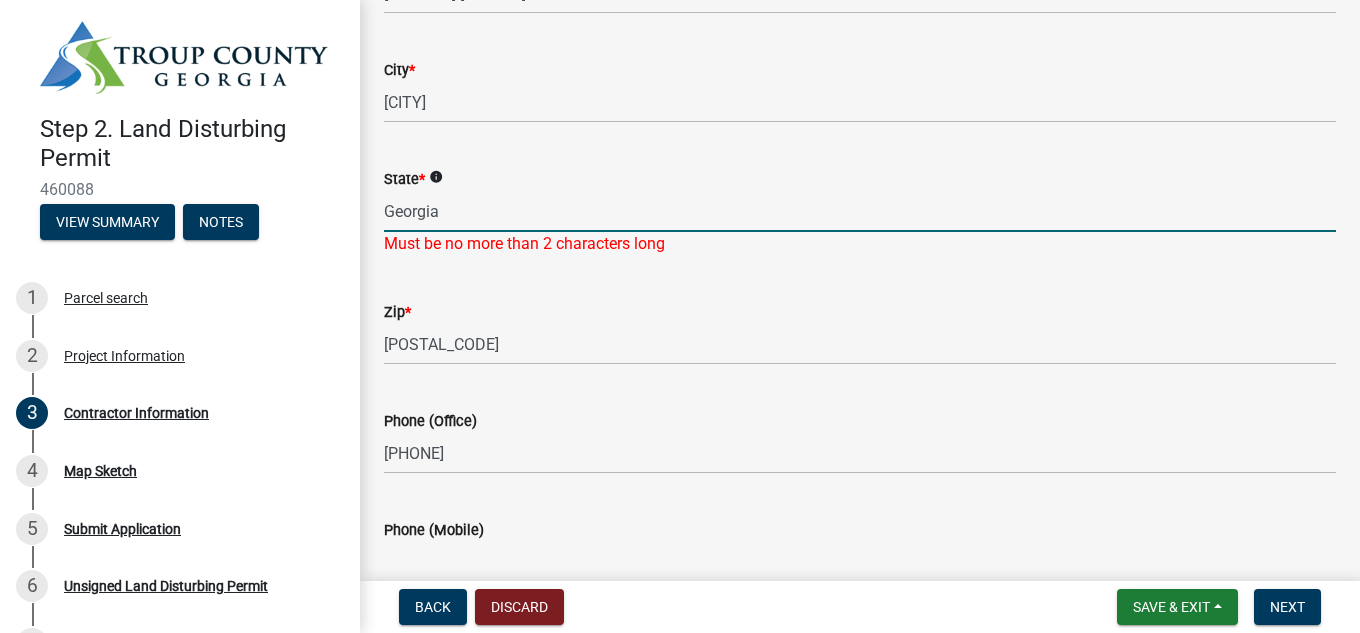 drag, startPoint x: 488, startPoint y: 212, endPoint x: 302, endPoint y: 221, distance: 186.21762 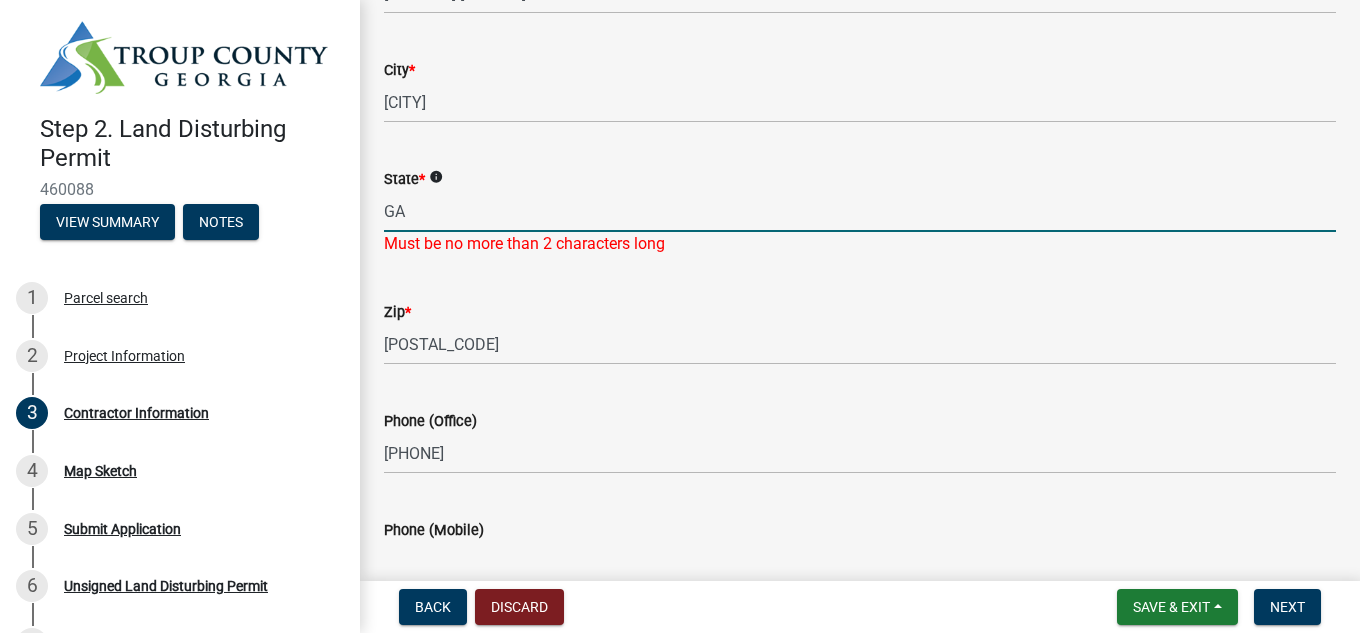 type on "GA" 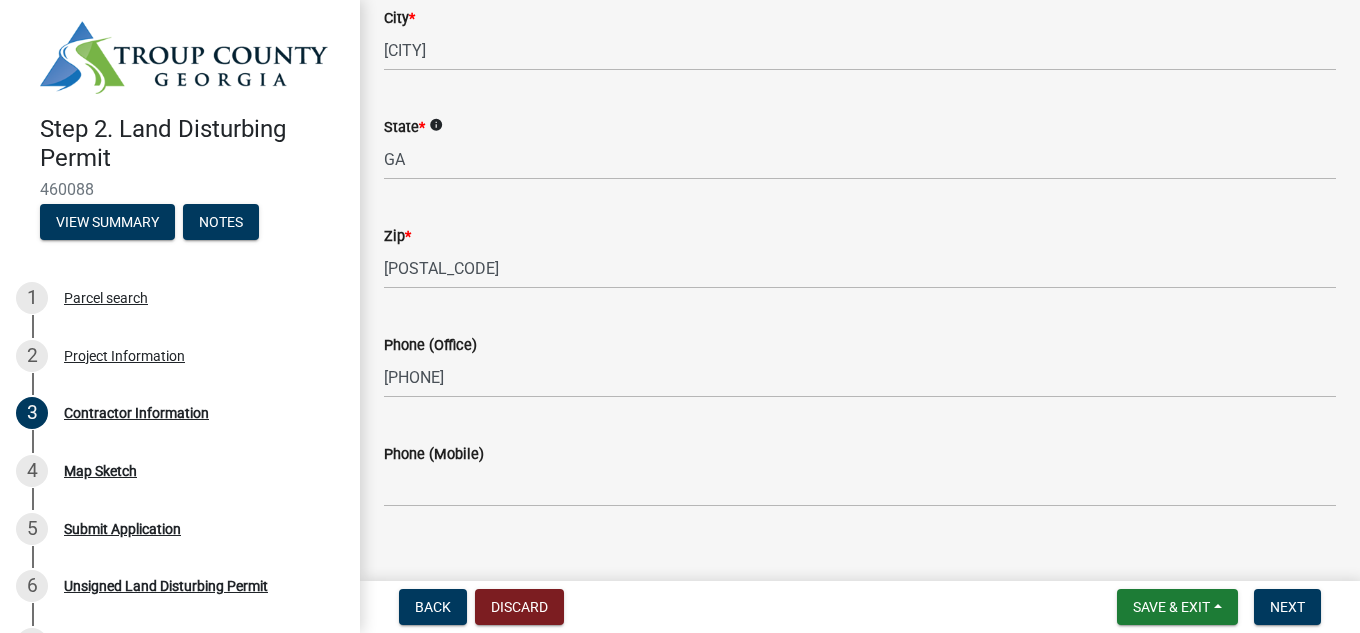 scroll, scrollTop: 380, scrollLeft: 0, axis: vertical 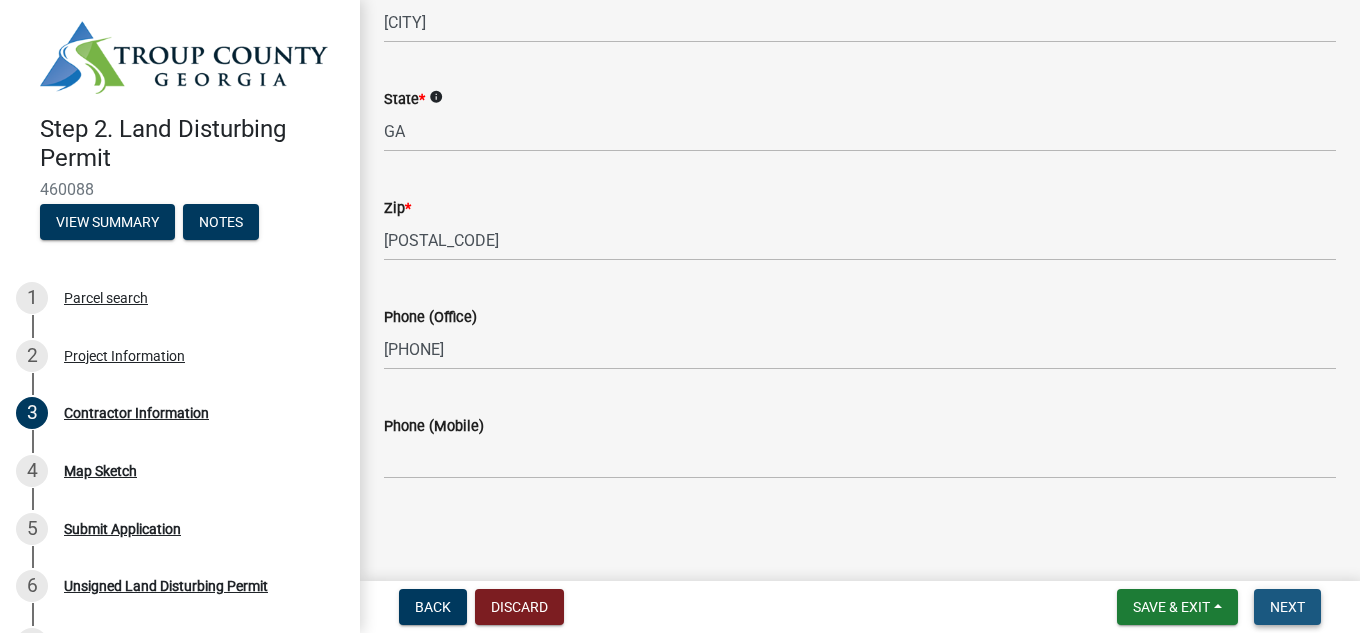 click on "Next" at bounding box center (1287, 607) 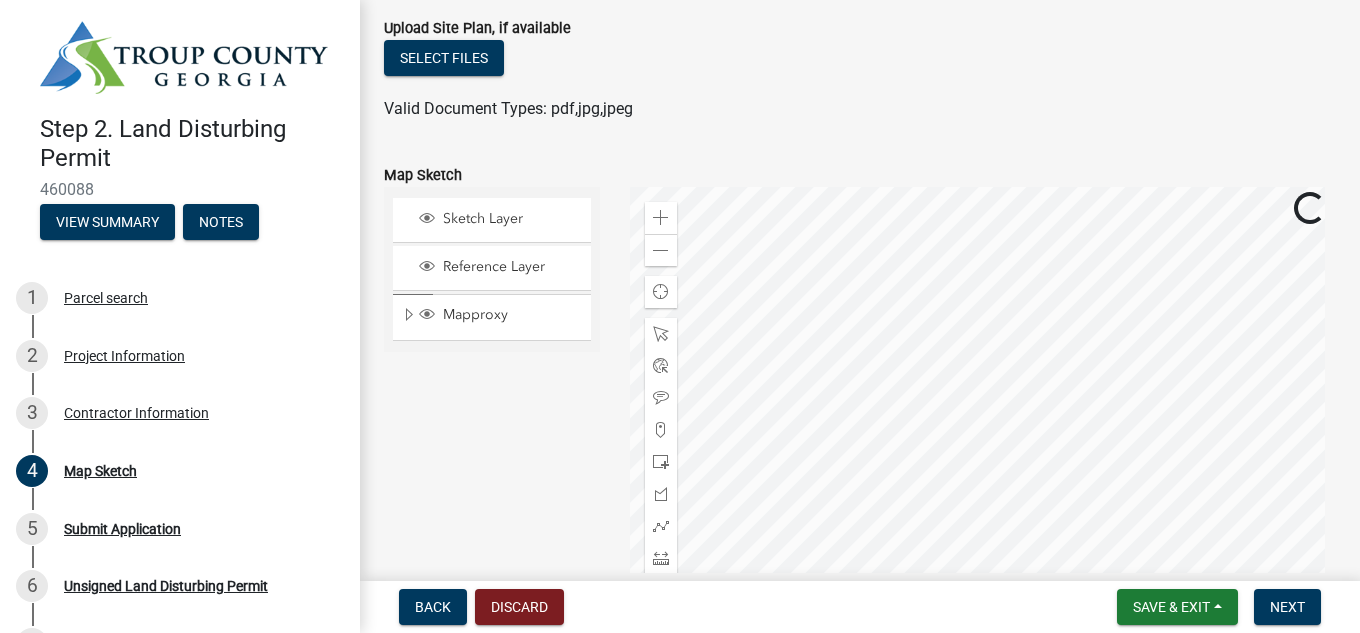 scroll, scrollTop: 100, scrollLeft: 0, axis: vertical 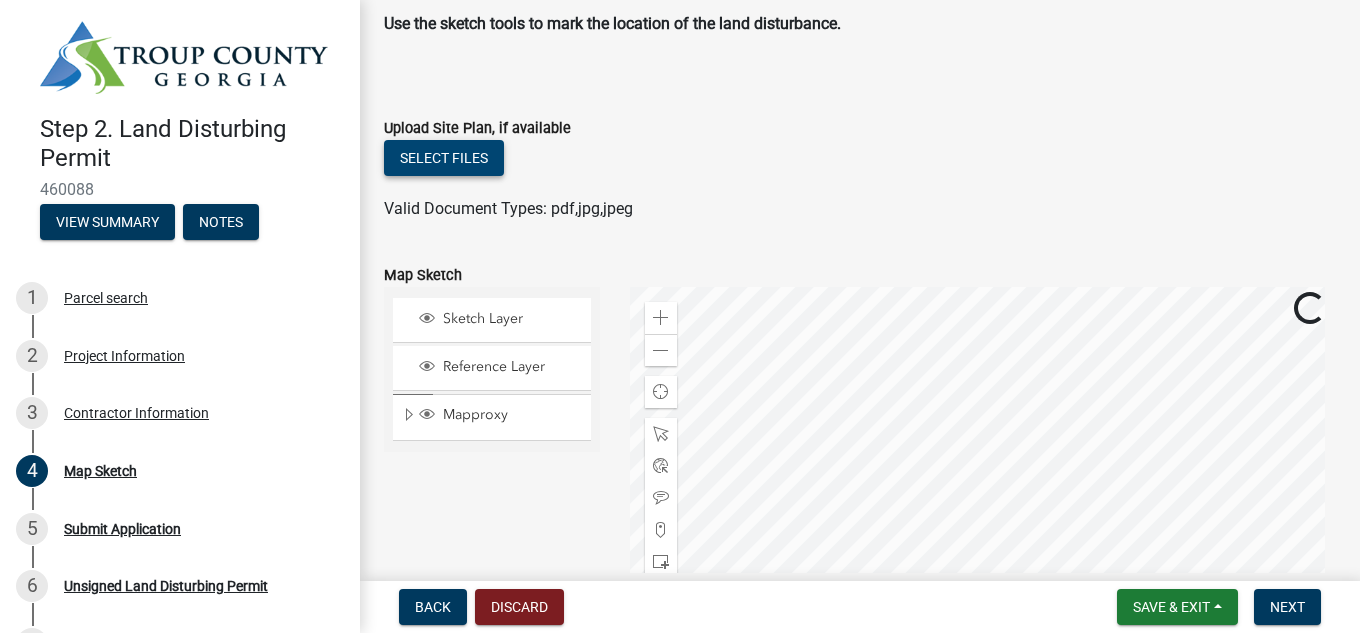 click on "Select files" 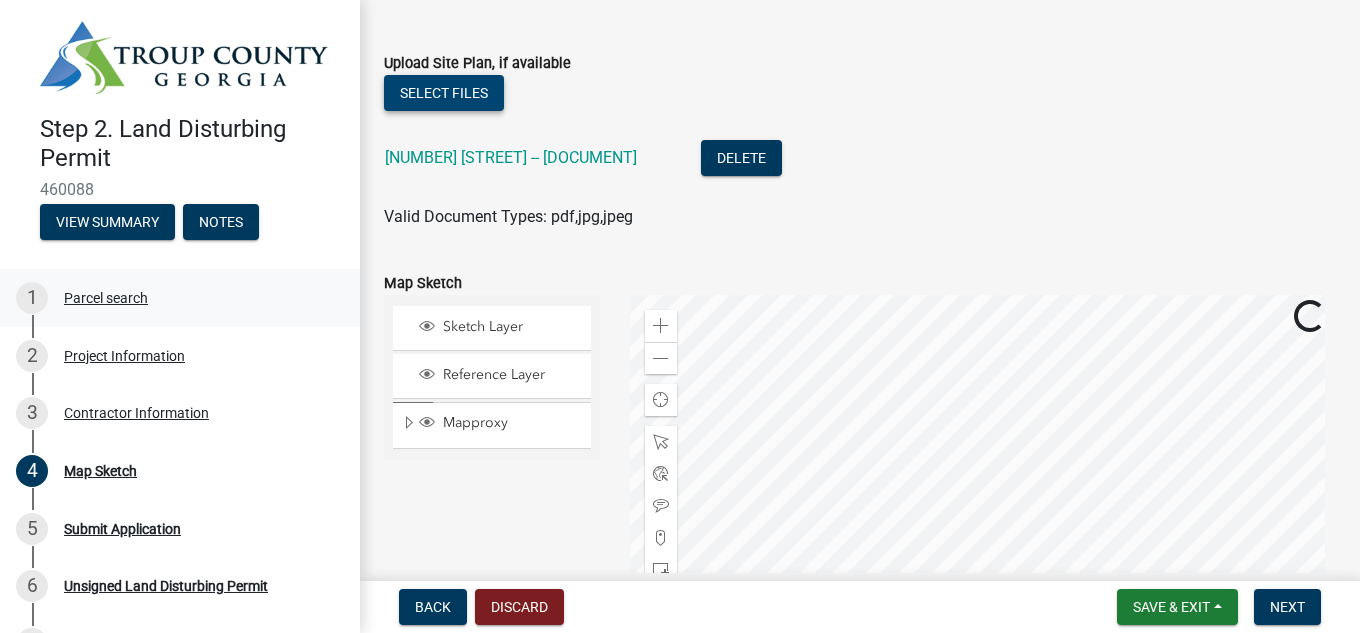 scroll, scrollTop: 200, scrollLeft: 0, axis: vertical 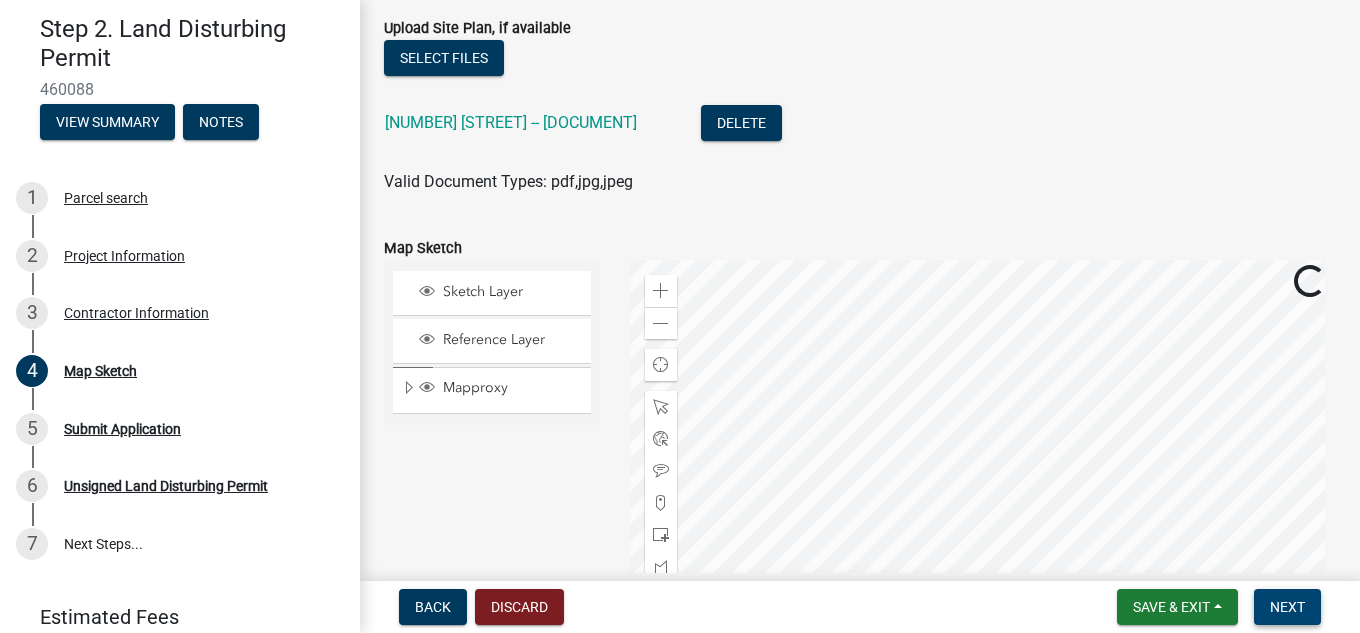 click on "Next" at bounding box center [1287, 607] 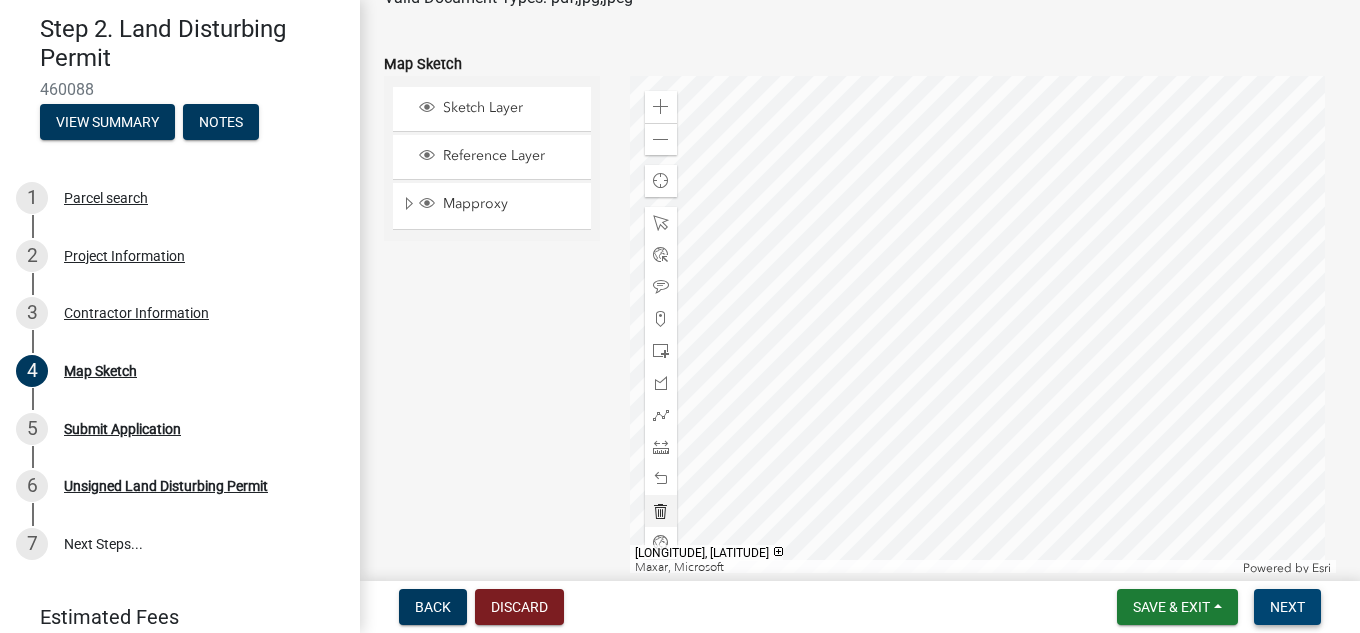 scroll, scrollTop: 383, scrollLeft: 0, axis: vertical 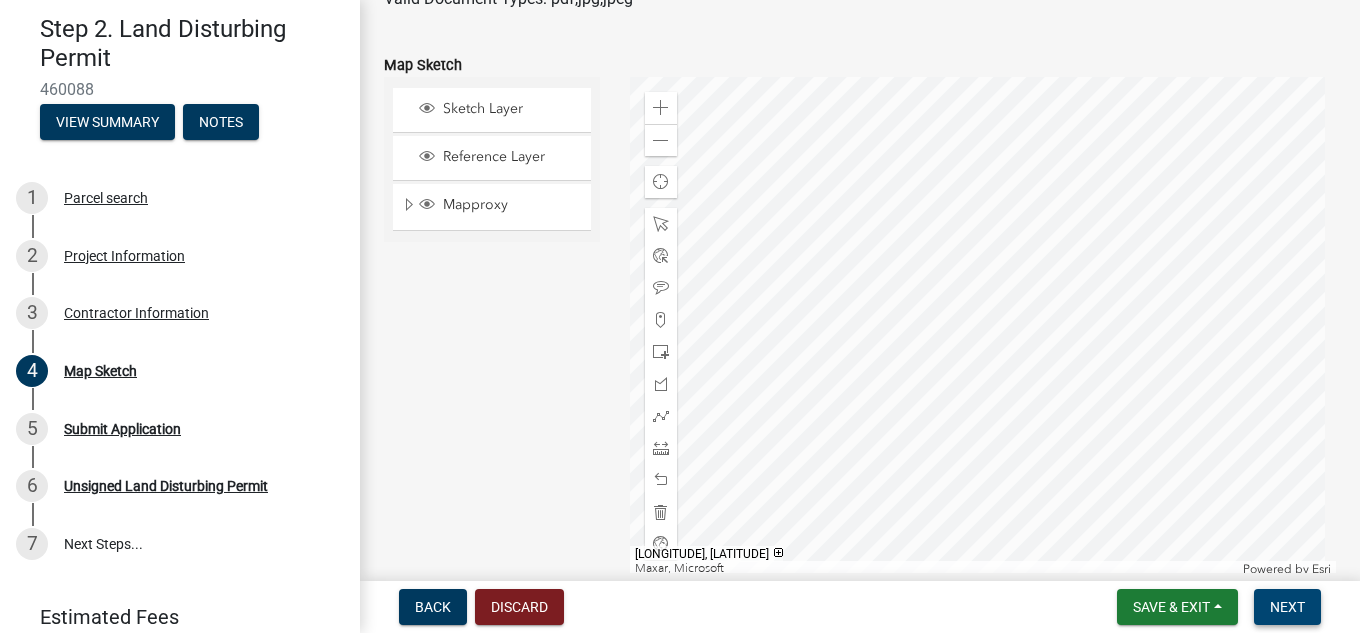 click on "Next" at bounding box center [1287, 607] 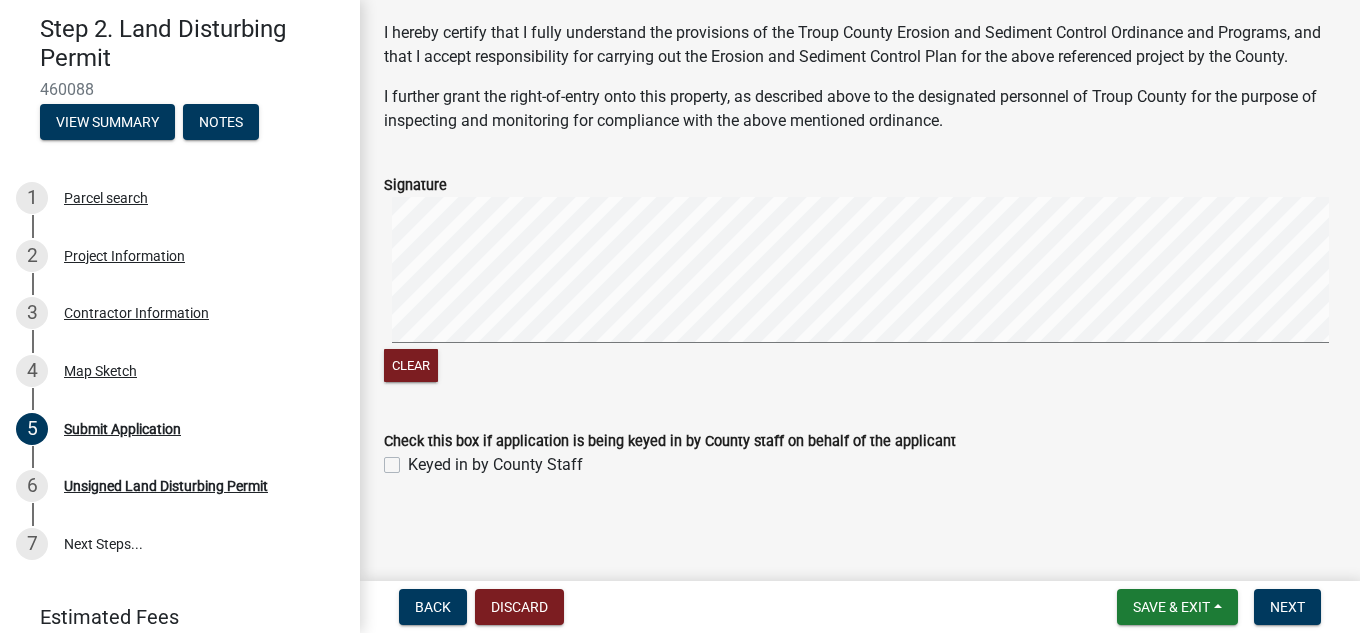scroll, scrollTop: 195, scrollLeft: 0, axis: vertical 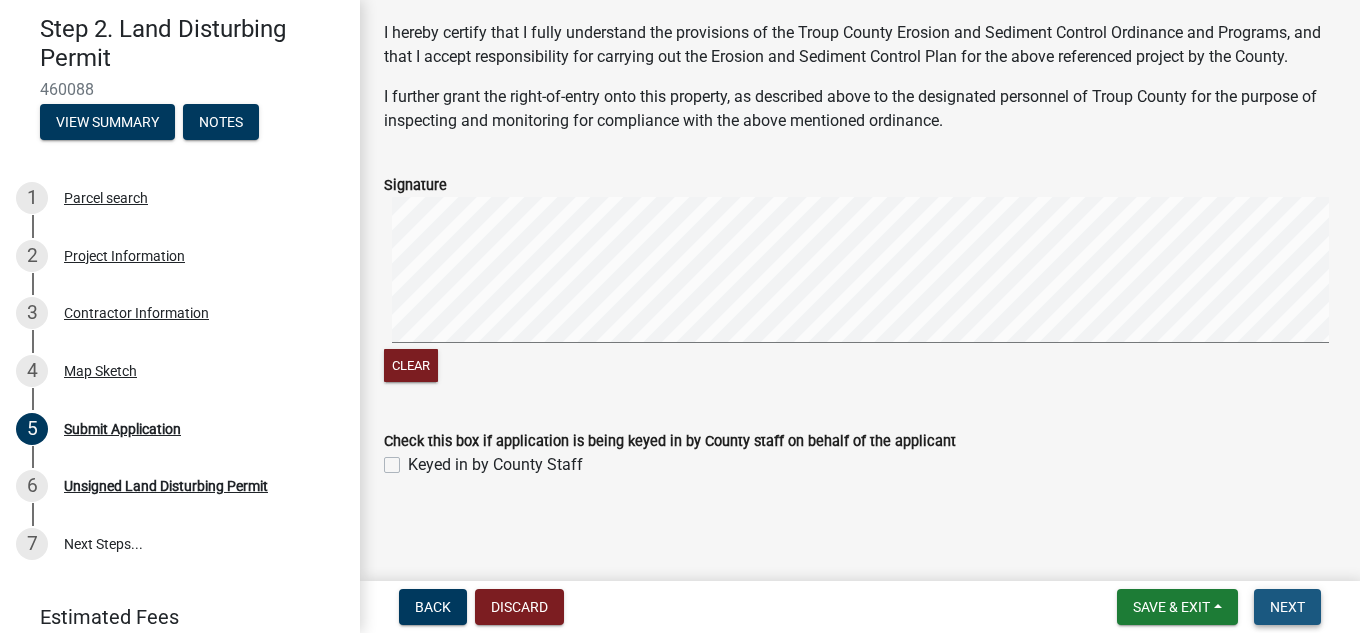 click on "Next" at bounding box center (1287, 607) 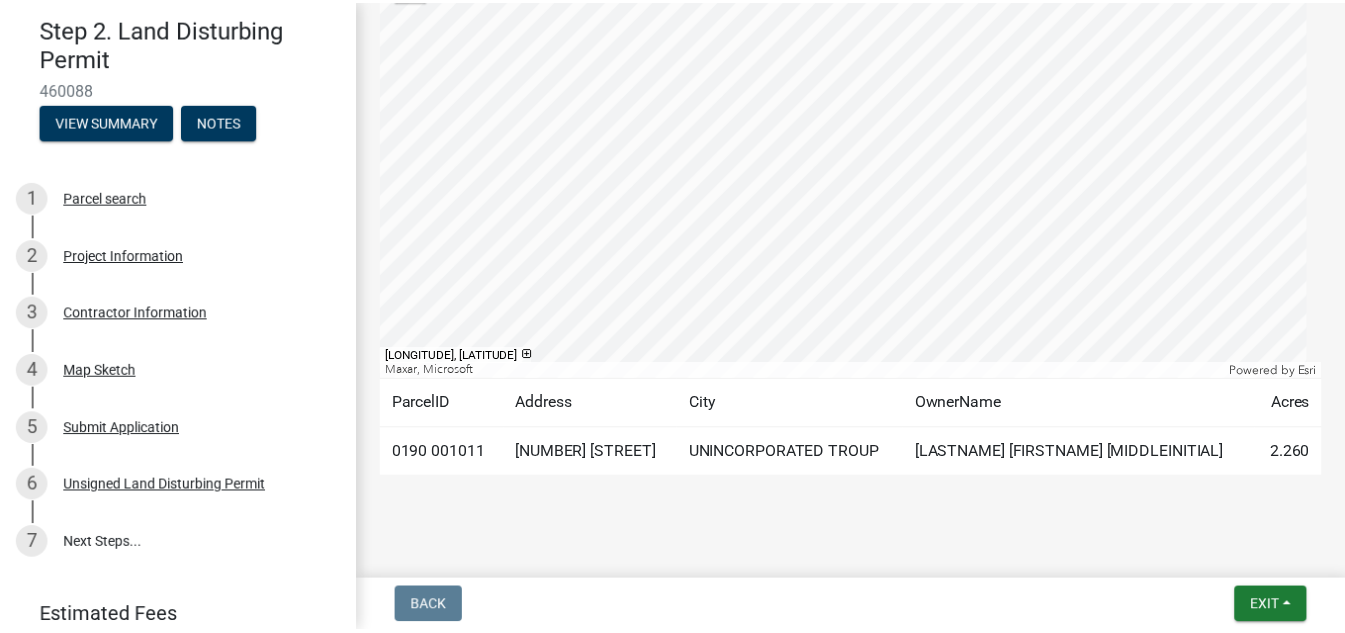 scroll, scrollTop: 445, scrollLeft: 0, axis: vertical 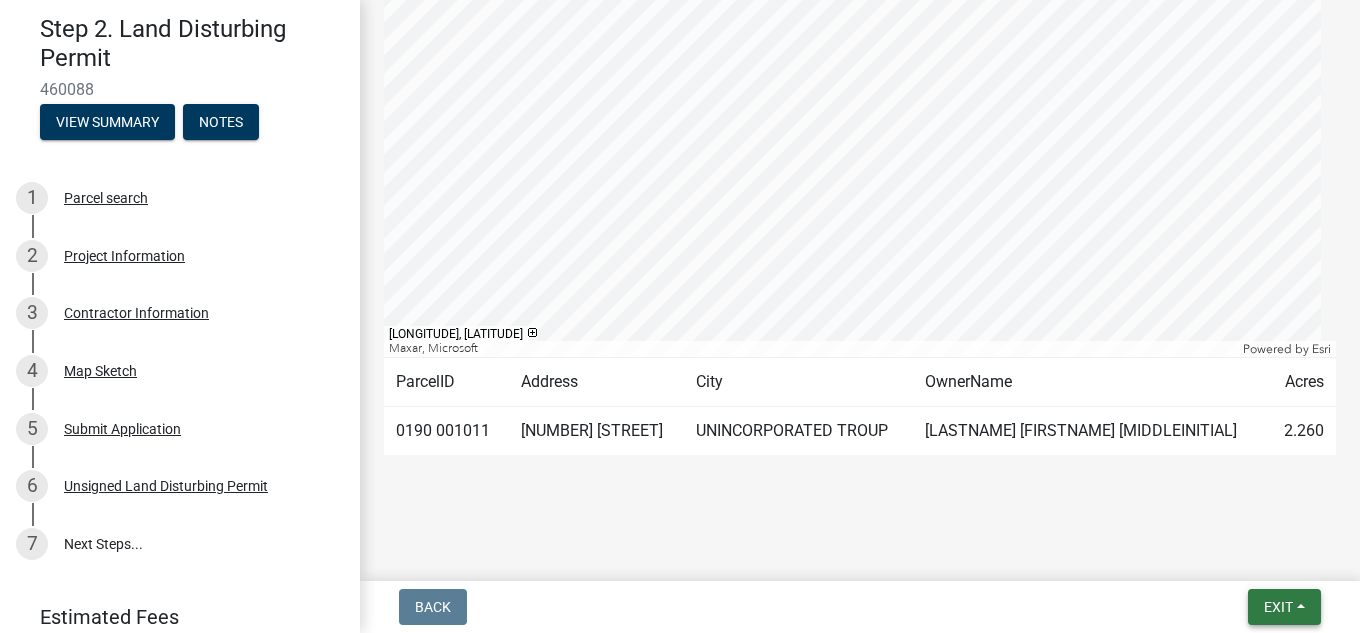 click on "Exit" at bounding box center (1278, 607) 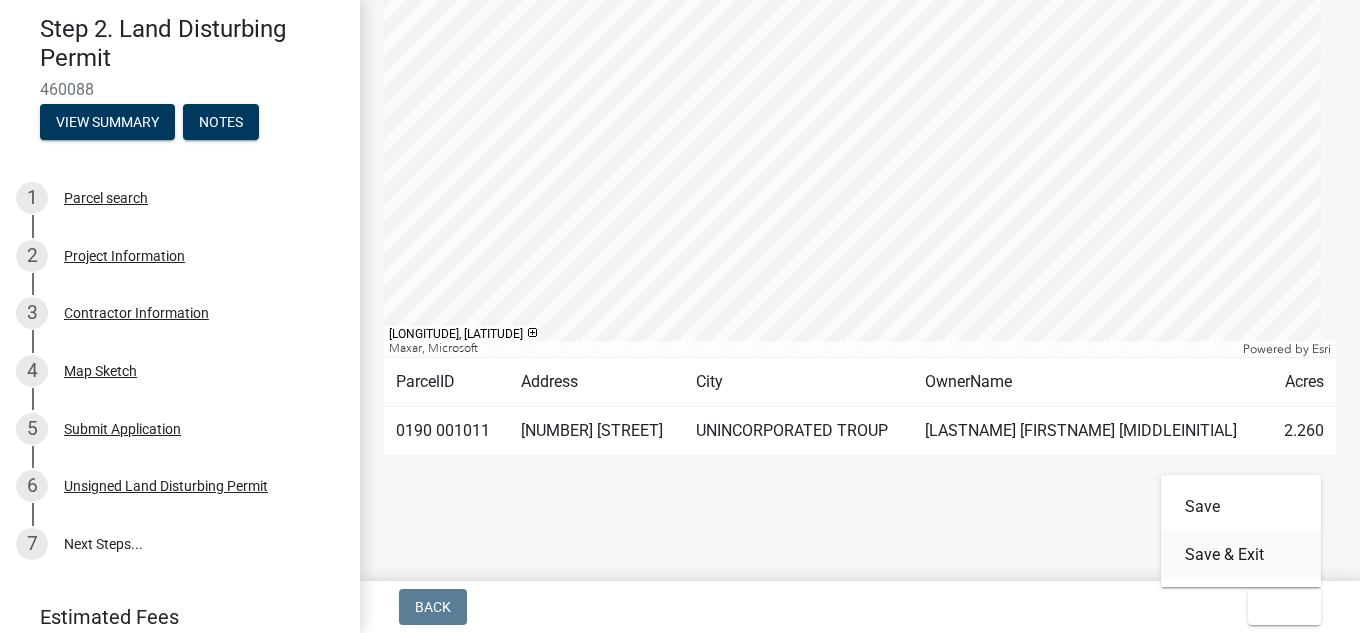 click on "Save & Exit" at bounding box center (1241, 555) 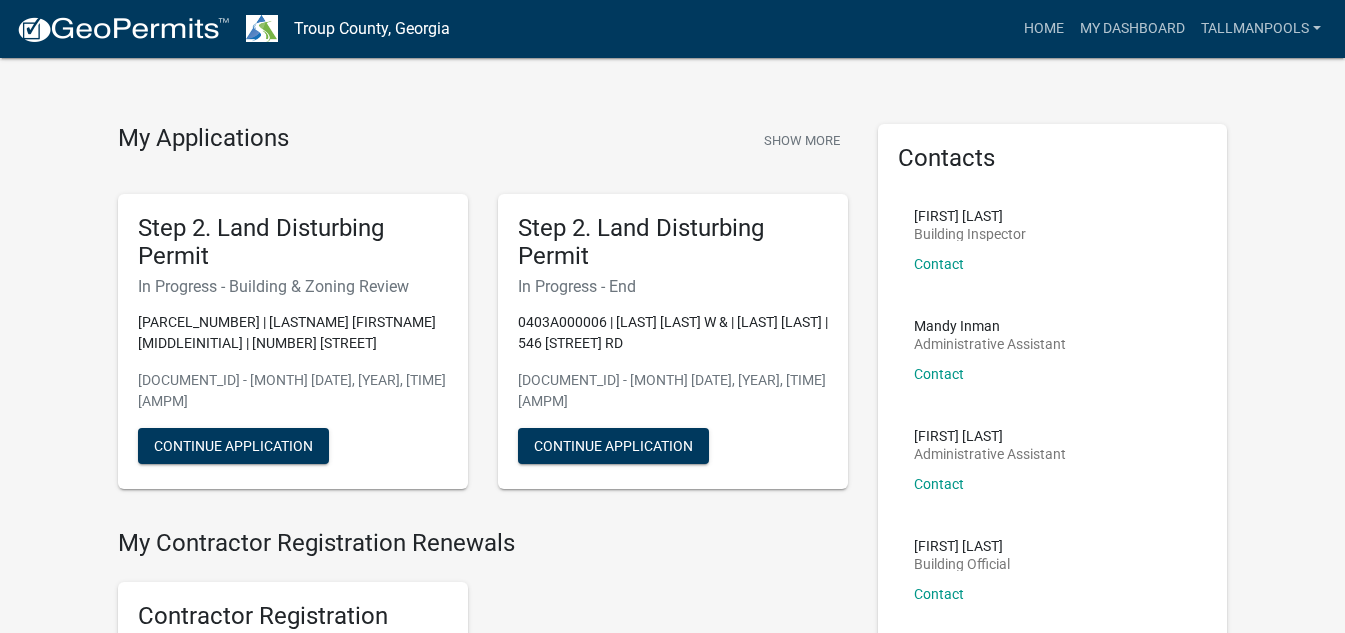 scroll, scrollTop: 0, scrollLeft: 0, axis: both 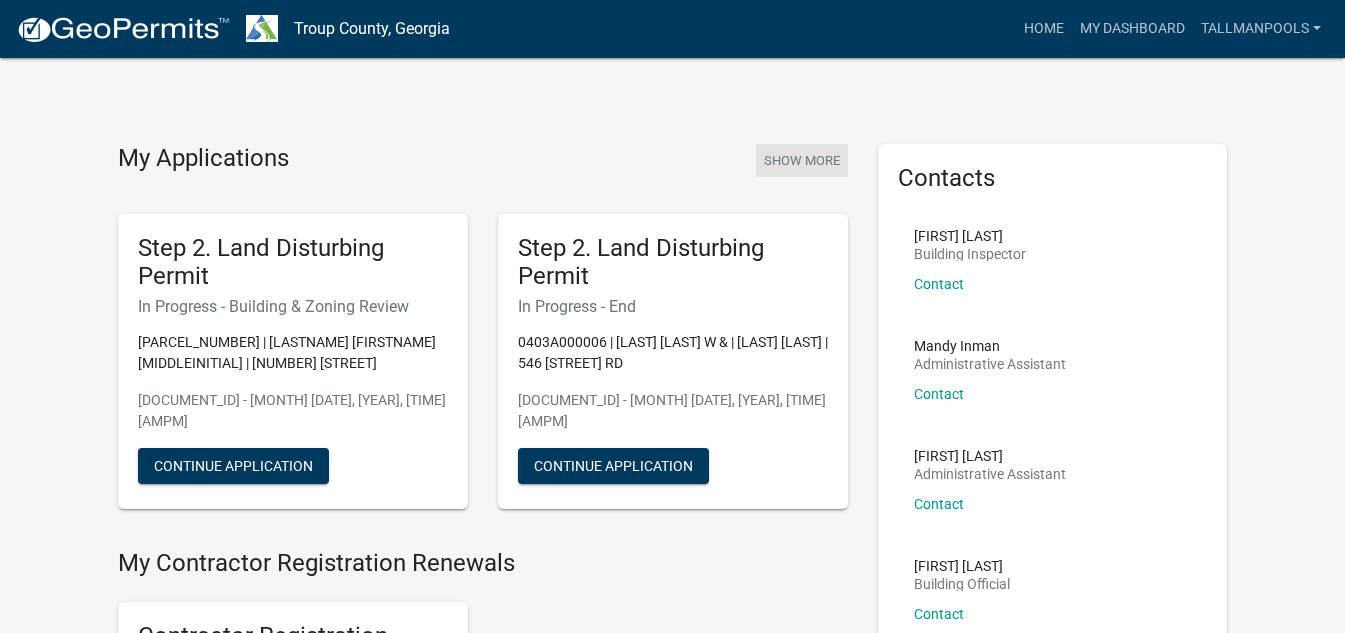 click on "Show More" 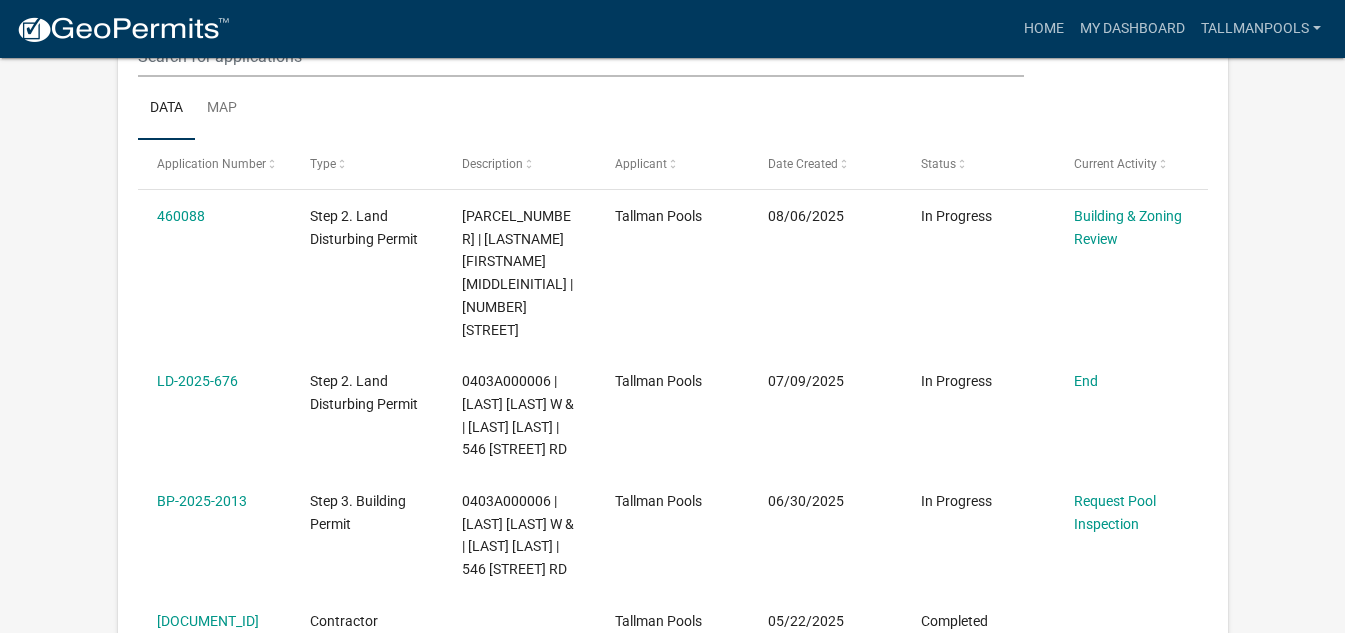 scroll, scrollTop: 0, scrollLeft: 0, axis: both 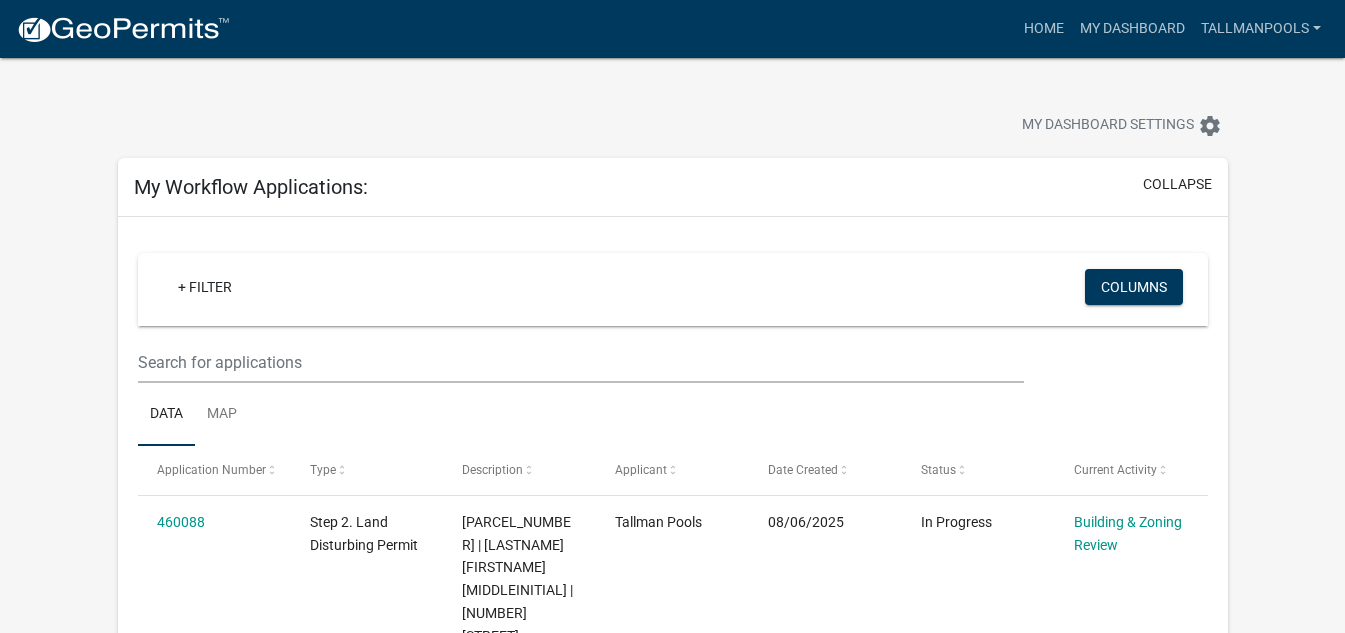 click 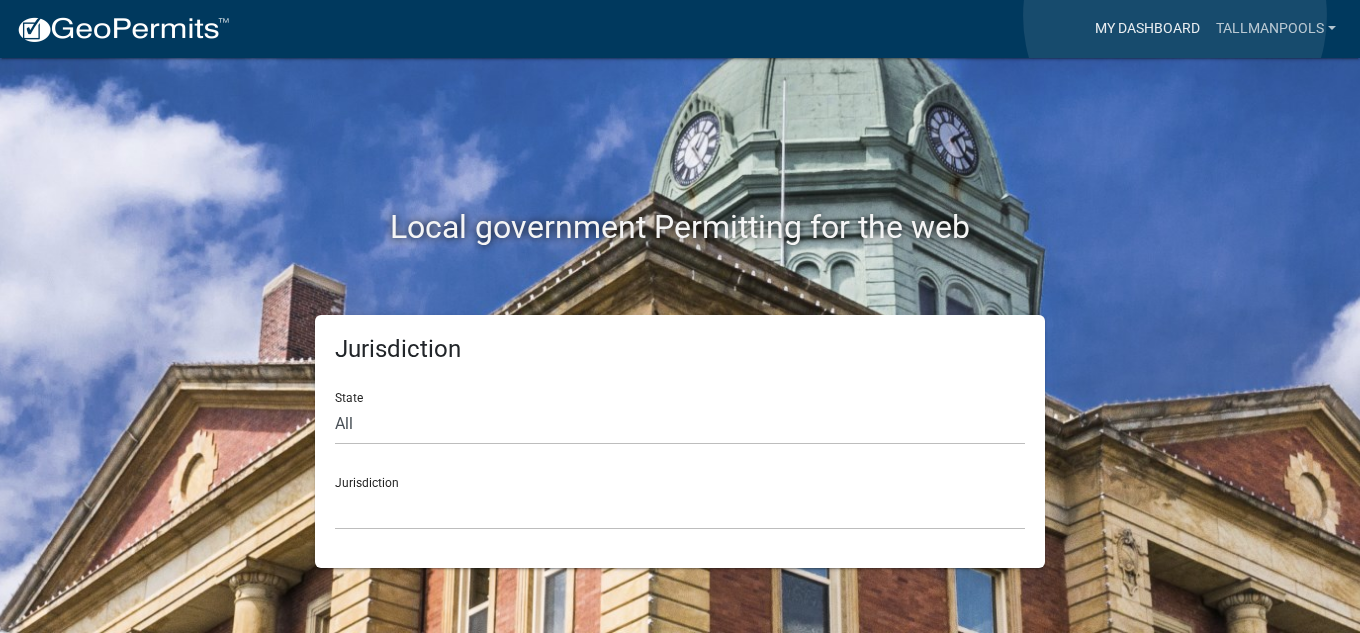 click on "My Dashboard" at bounding box center [1147, 29] 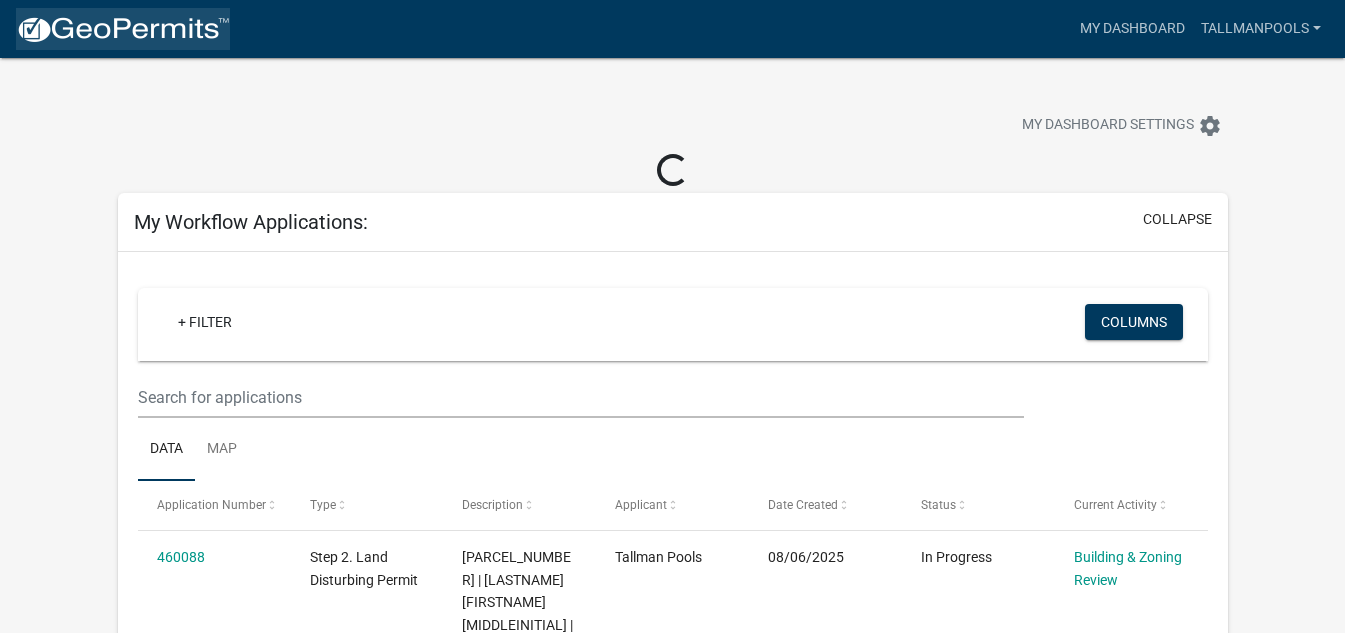 click 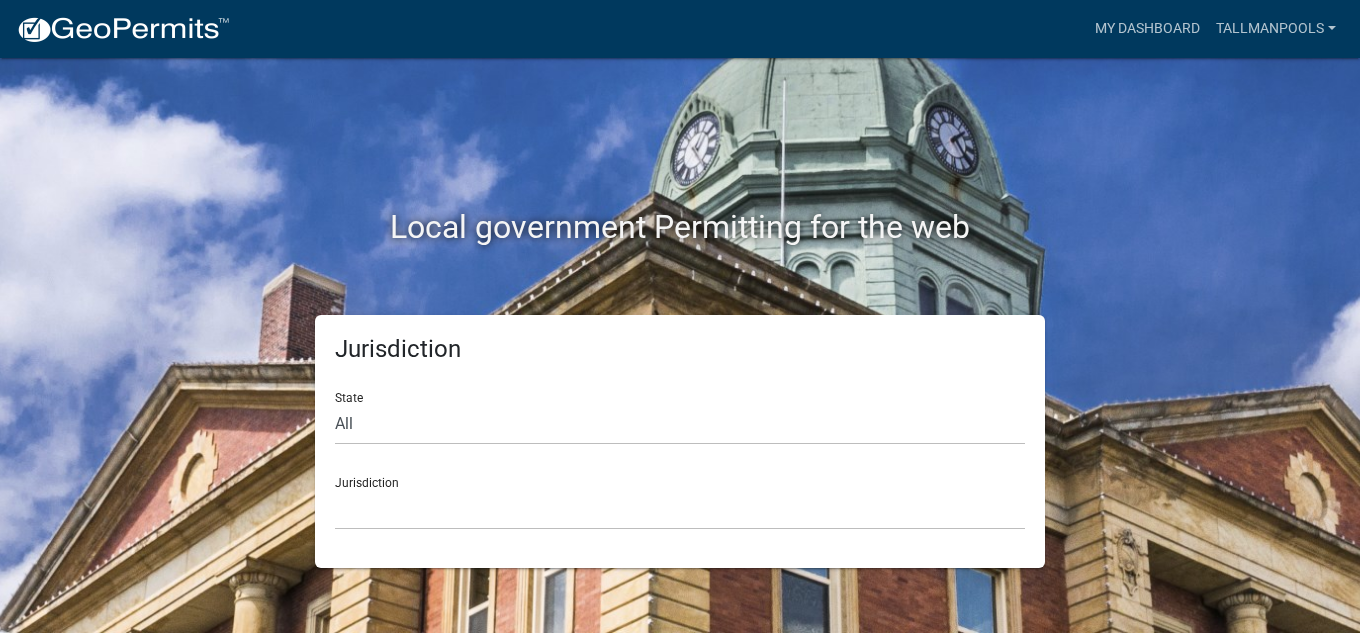 click on "Jurisdiction  Custer County, Colorado   City of Bainbridge, Georgia   Cook County, Georgia   Crawford County, Georgia   Gilmer County, Georgia   Haralson County, Georgia   Jasper County, Georgia   Madison County, Georgia   Putnam County, Georgia   Talbot County, Georgia   Troup County, Georgia   City of Charlestown, Indiana   City of Jeffersonville, Indiana   City of Logansport, Indiana   Decatur County, Indiana   Grant County, Indiana   Howard County, Indiana   Huntington County, Indiana   Jasper County, Indiana   Kosciusko County, Indiana   La Porte County, Indiana   Miami County, Indiana   Montgomery County, Indiana   Morgan County, Indiana   Newton County, Indiana   Porter County, Indiana   River Ridge Development Authority, Indiana   Tippecanoe County, Indiana   Vigo County, Indiana   Wells County, Indiana   Whitley County, Indiana   Boone County, Iowa   Butler County, Iowa   Cerro Gordo County, Iowa   City of Harlan, Iowa   City of Indianola, Iowa   City of Newton, Iowa   Clayton County, Iowa" 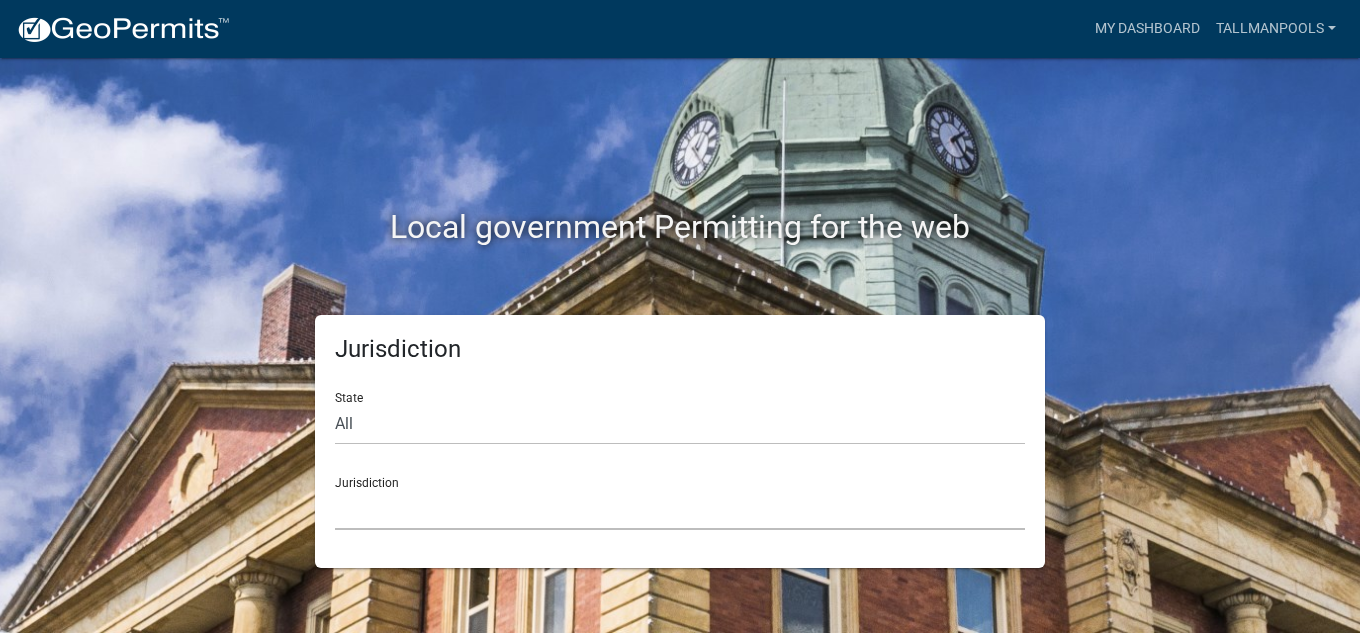 click on "Custer County, Colorado   City of Bainbridge, Georgia   Cook County, Georgia   Crawford County, Georgia   Gilmer County, Georgia   Haralson County, Georgia   Jasper County, Georgia   Madison County, Georgia   Putnam County, Georgia   Talbot County, Georgia   Troup County, Georgia   City of Charlestown, Indiana   City of Jeffersonville, Indiana   City of Logansport, Indiana   Decatur County, Indiana   Grant County, Indiana   Howard County, Indiana   Huntington County, Indiana   Jasper County, Indiana   Kosciusko County, Indiana   La Porte County, Indiana   Miami County, Indiana   Montgomery County, Indiana   Morgan County, Indiana   Newton County, Indiana   Porter County, Indiana   River Ridge Development Authority, Indiana   Tippecanoe County, Indiana   Vigo County, Indiana   Wells County, Indiana   Whitley County, Indiana   Boone County, Iowa   Butler County, Iowa   Cerro Gordo County, Iowa   City of Harlan, Iowa   City of Indianola, Iowa   City of Newton, Iowa   Clayton County, Iowa   Grundy County, Iowa" 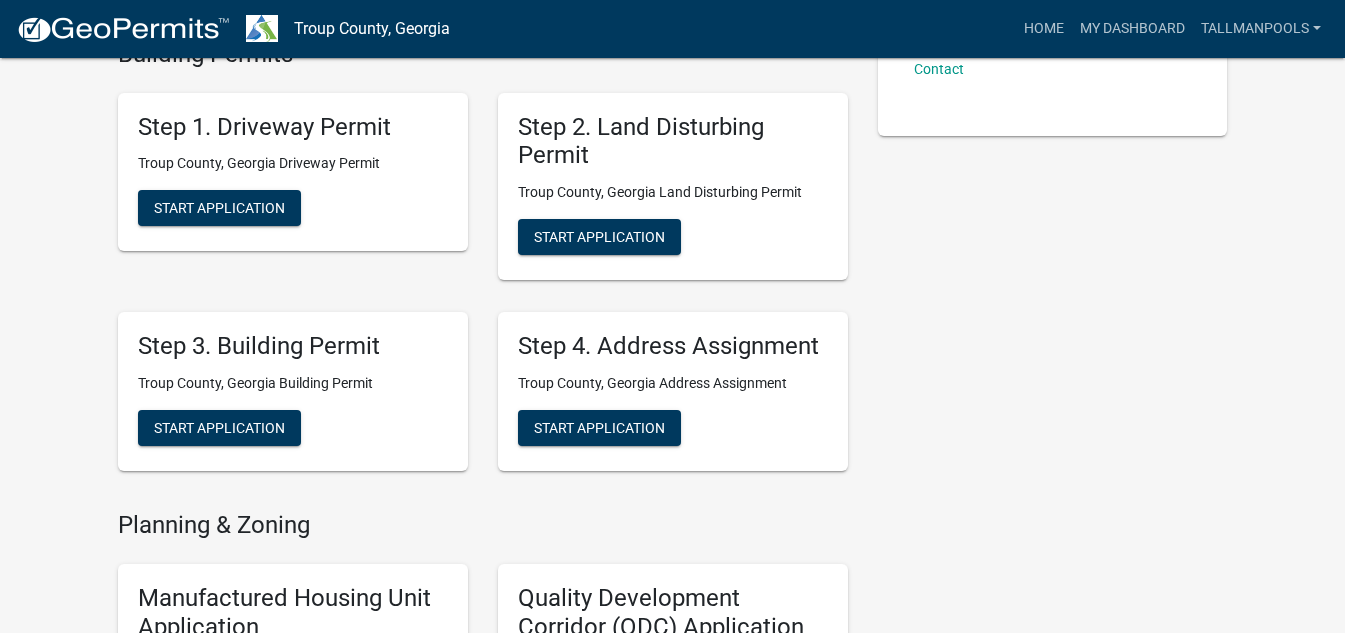 scroll, scrollTop: 800, scrollLeft: 0, axis: vertical 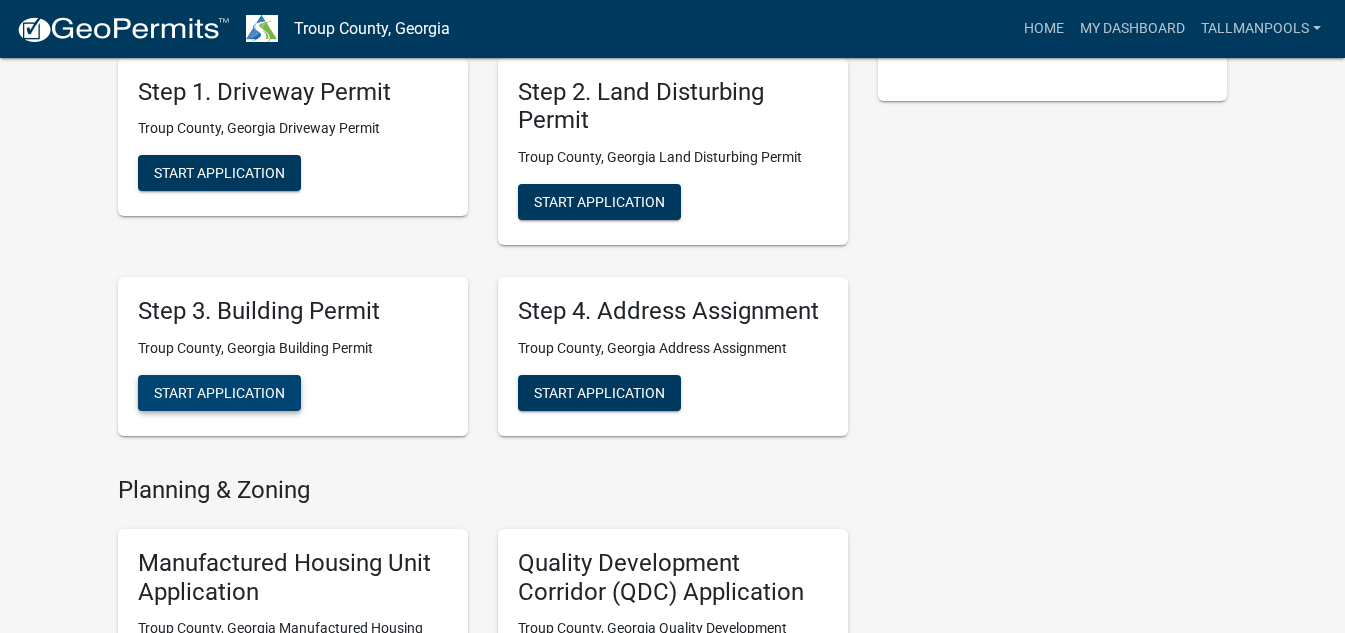 click on "Start Application" at bounding box center [219, 393] 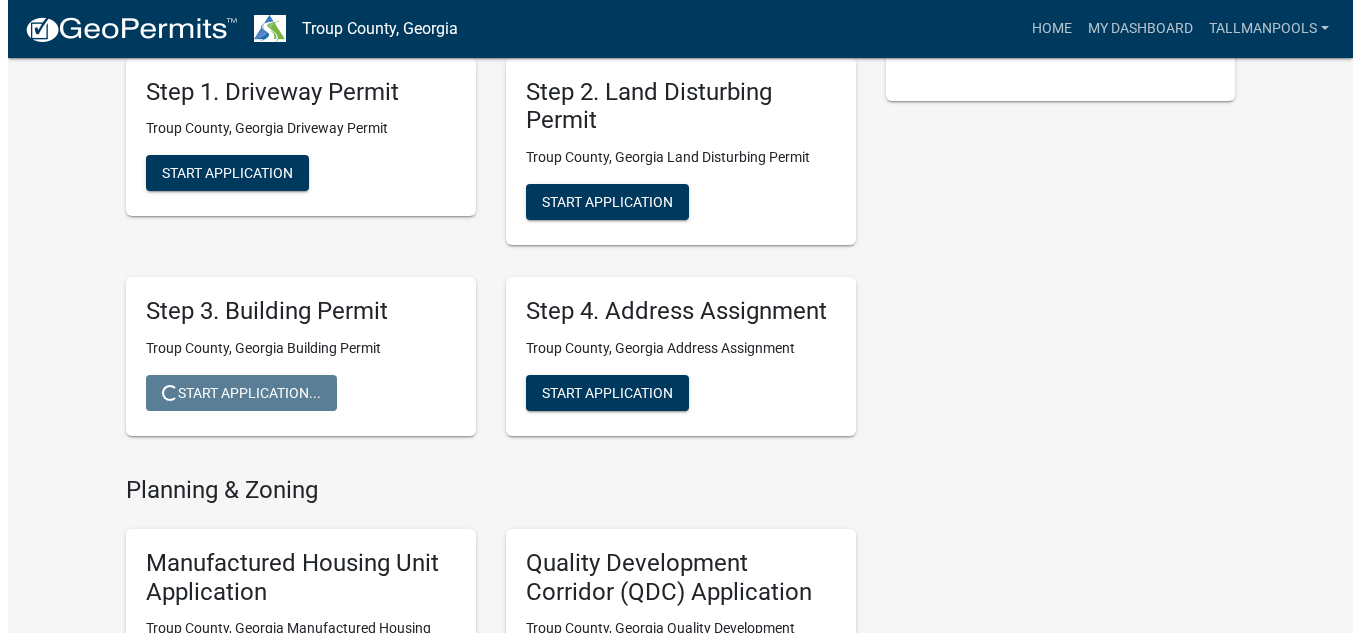 scroll, scrollTop: 0, scrollLeft: 0, axis: both 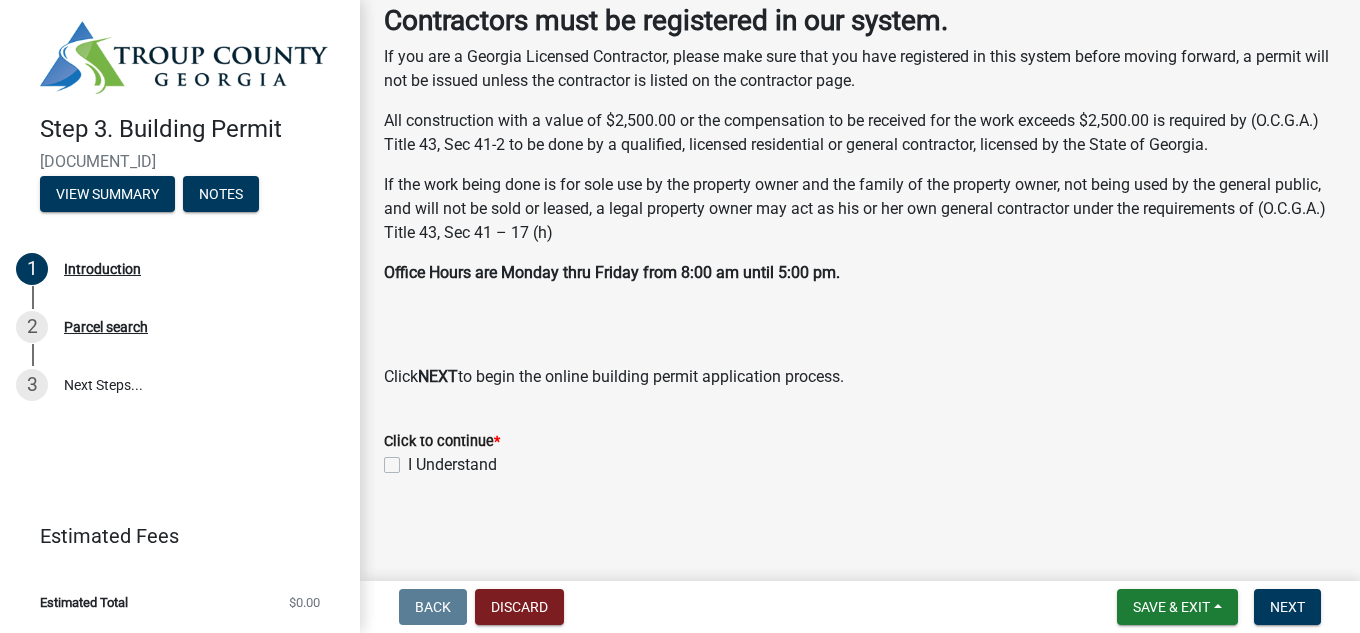click on "I Understand" 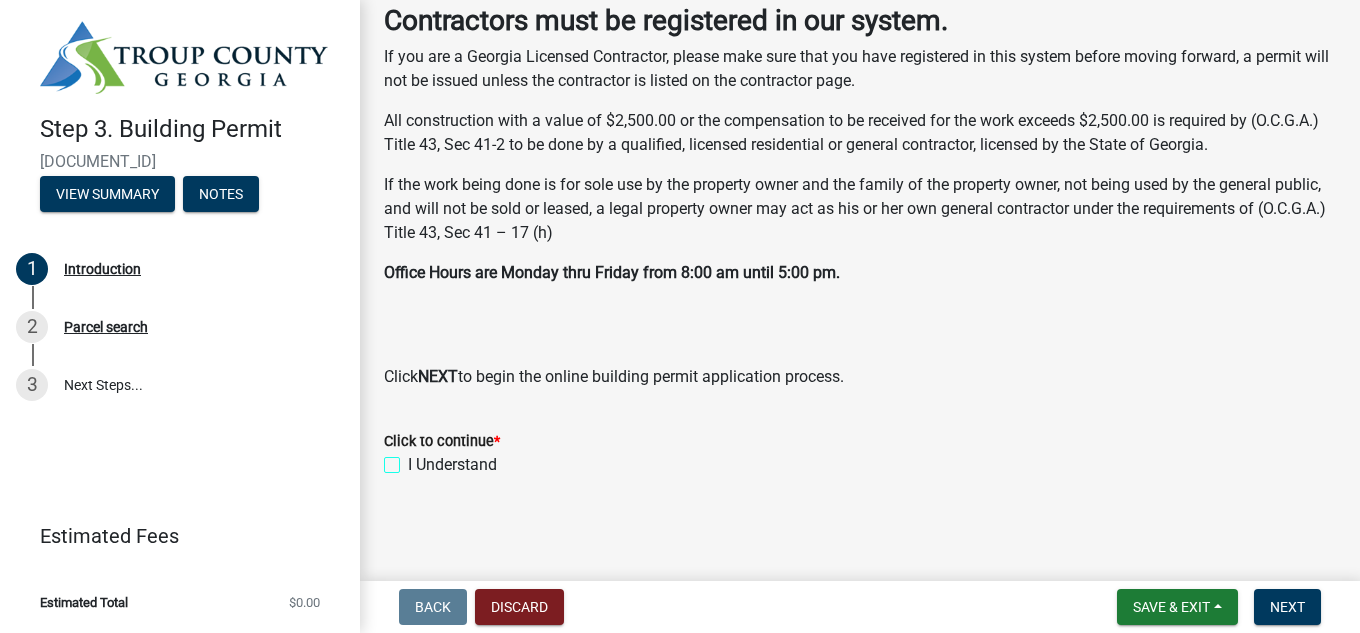 click on "I Understand" at bounding box center (414, 459) 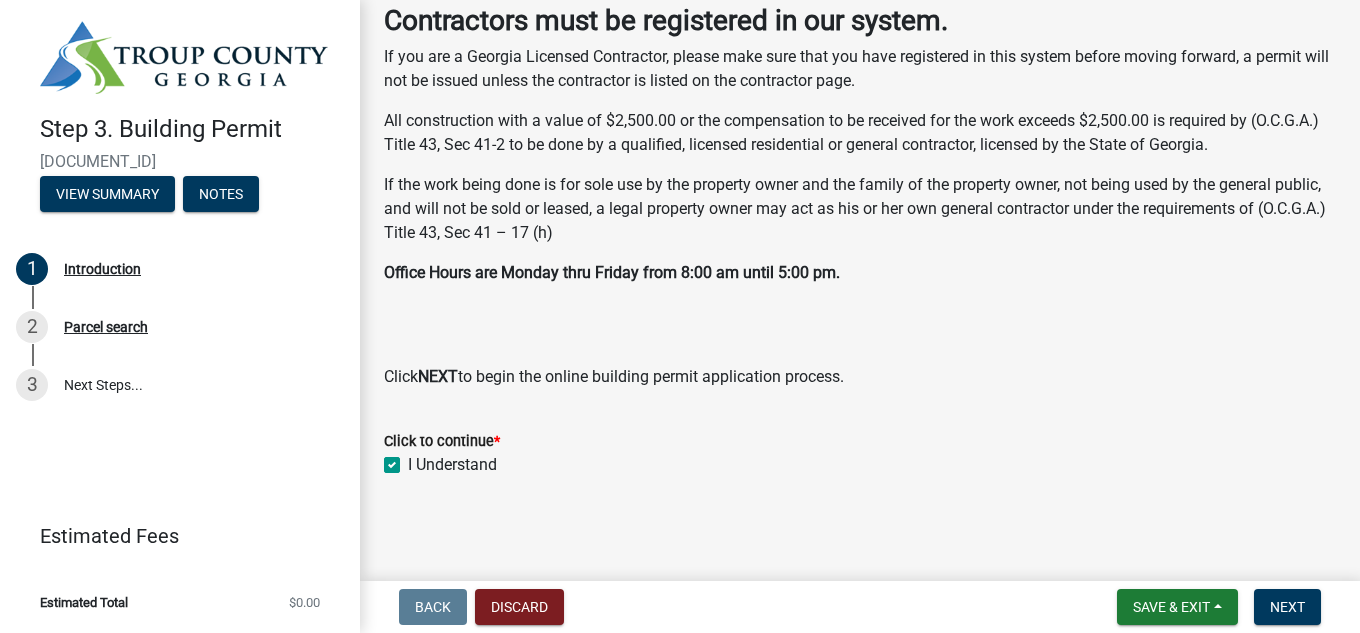 checkbox on "true" 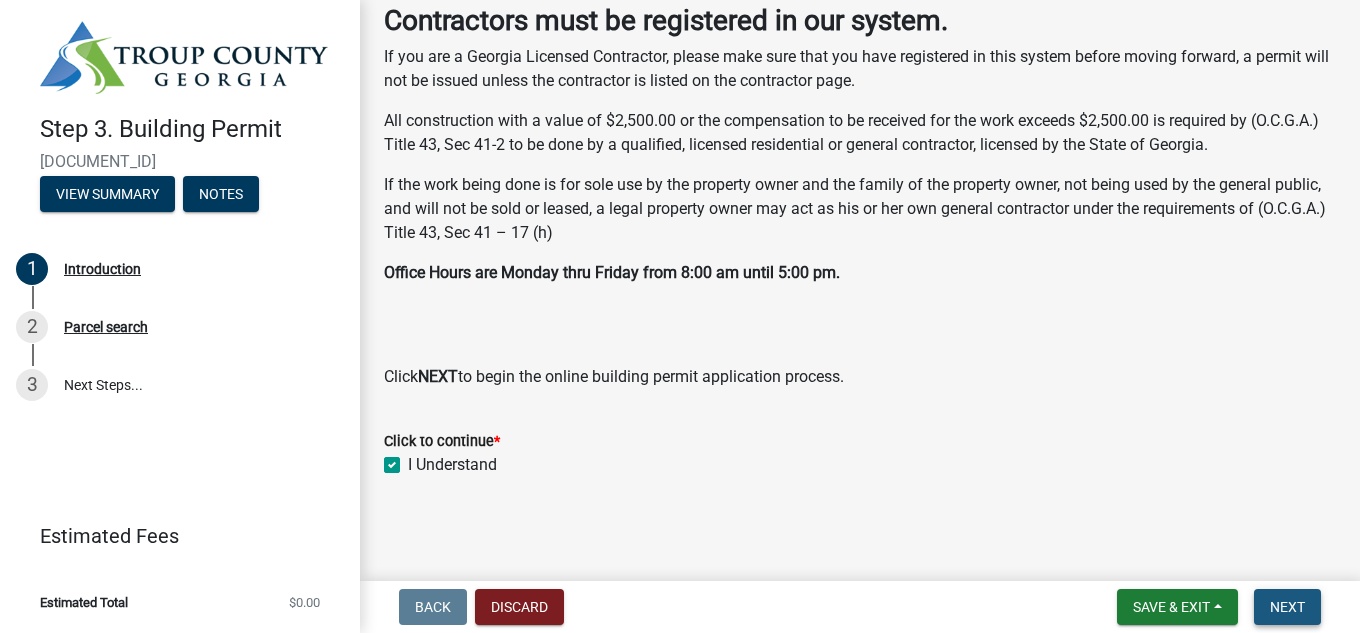 click on "Next" at bounding box center (1287, 607) 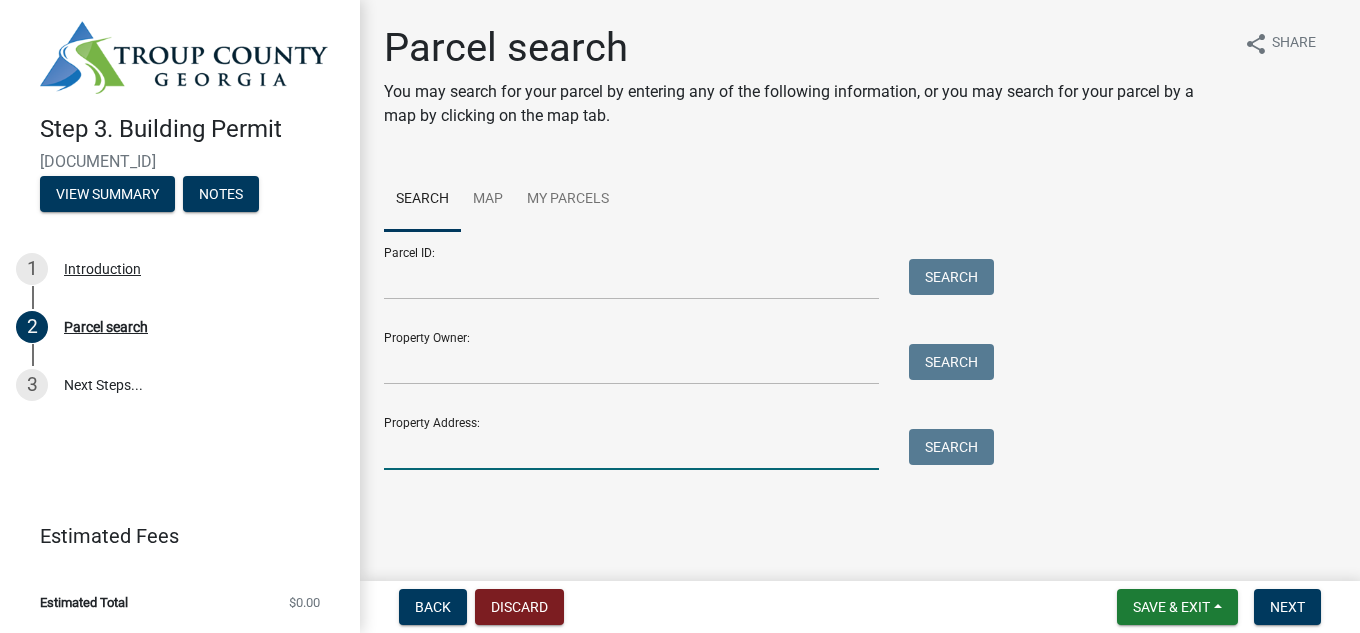 click on "Property Address:" at bounding box center [631, 449] 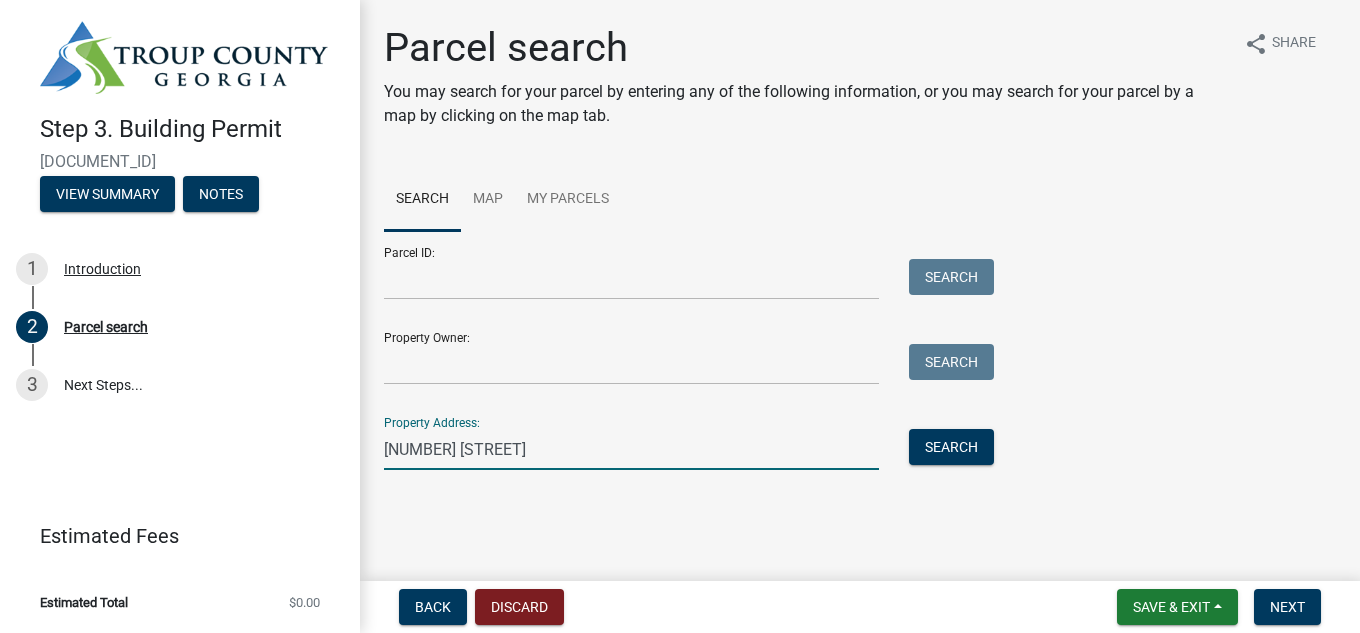 type on "[NUMBER] [STREET]" 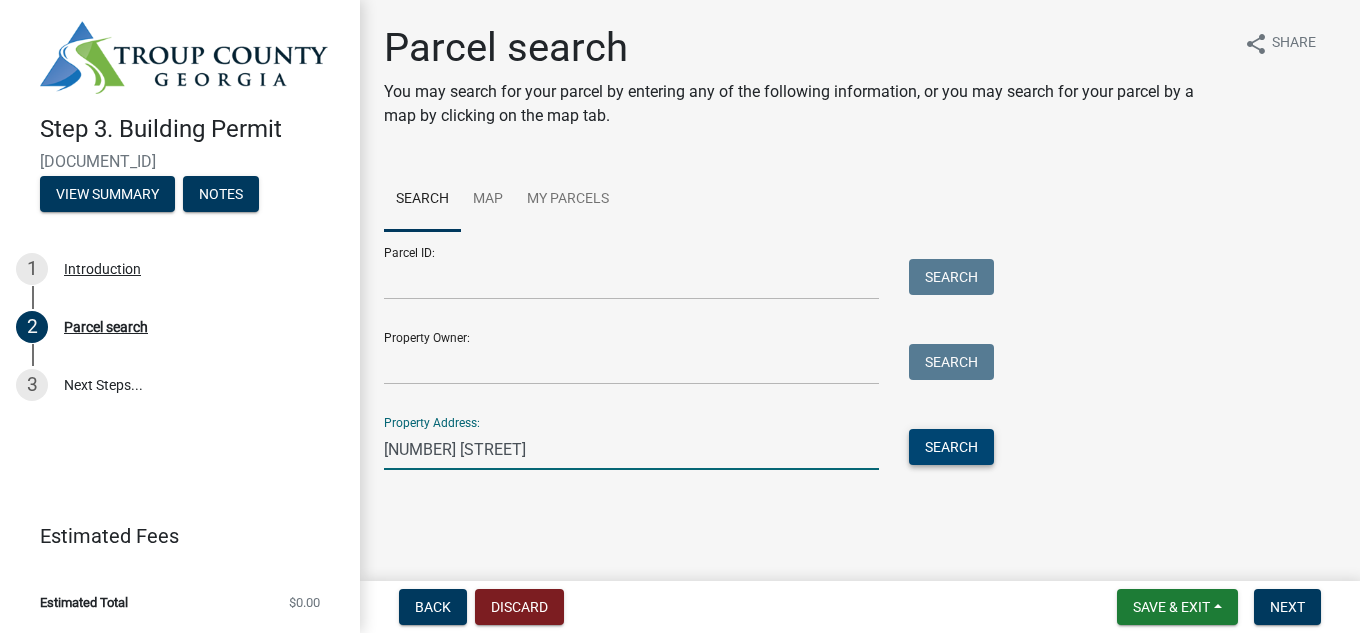 click on "Search" at bounding box center (951, 447) 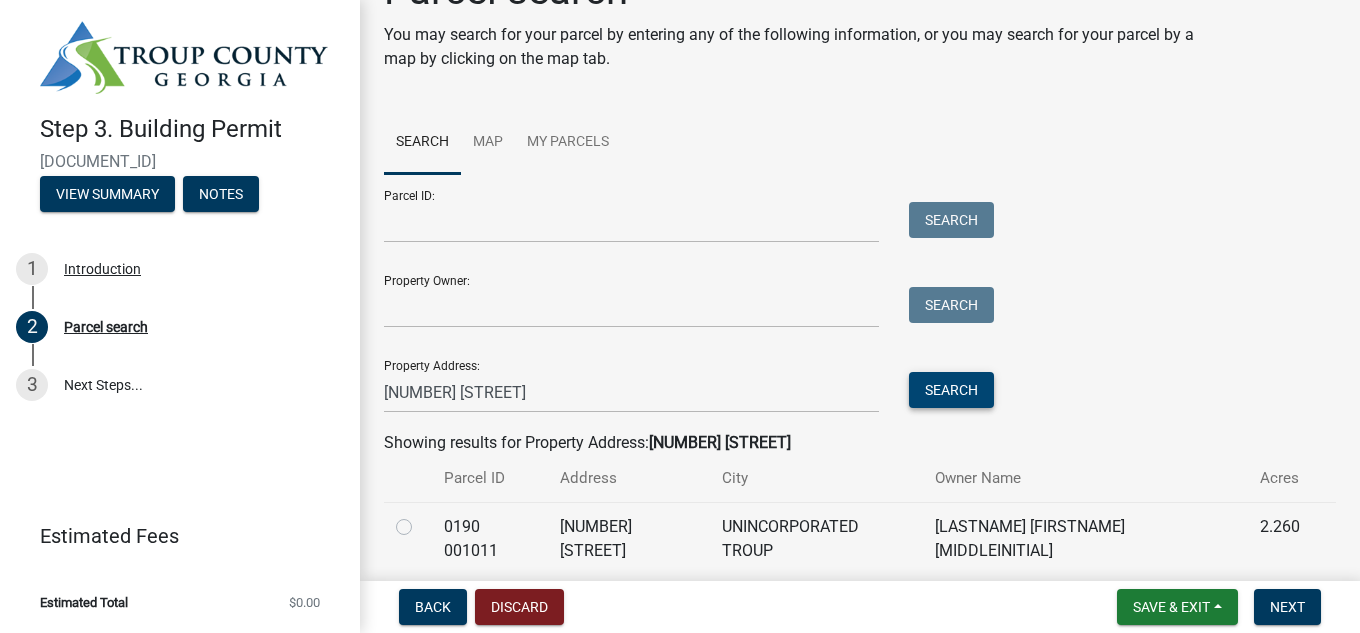 scroll, scrollTop: 113, scrollLeft: 0, axis: vertical 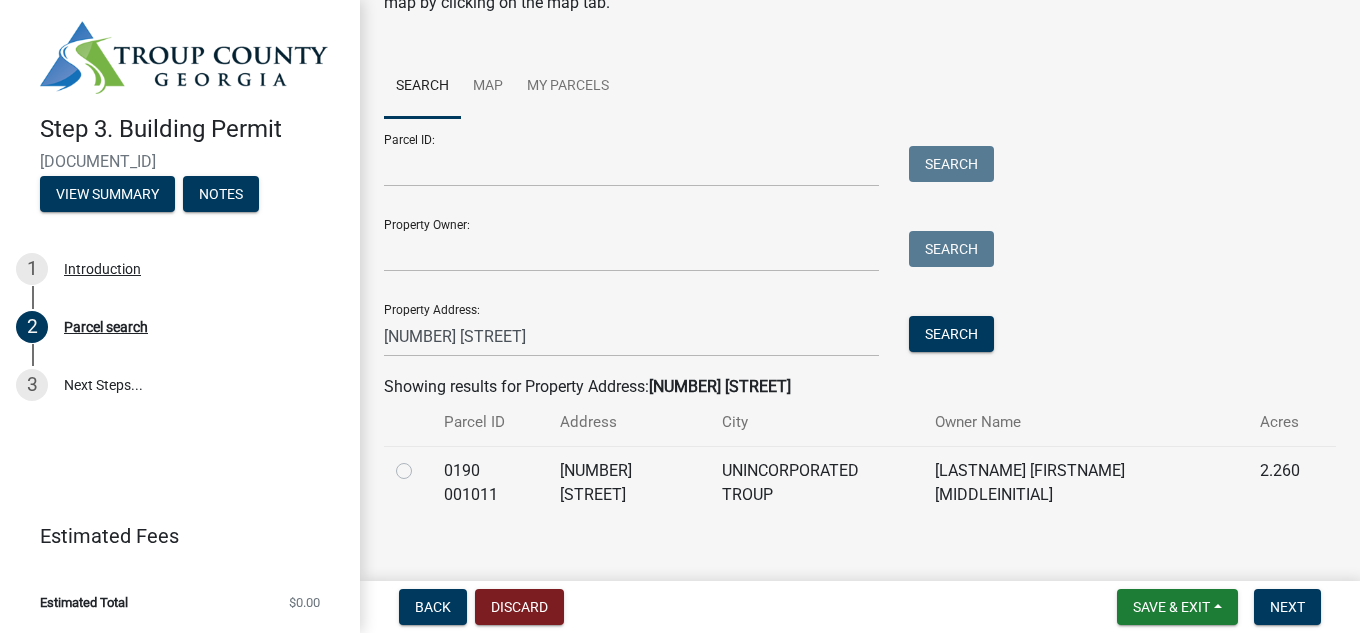 click 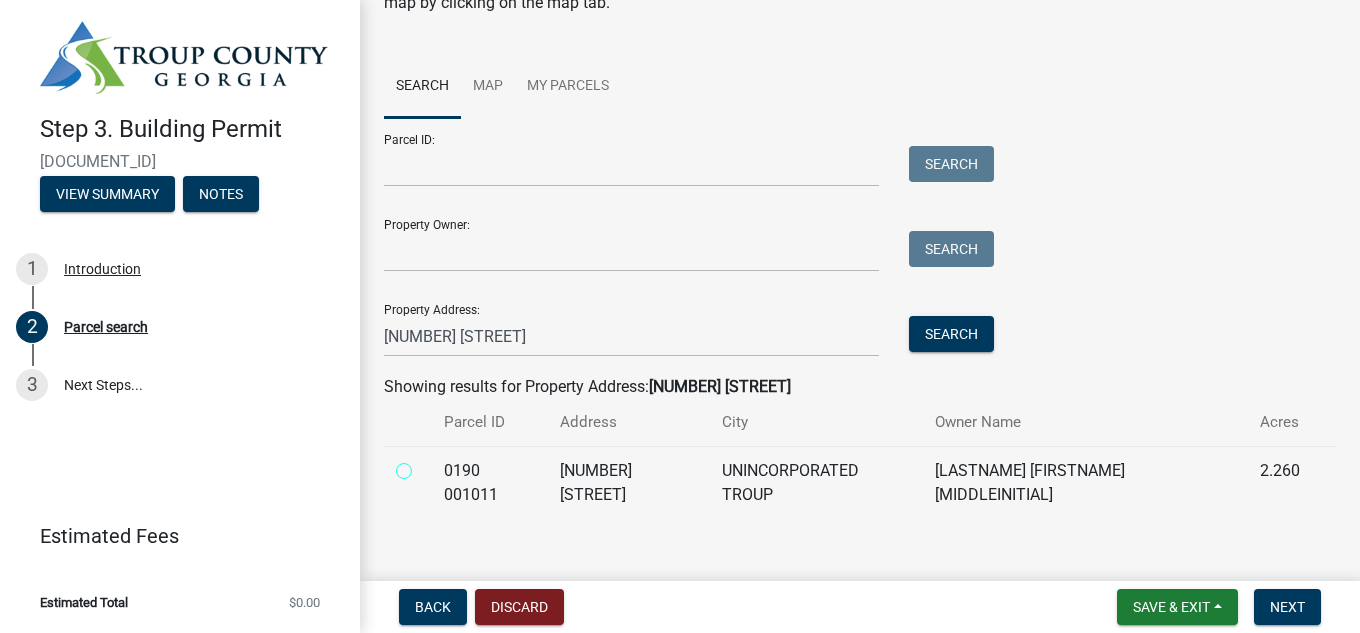 click at bounding box center (426, 465) 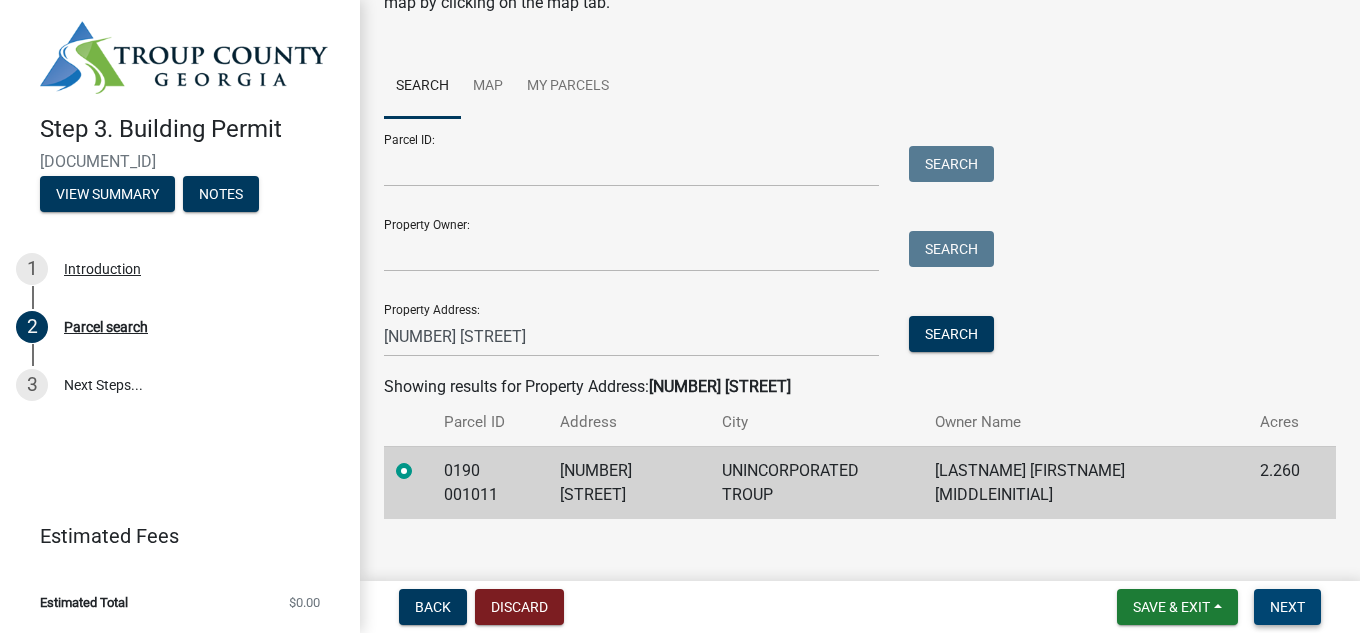 click on "Next" at bounding box center (1287, 607) 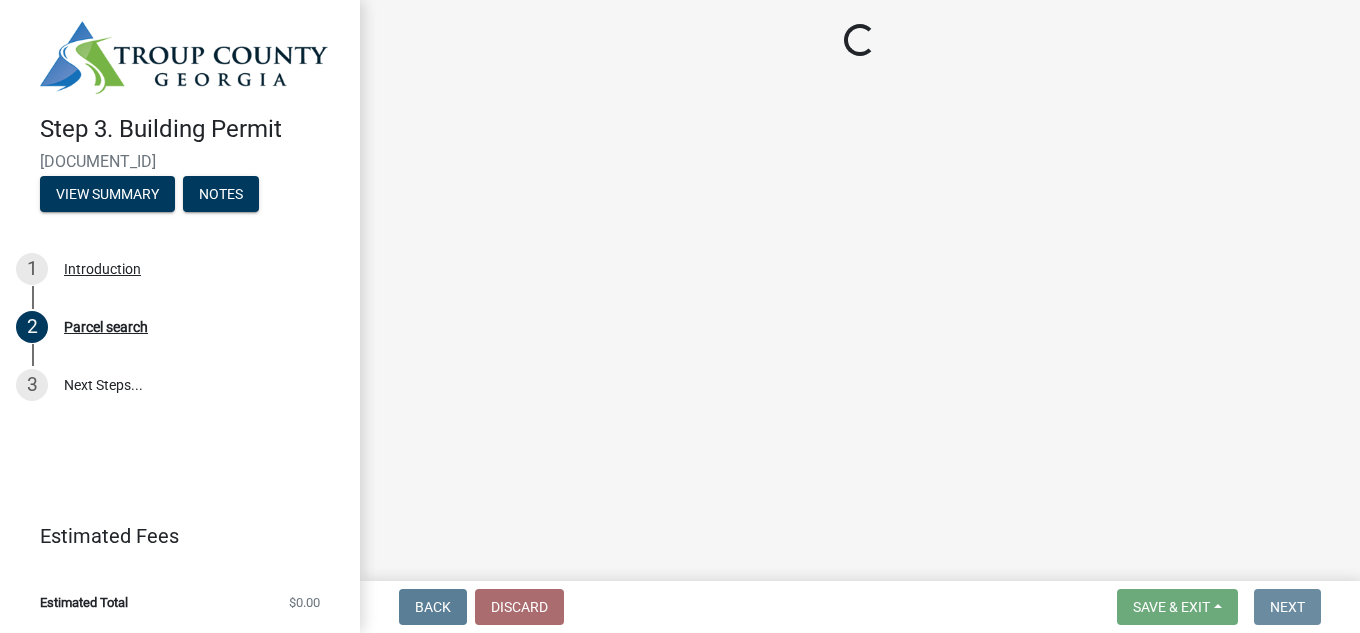 scroll, scrollTop: 0, scrollLeft: 0, axis: both 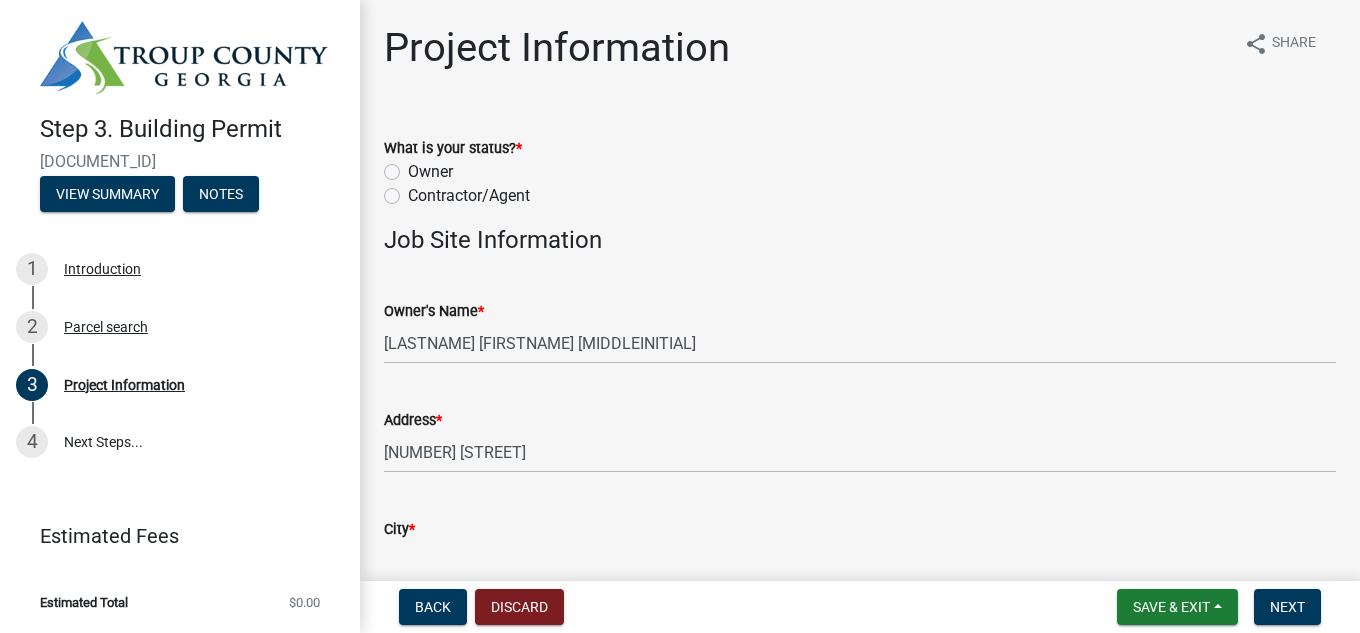 click on "Contractor/Agent" 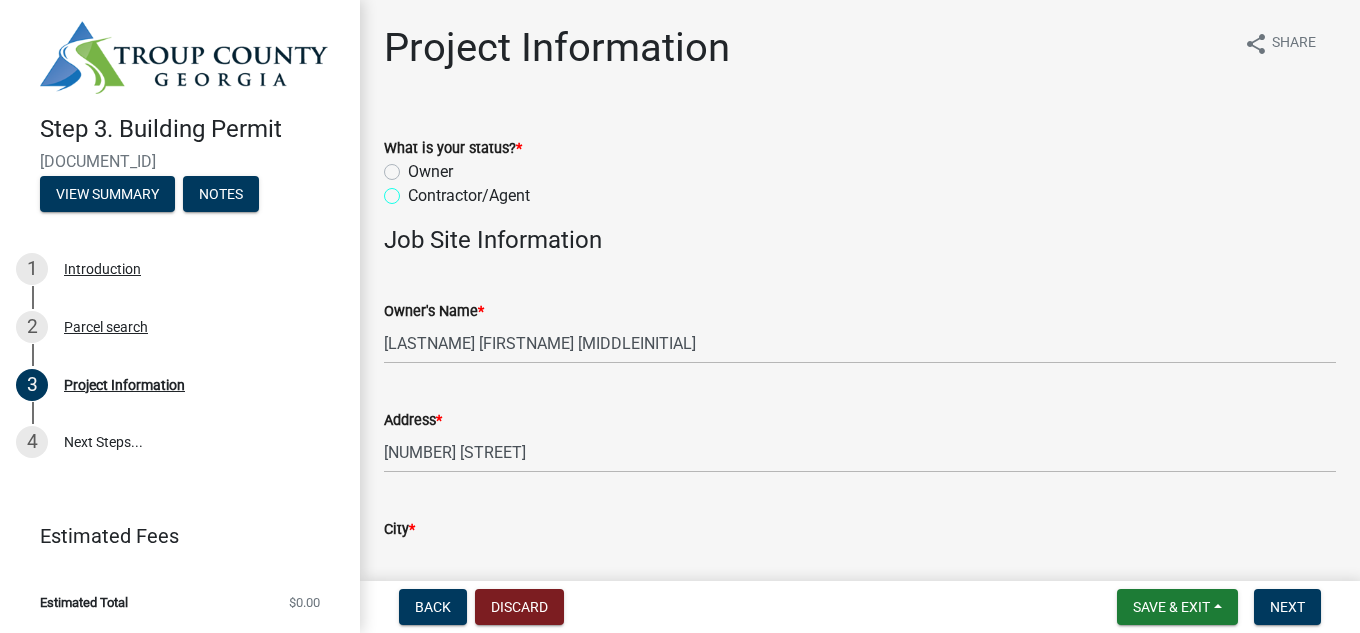 click on "Contractor/Agent" at bounding box center [414, 190] 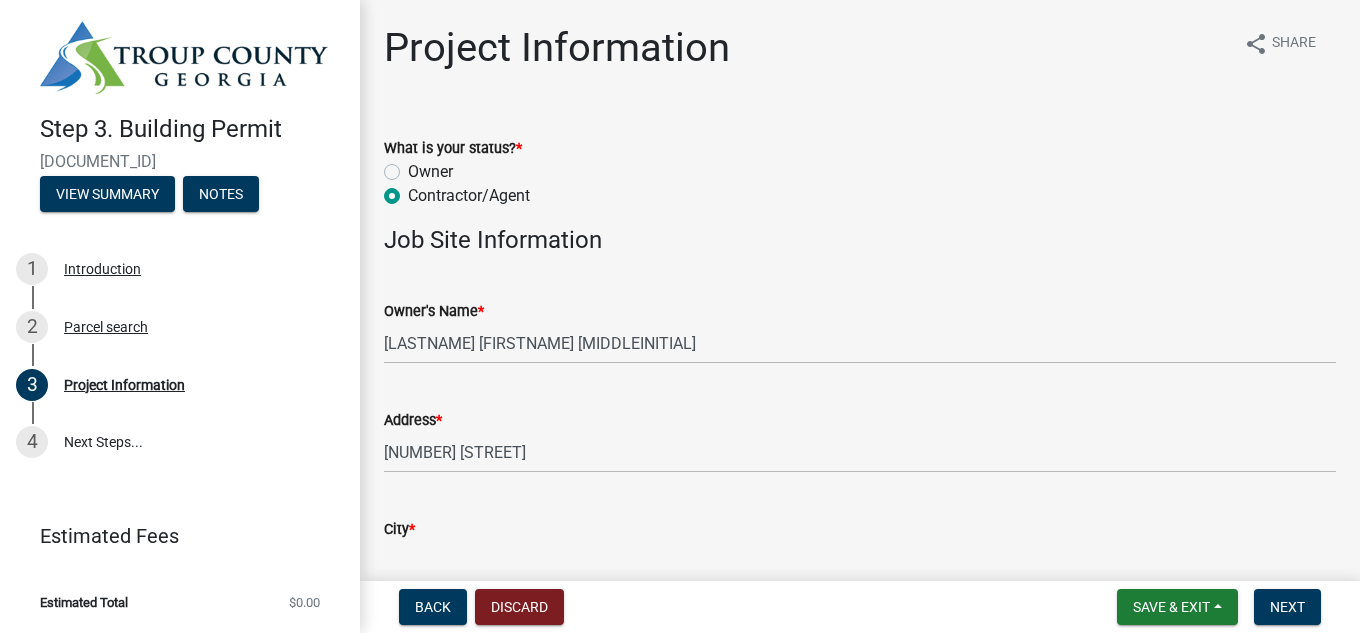 radio on "true" 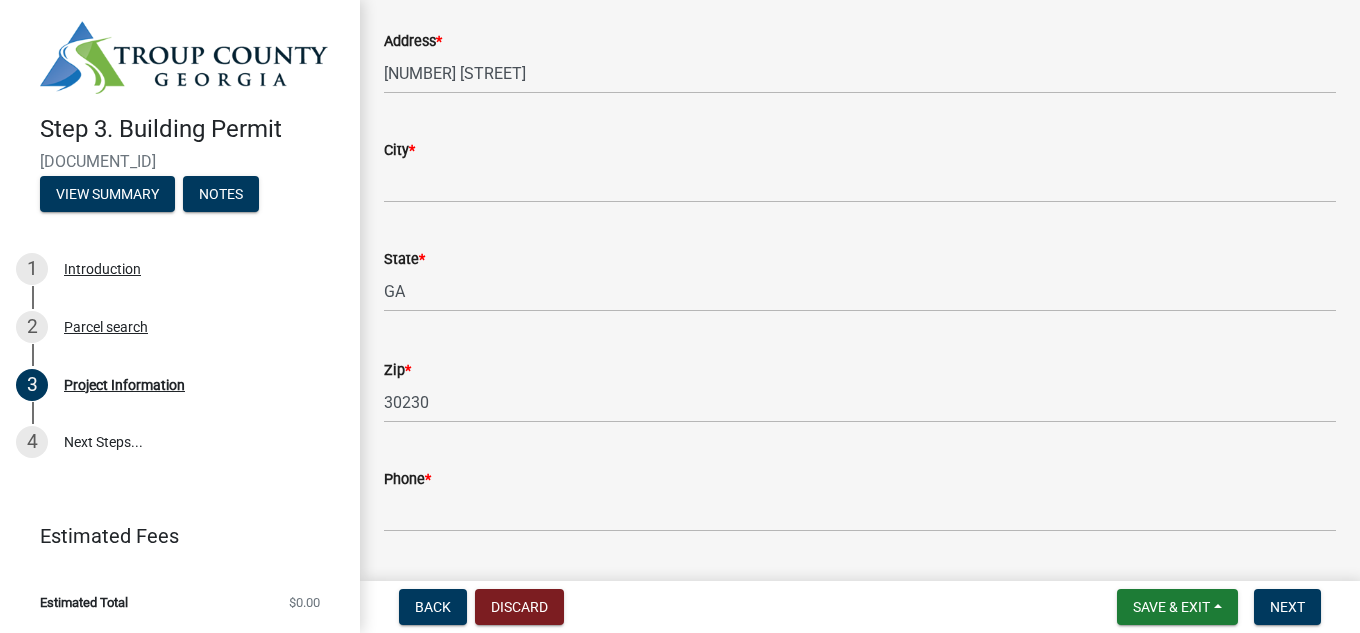 scroll, scrollTop: 400, scrollLeft: 0, axis: vertical 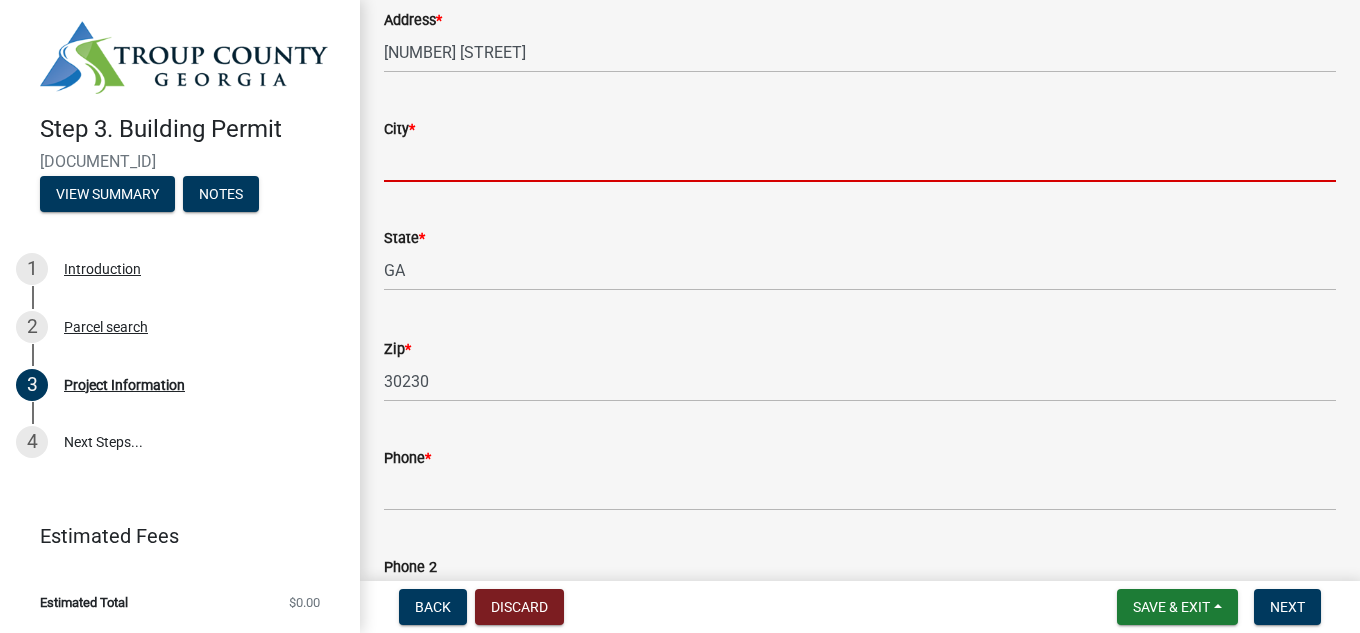 click on "City  *" at bounding box center [860, 161] 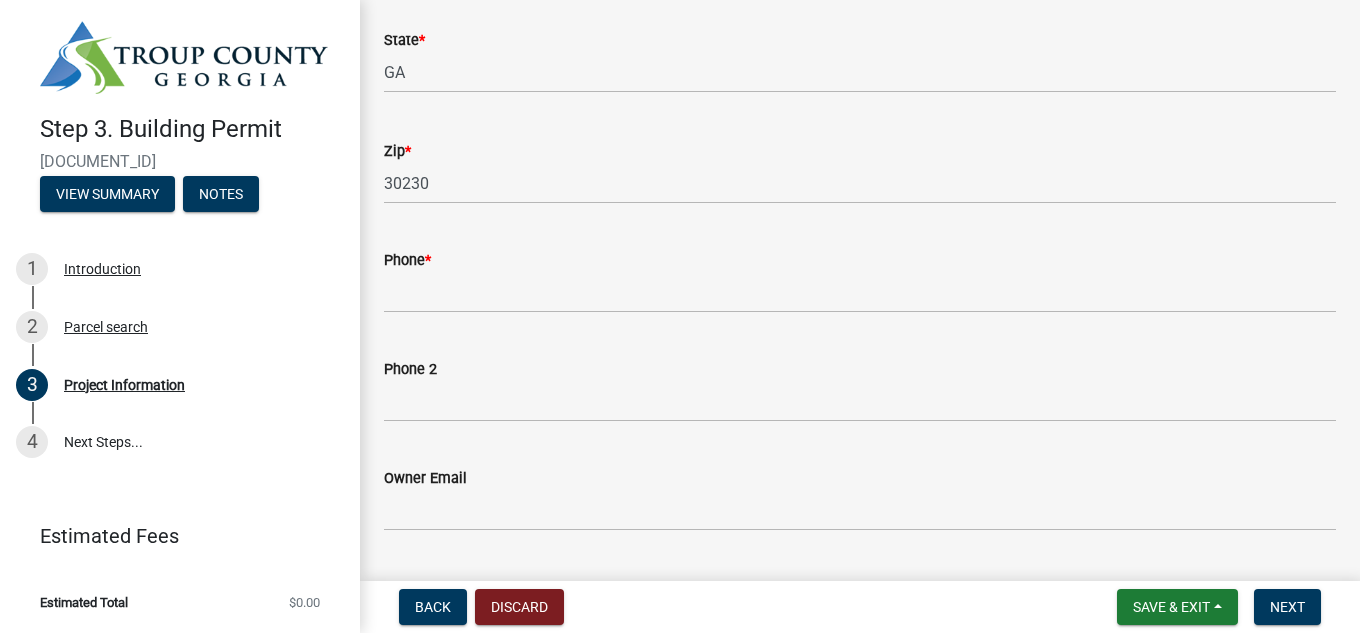 scroll, scrollTop: 600, scrollLeft: 0, axis: vertical 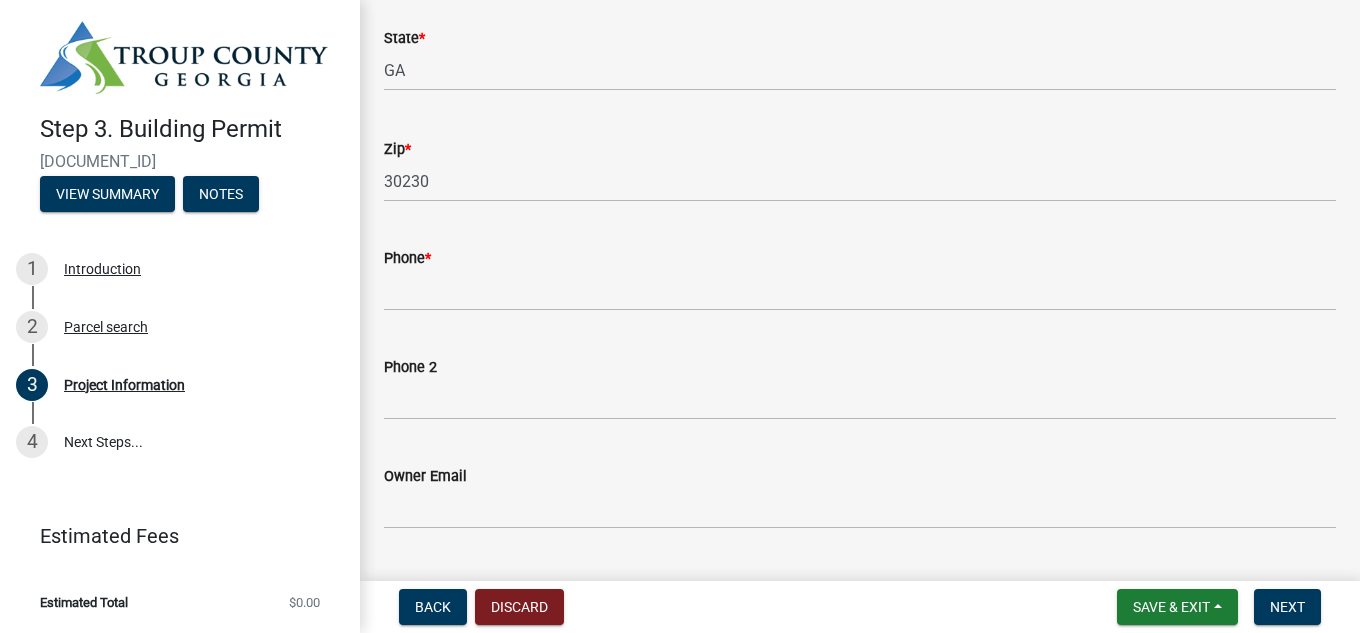 type on "Hogansville" 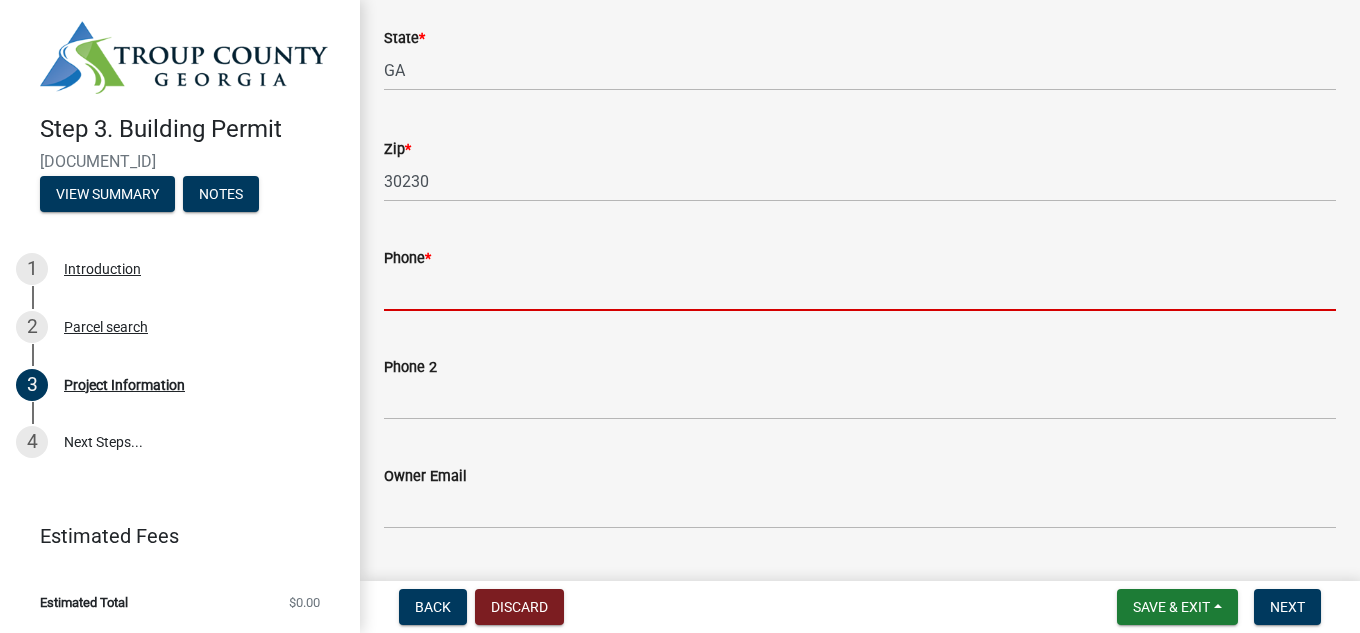 click on "Phone  *" at bounding box center (860, 290) 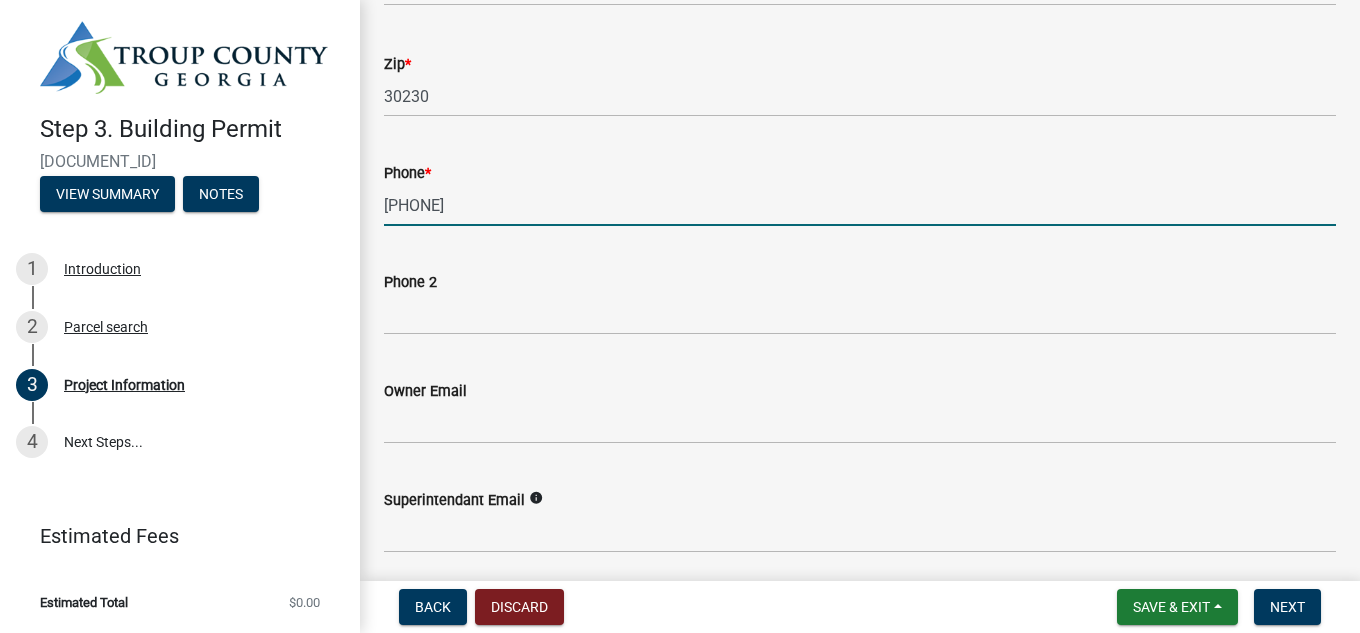 scroll, scrollTop: 800, scrollLeft: 0, axis: vertical 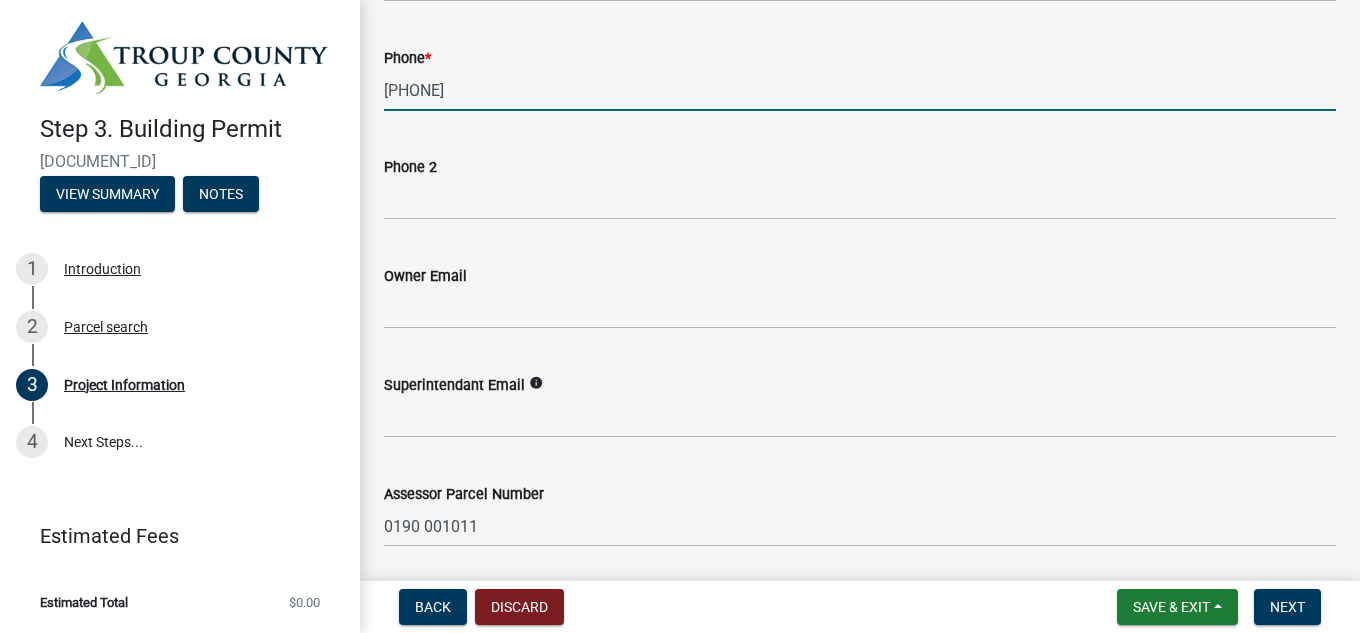 type on "[PHONE]" 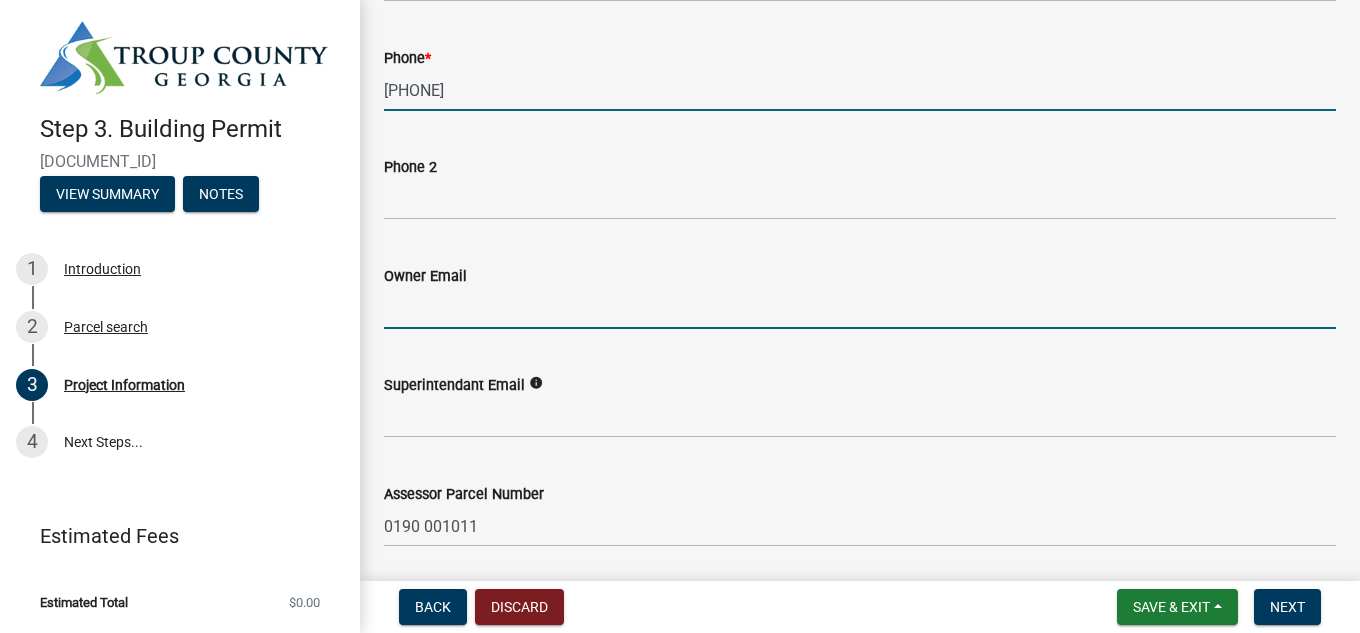 click on "Owner Email" at bounding box center (860, 308) 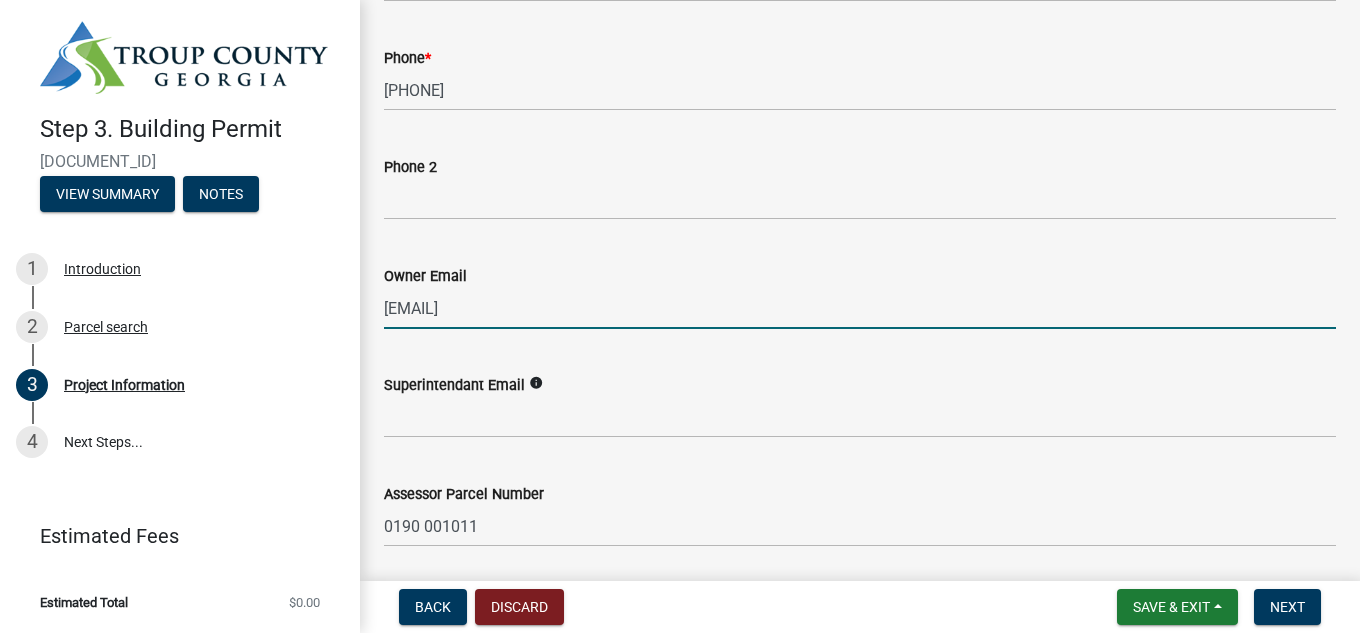 type on "[EMAIL]" 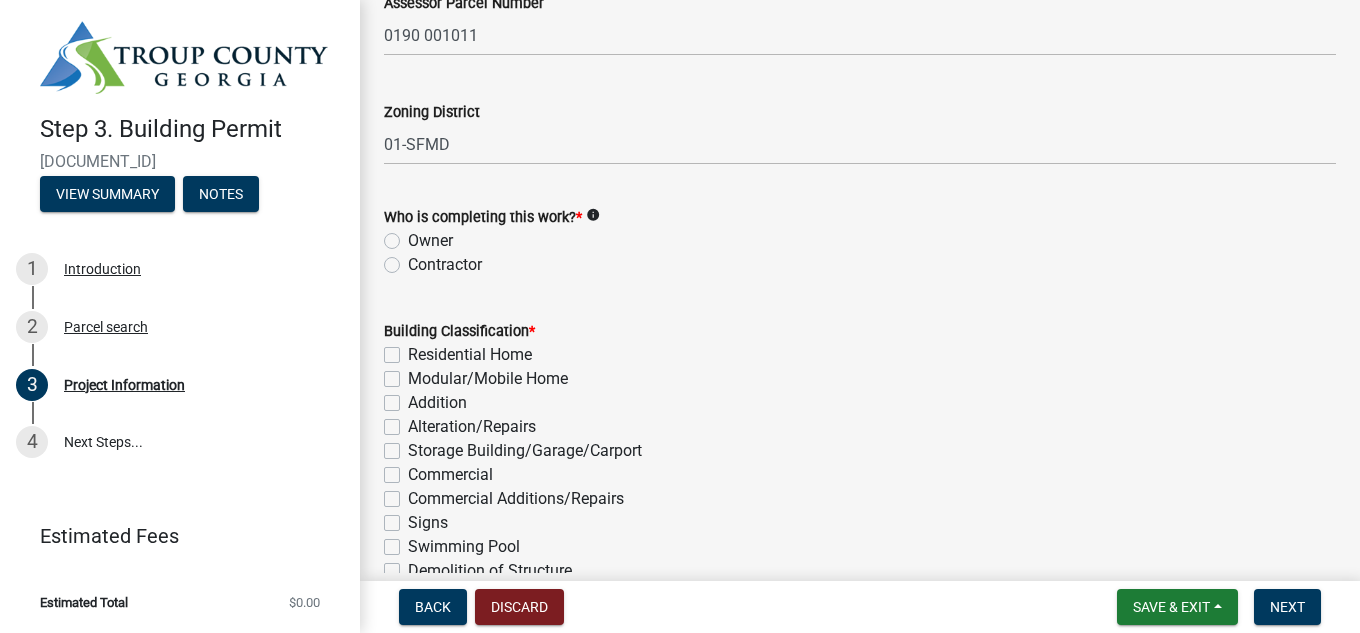 scroll, scrollTop: 1300, scrollLeft: 0, axis: vertical 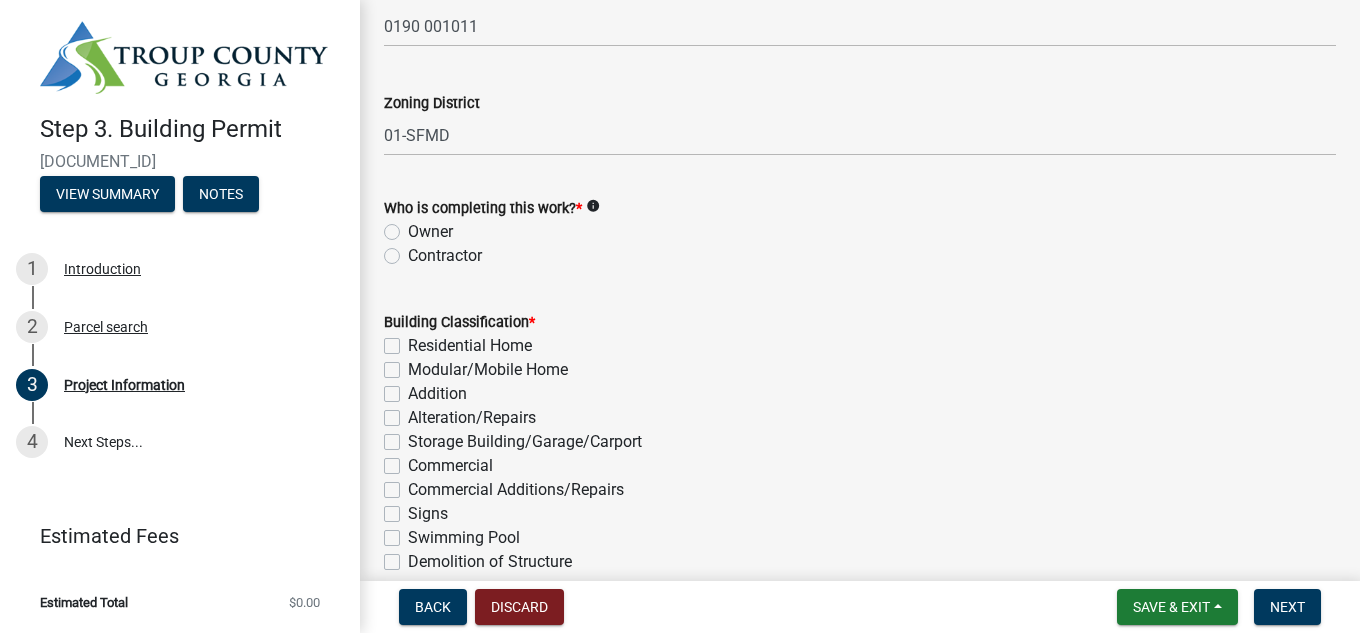 type on "[EMAIL]" 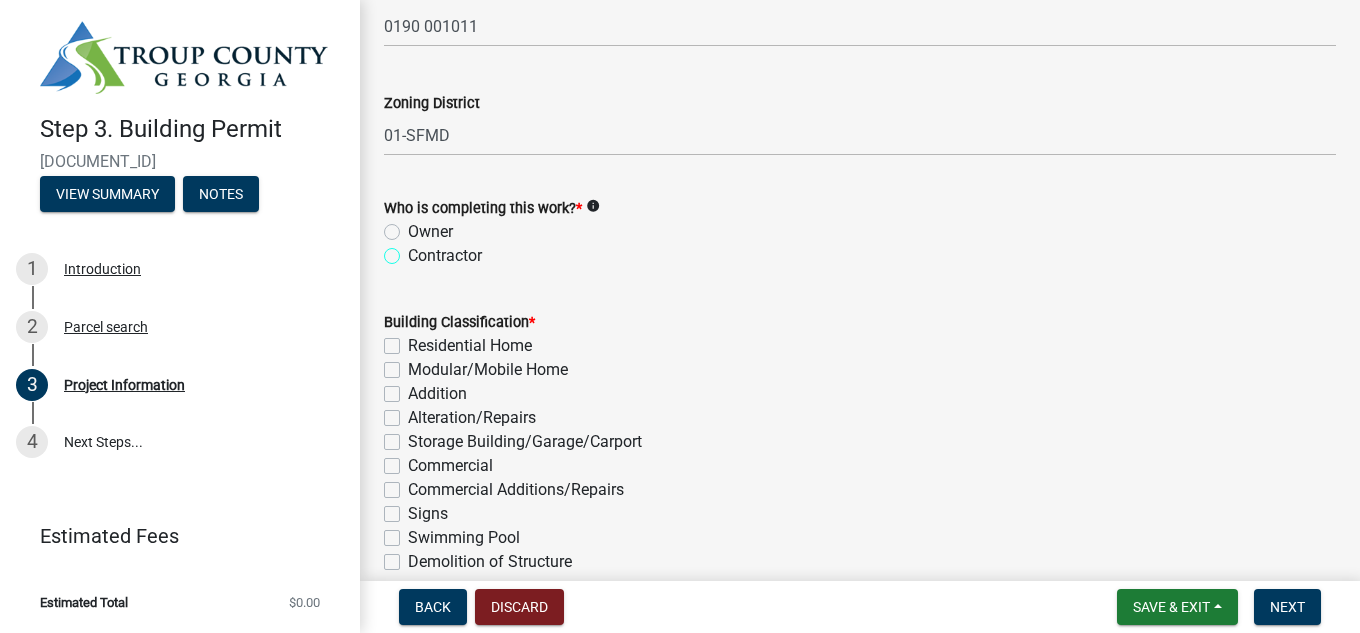 click on "Contractor" at bounding box center [414, 250] 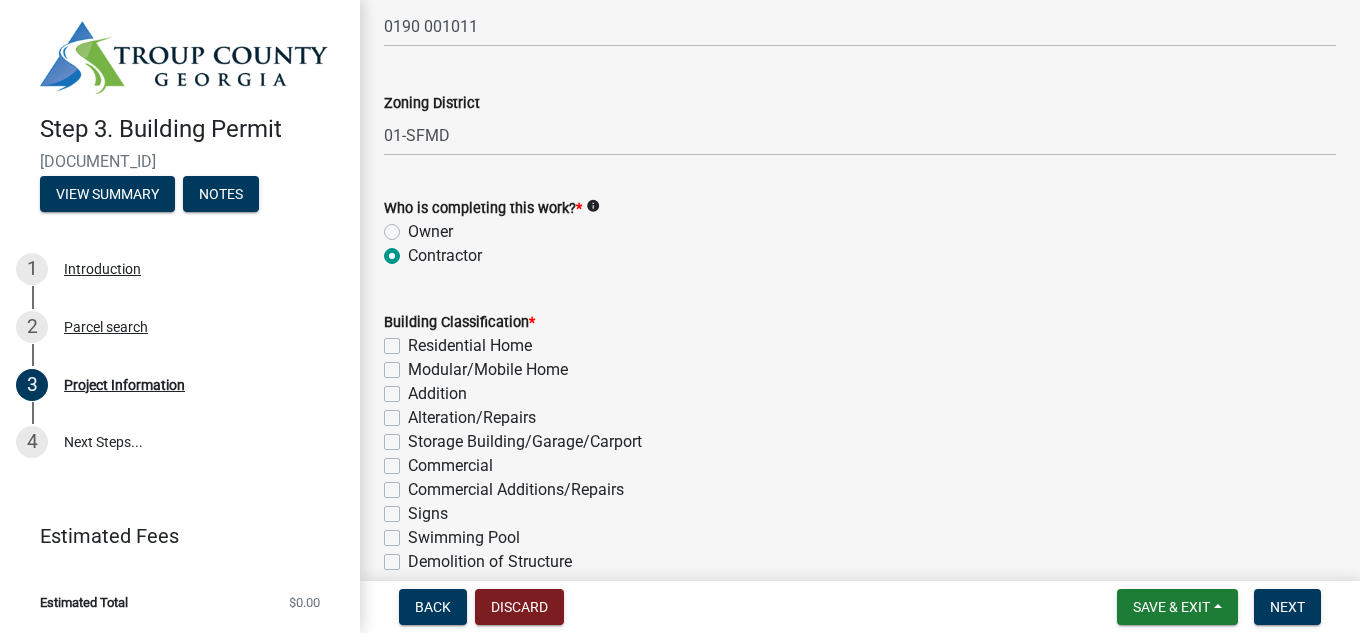 radio on "true" 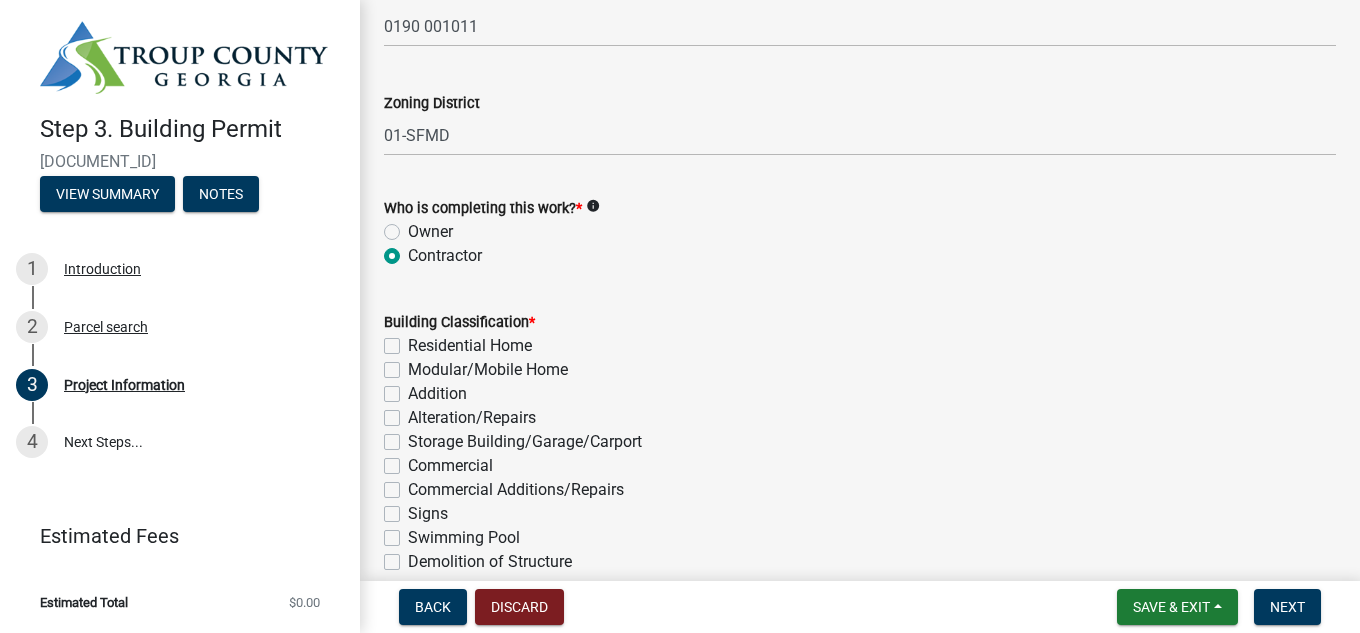 click on "info" 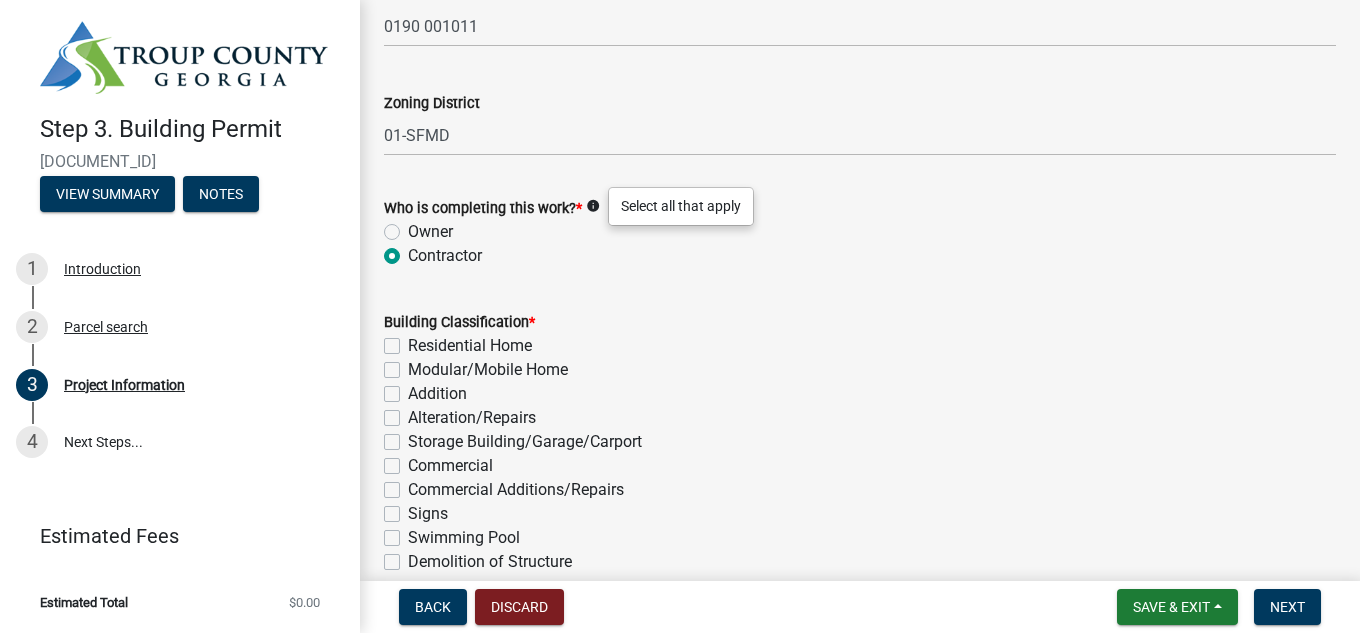 click on "Who is completing this work?  *  info
Owner   Contractor" 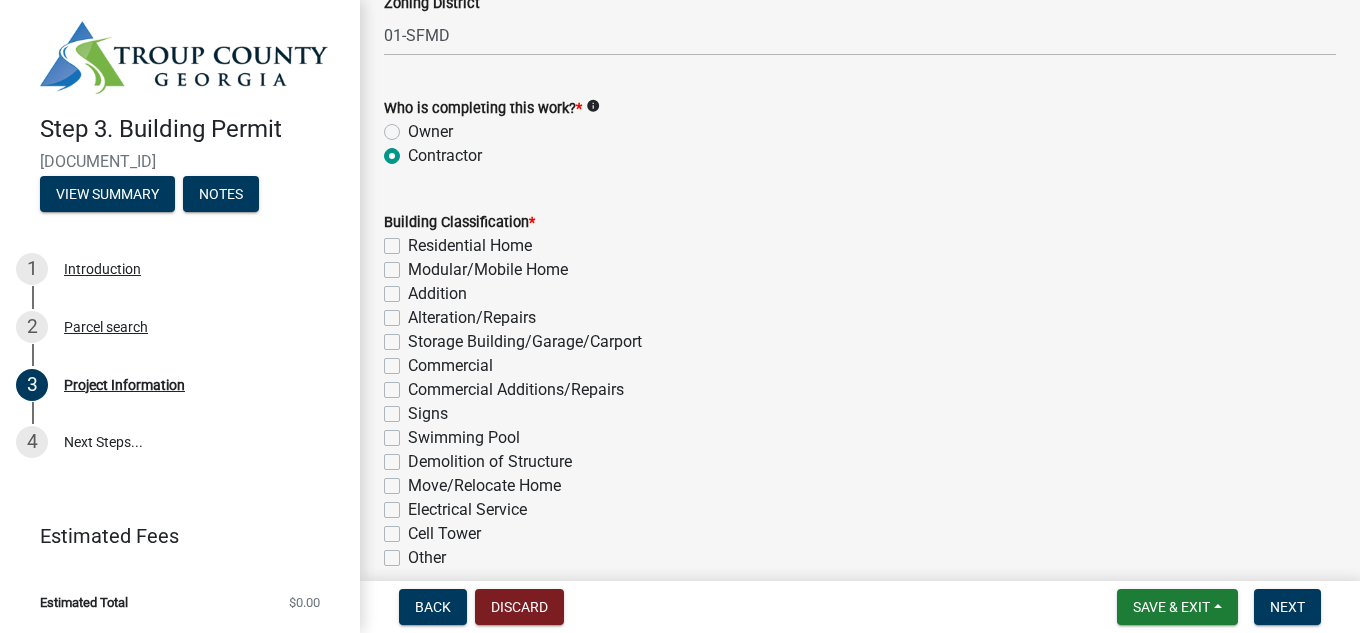scroll, scrollTop: 1500, scrollLeft: 0, axis: vertical 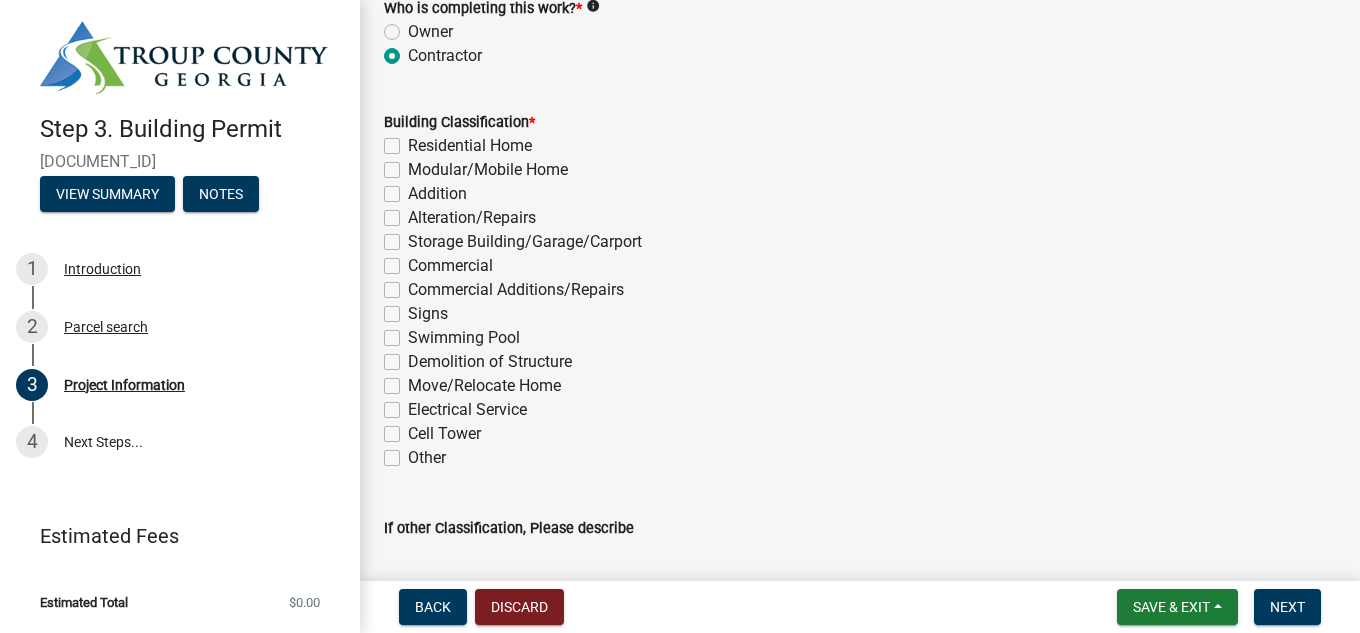 click on "Swimming Pool" 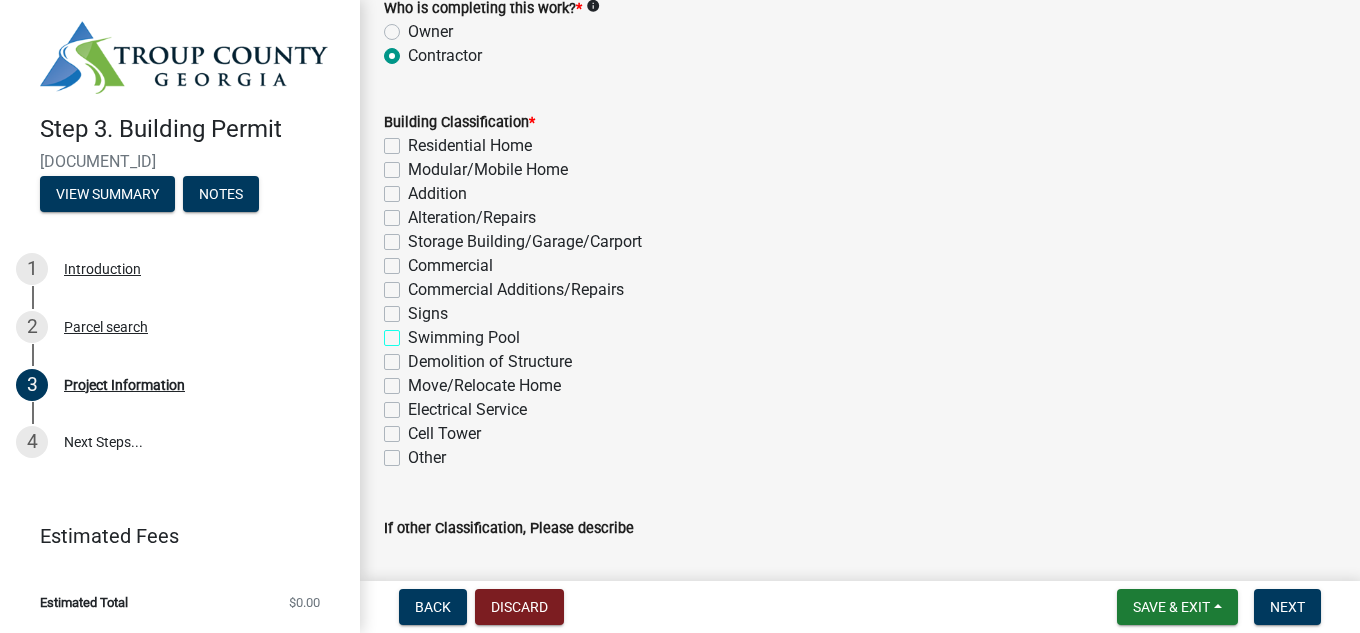 click on "Swimming Pool" at bounding box center [414, 332] 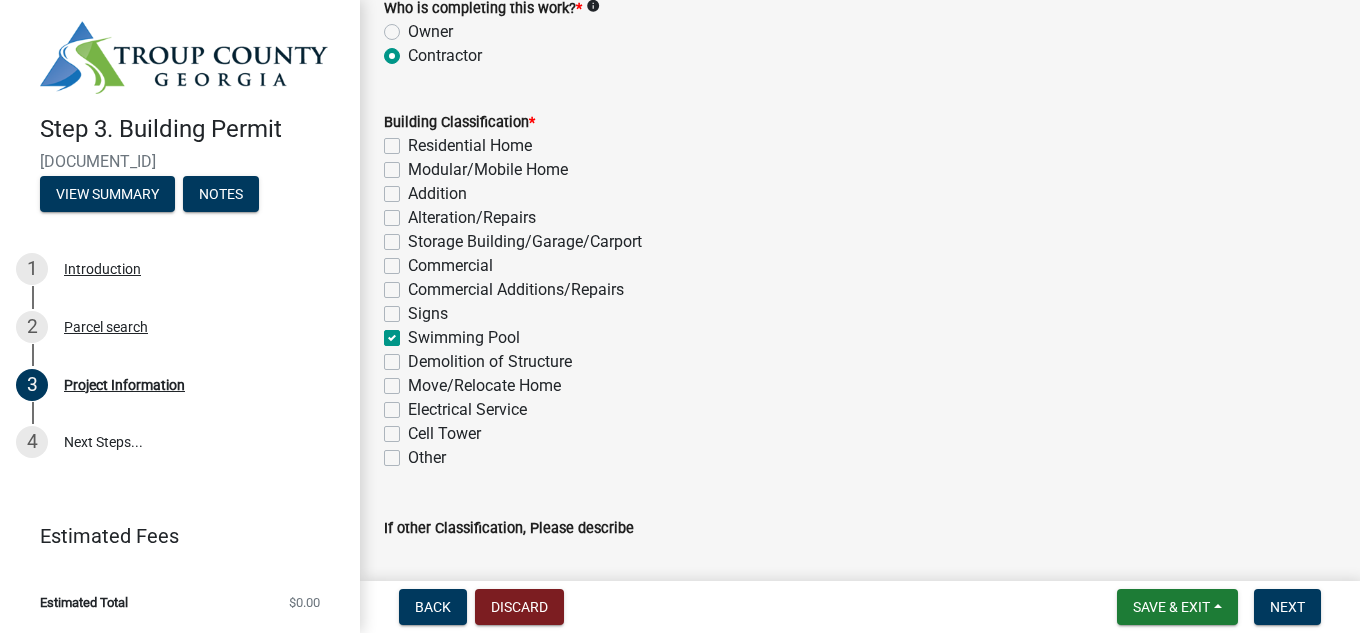 checkbox on "false" 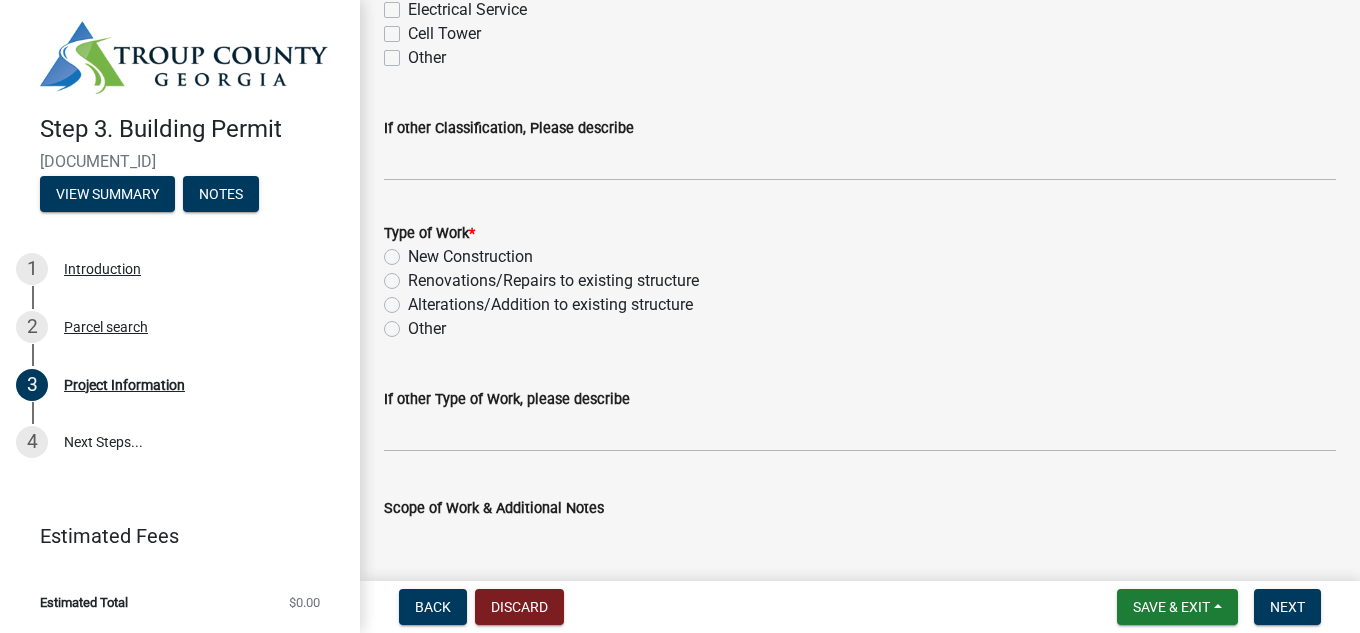 click on "New Construction" 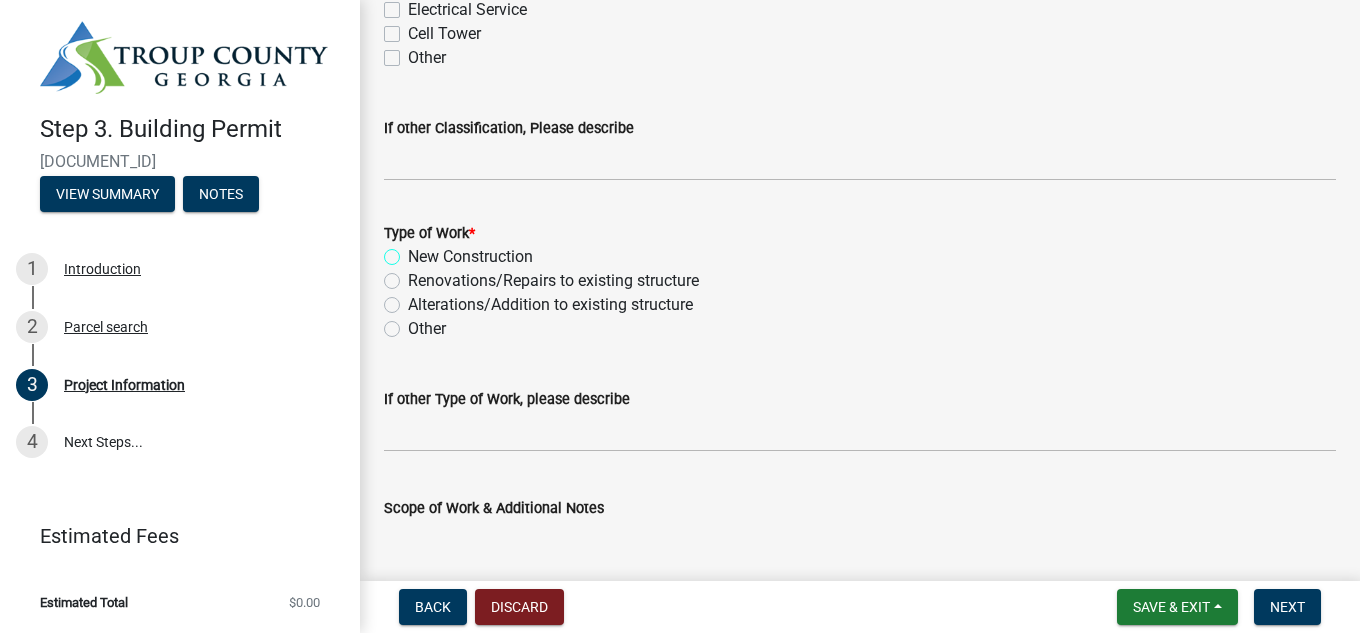 click on "New Construction" at bounding box center [414, 251] 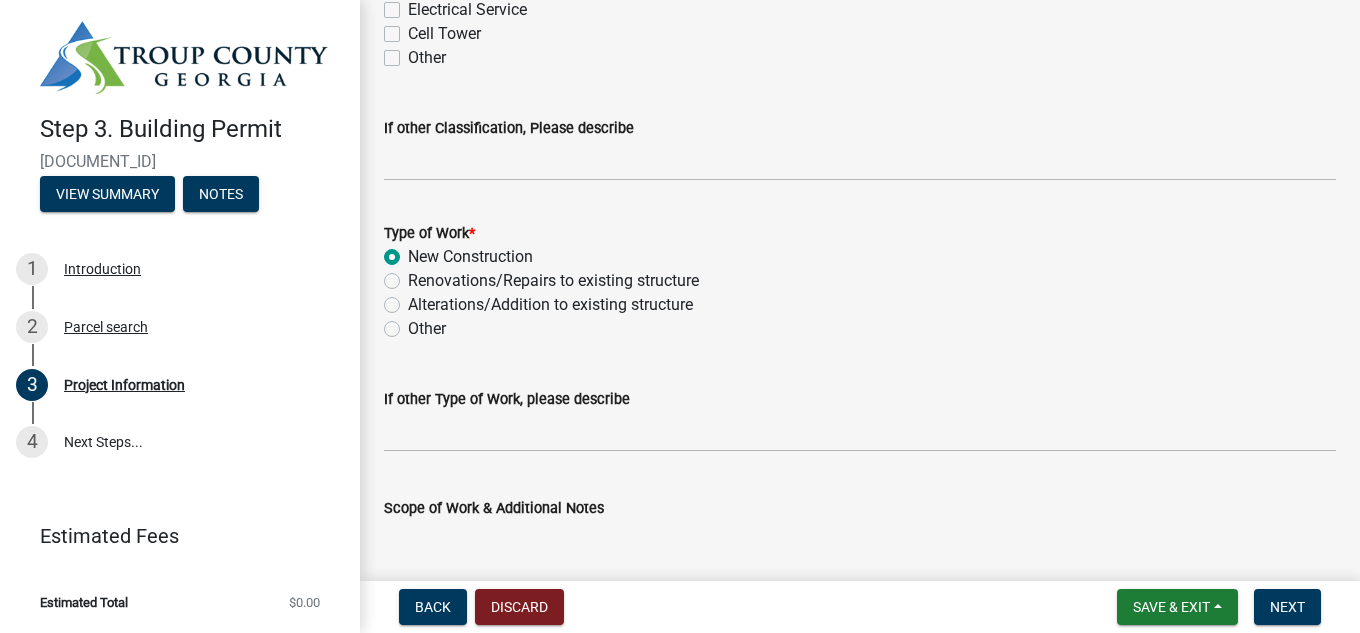 radio on "true" 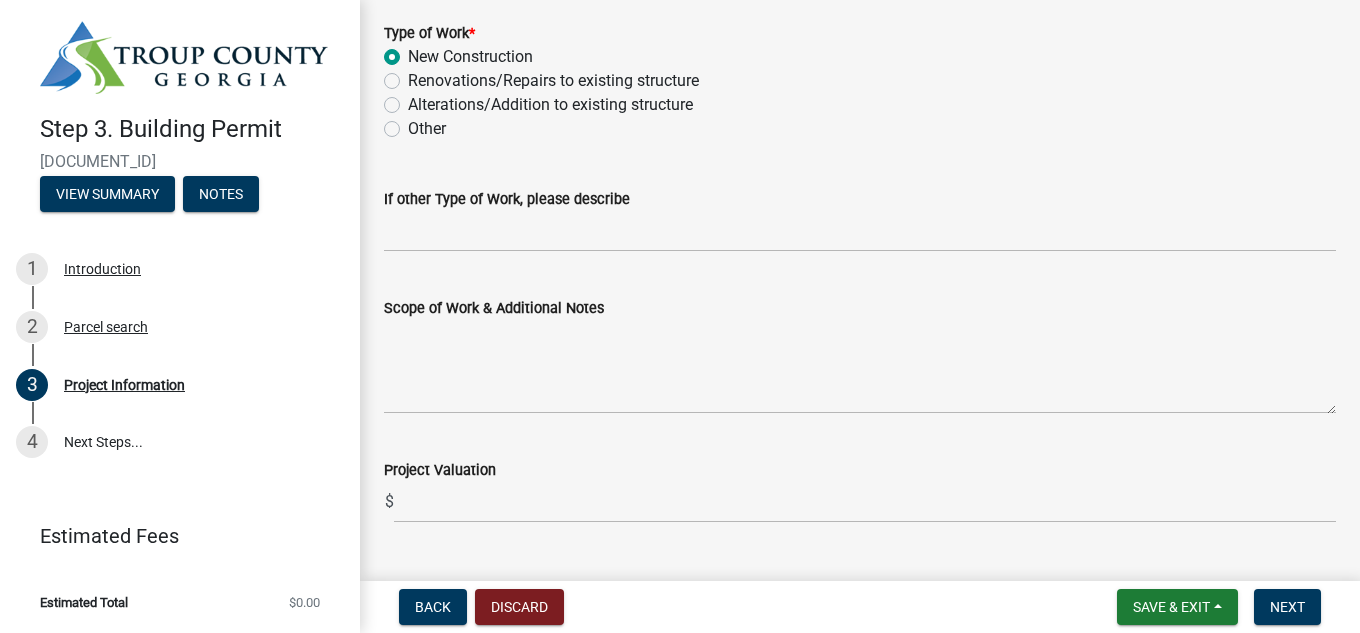scroll, scrollTop: 2146, scrollLeft: 0, axis: vertical 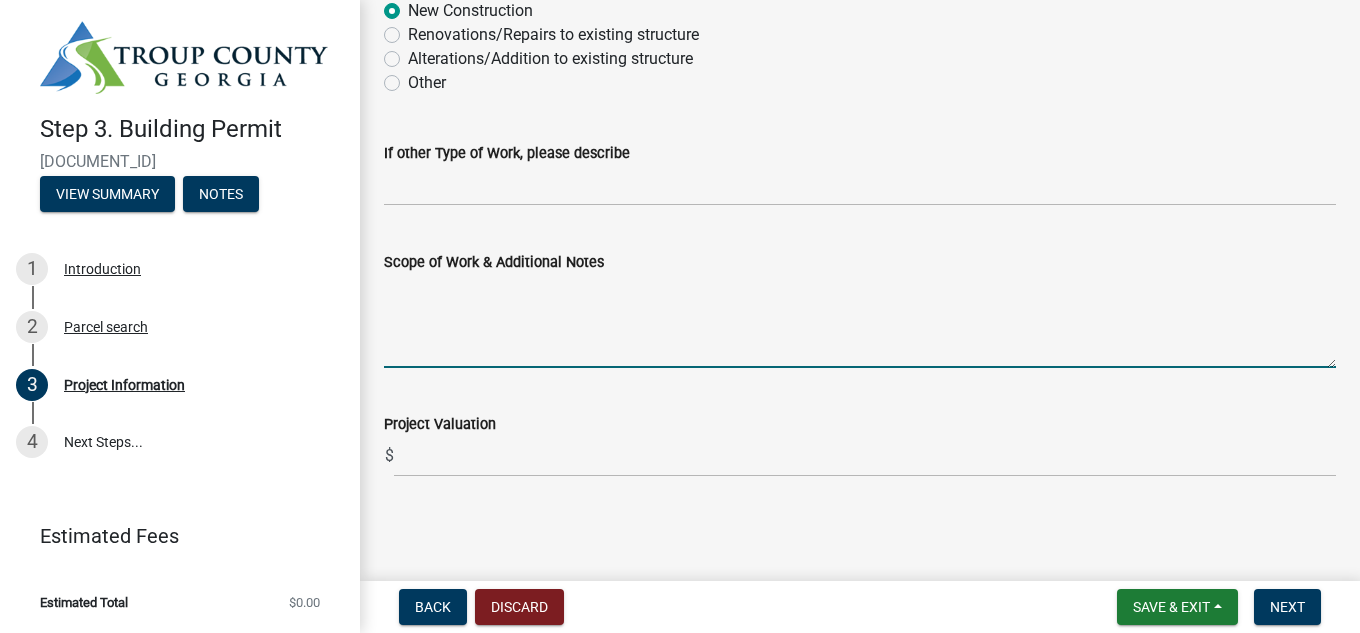 click on "Scope of Work & Additional Notes" at bounding box center (860, 321) 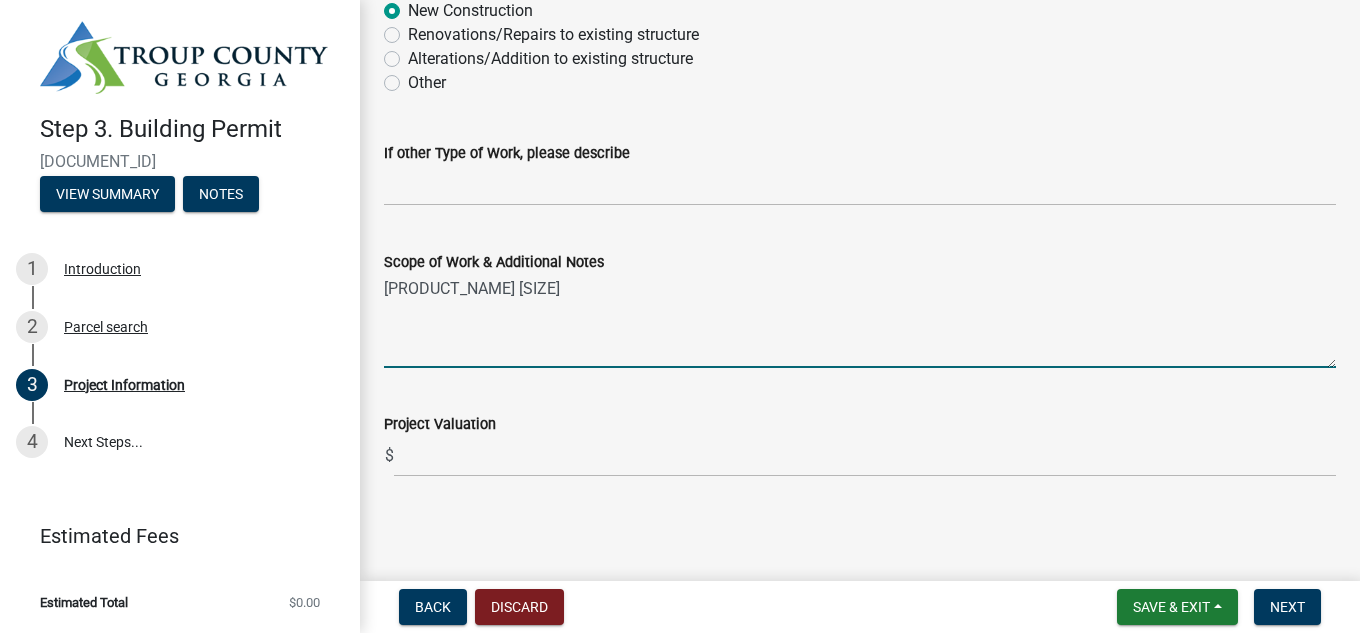 type on "[PRODUCT_NAME] [SIZE]" 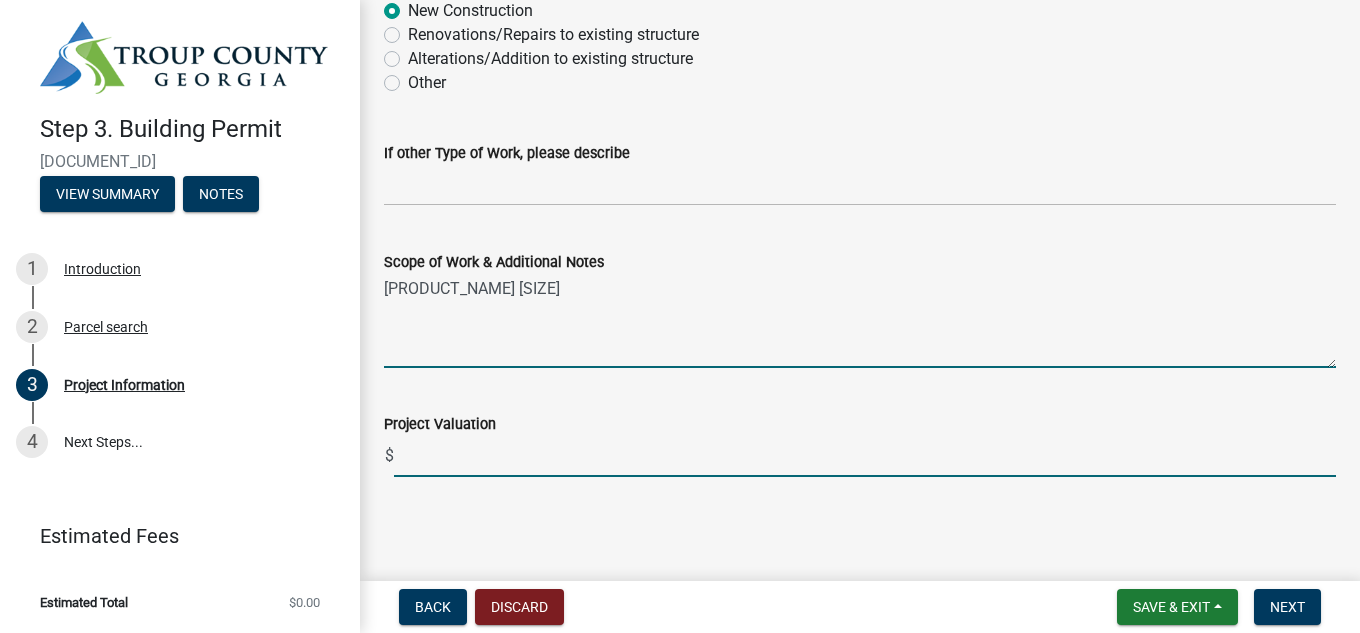 click 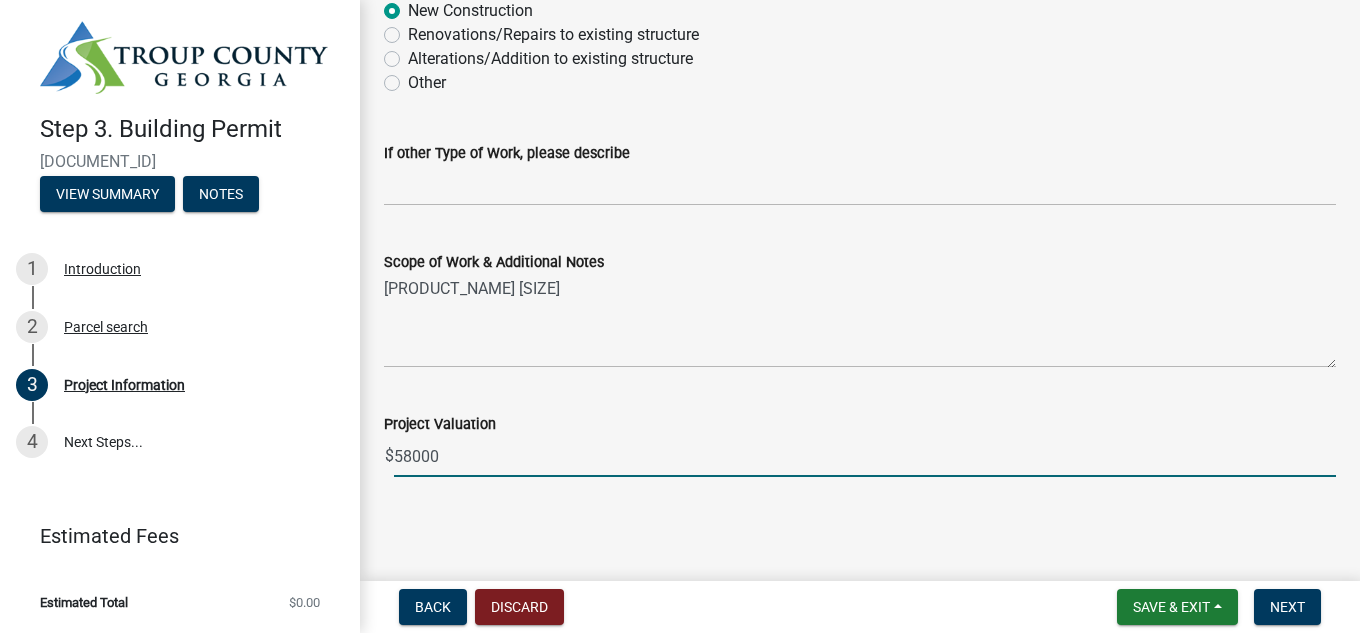 type on "58000" 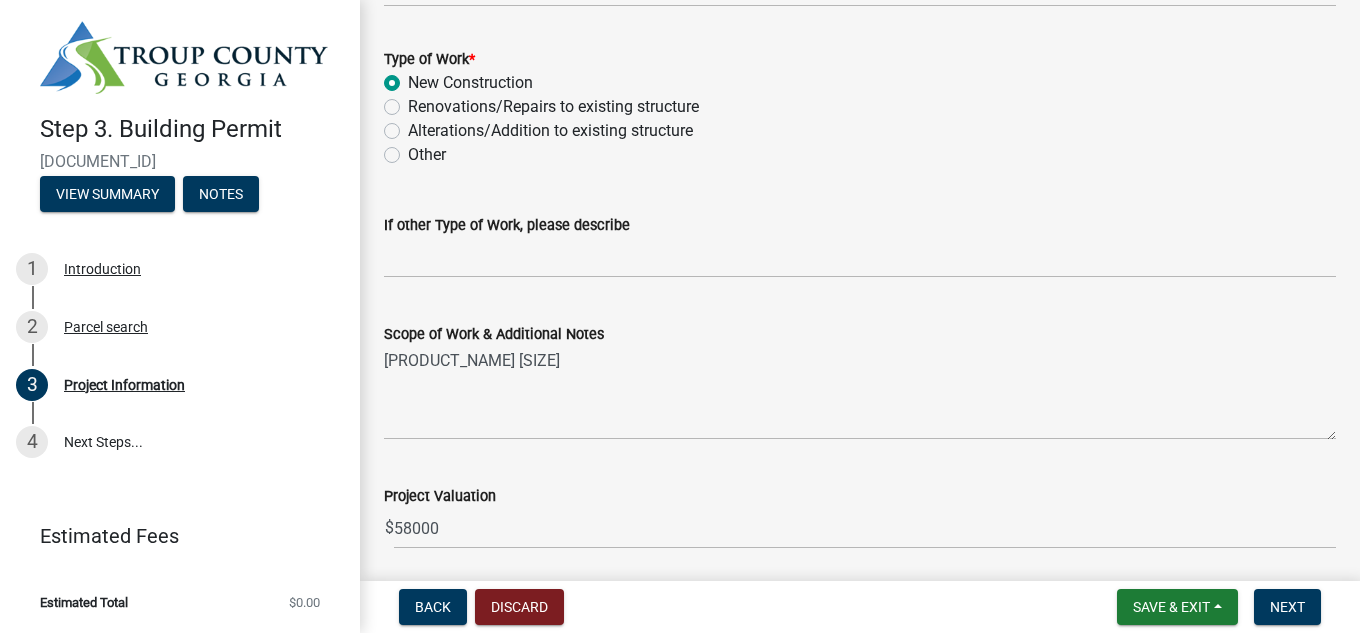 scroll, scrollTop: 2146, scrollLeft: 0, axis: vertical 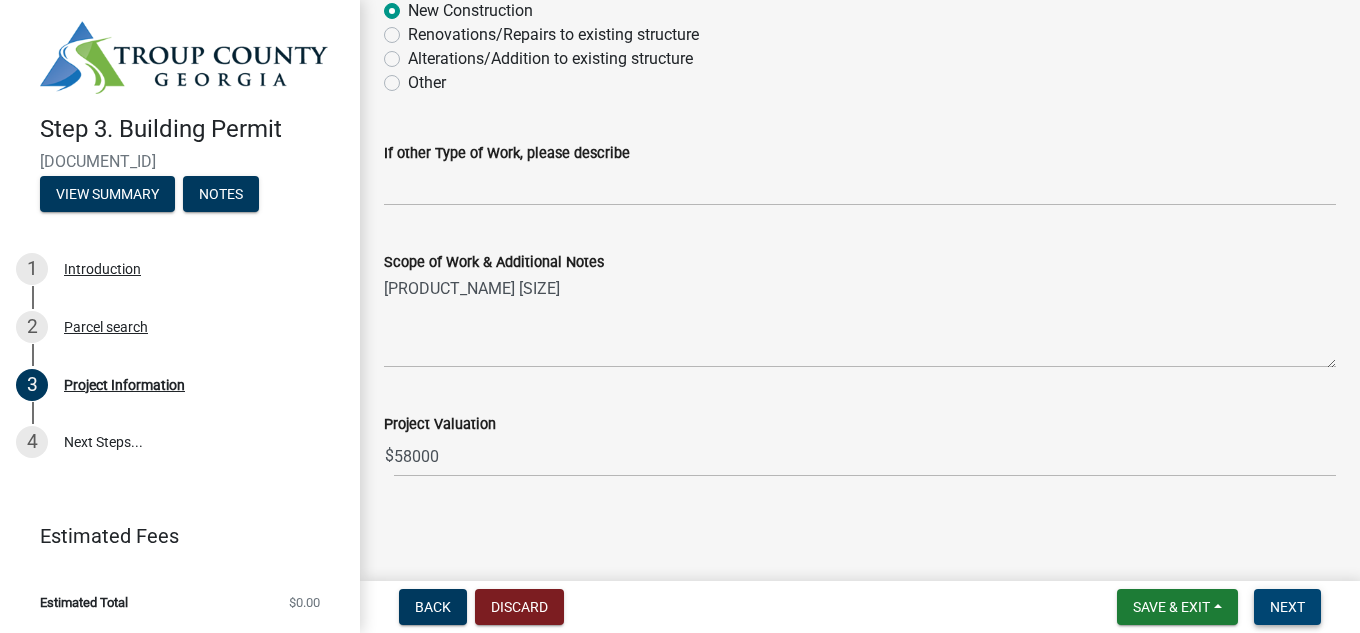 click on "Next" at bounding box center [1287, 607] 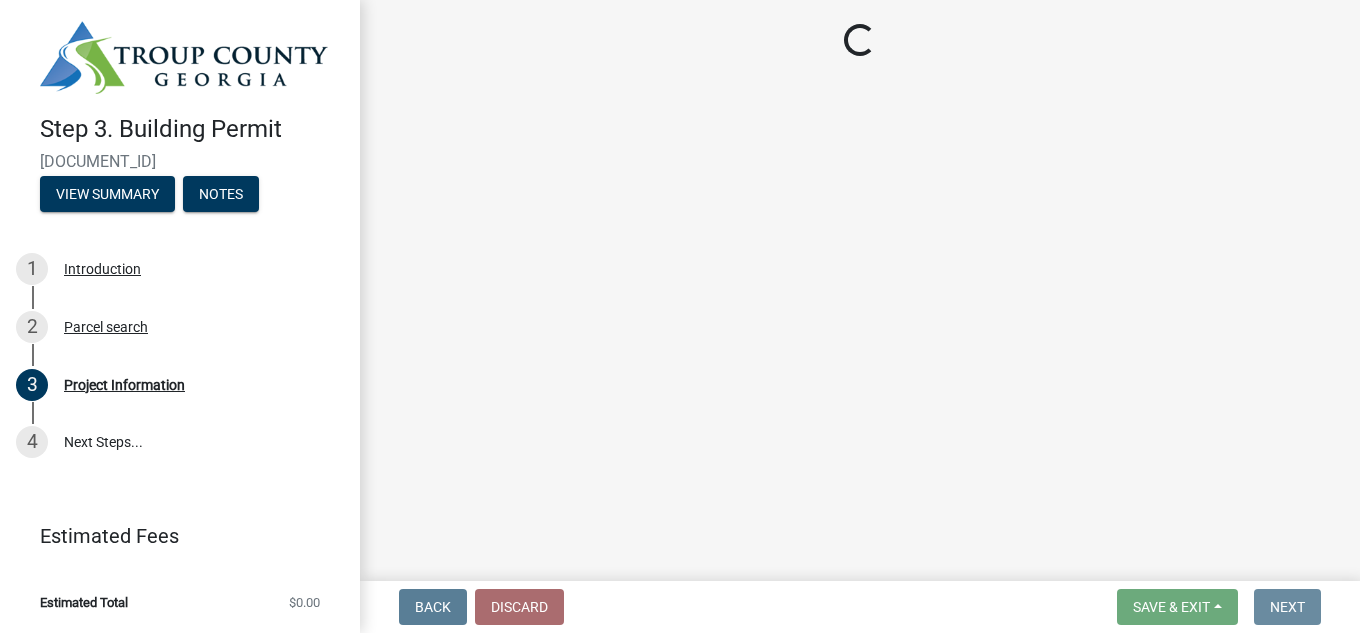 scroll, scrollTop: 0, scrollLeft: 0, axis: both 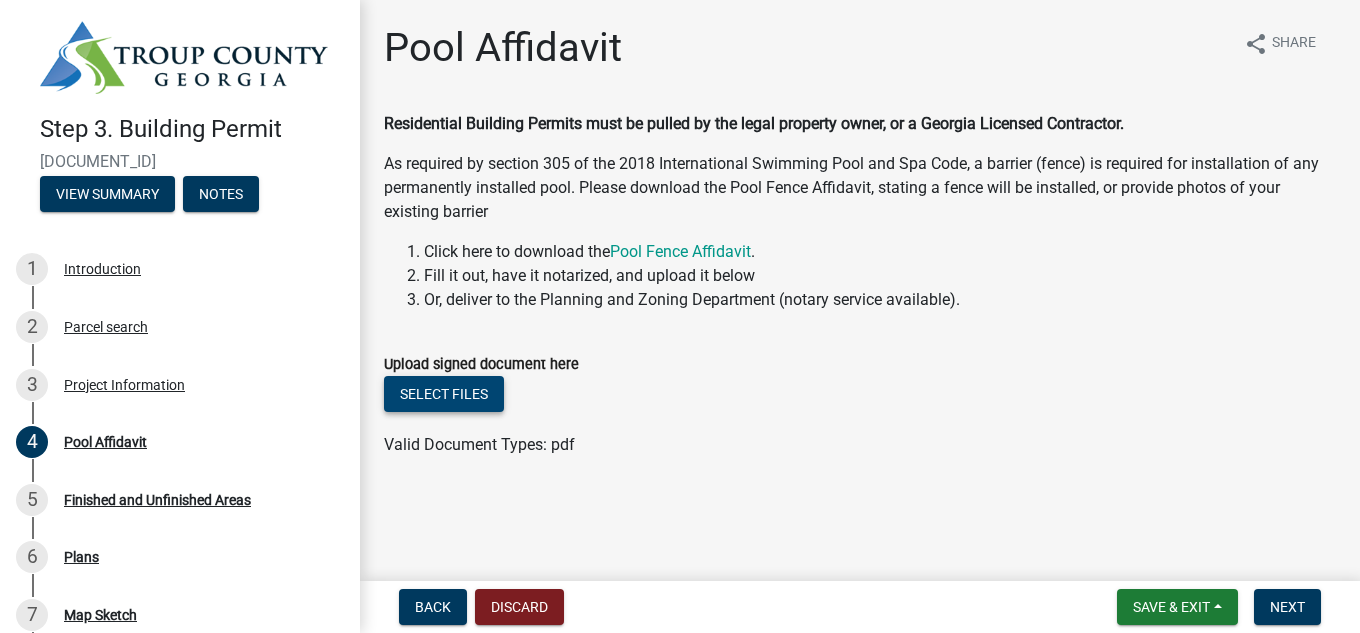 click on "Select files" 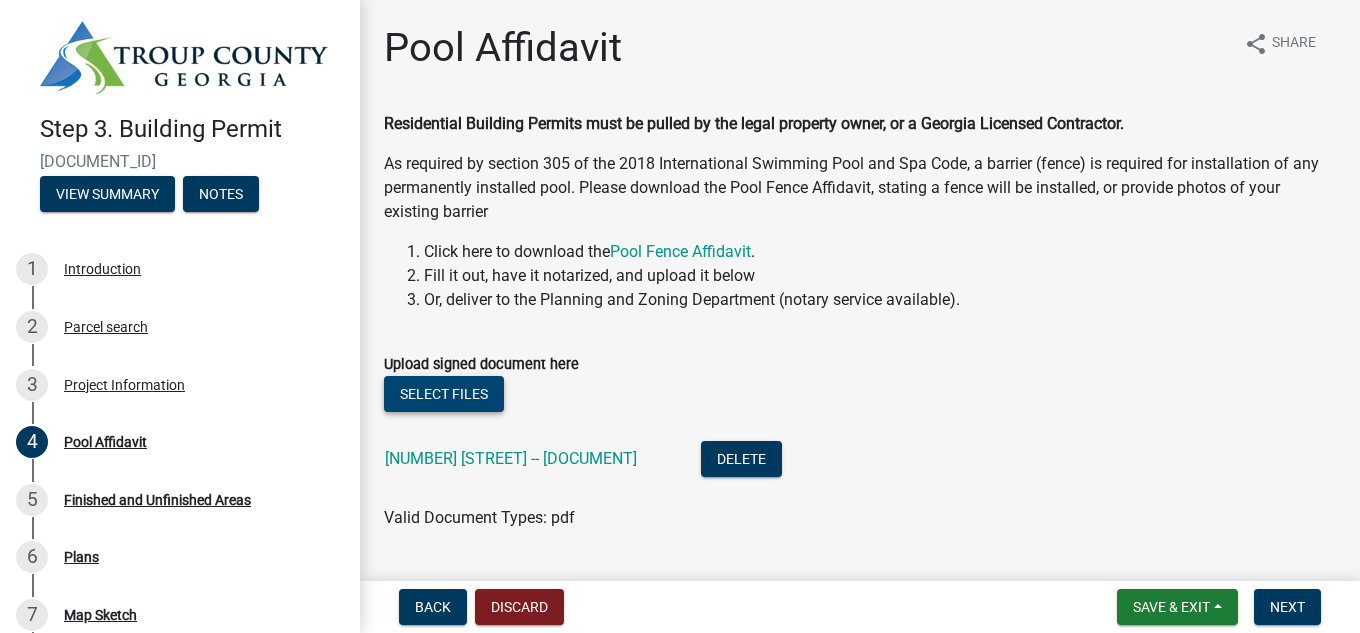 scroll, scrollTop: 53, scrollLeft: 0, axis: vertical 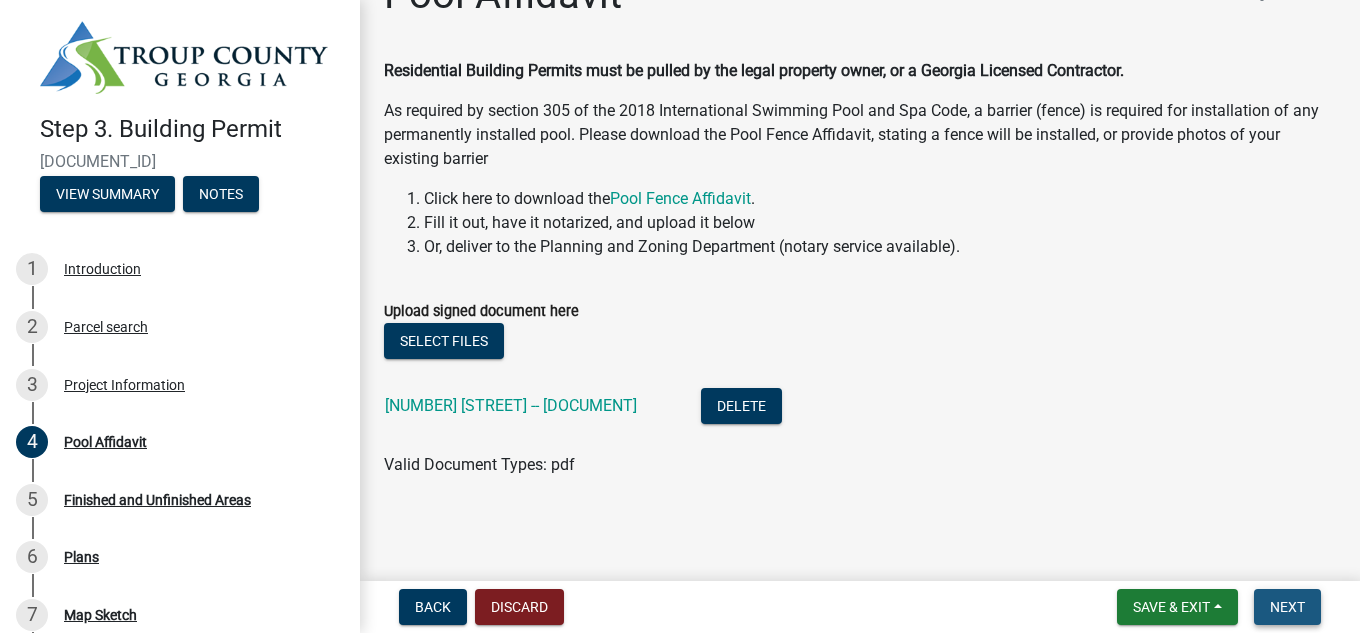 click on "Next" at bounding box center [1287, 607] 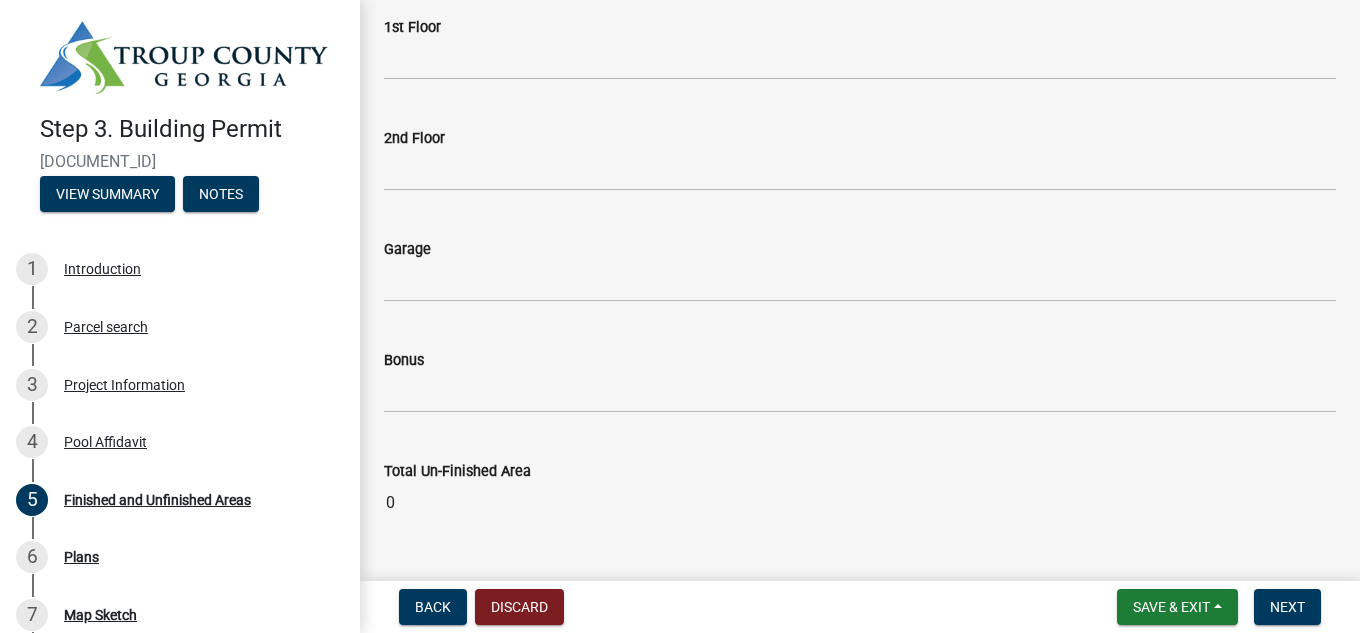 scroll, scrollTop: 1101, scrollLeft: 0, axis: vertical 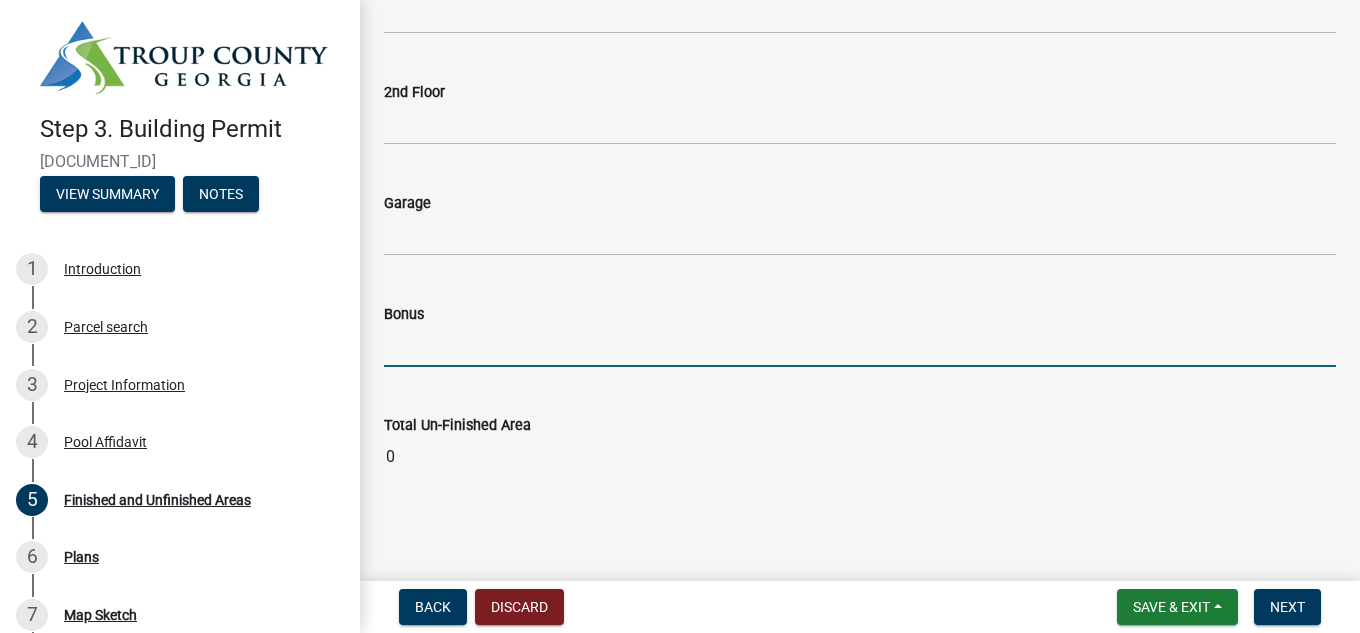 click 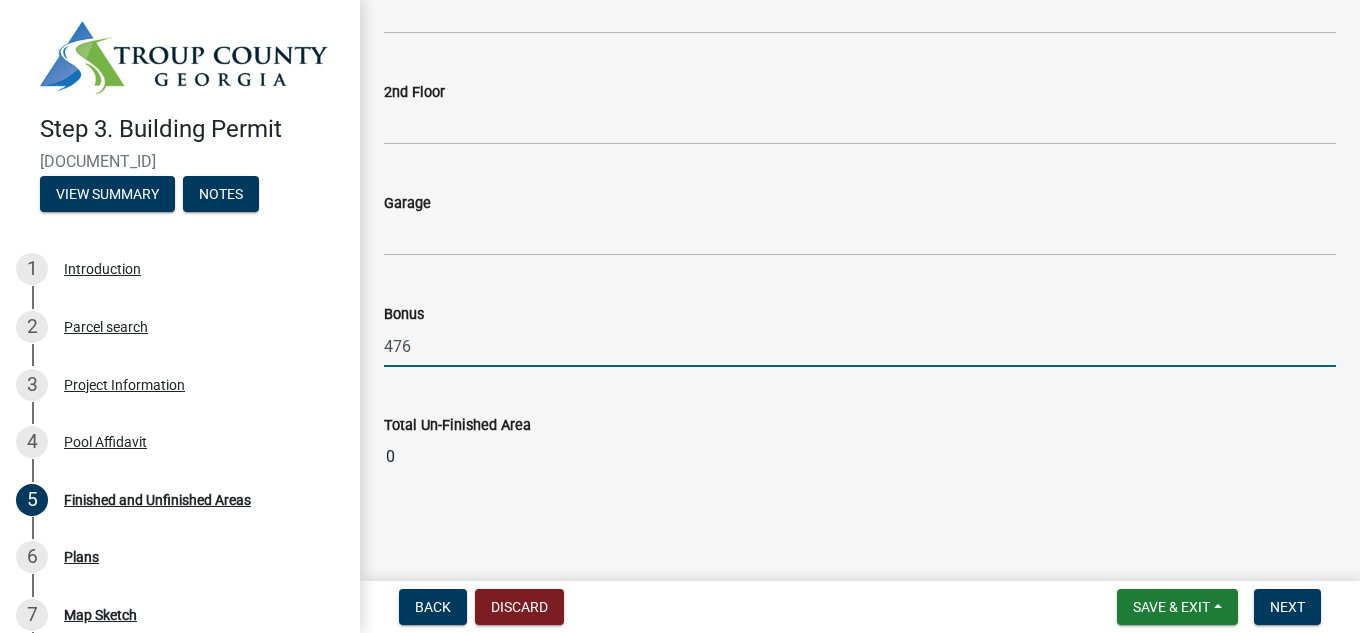 type on "476" 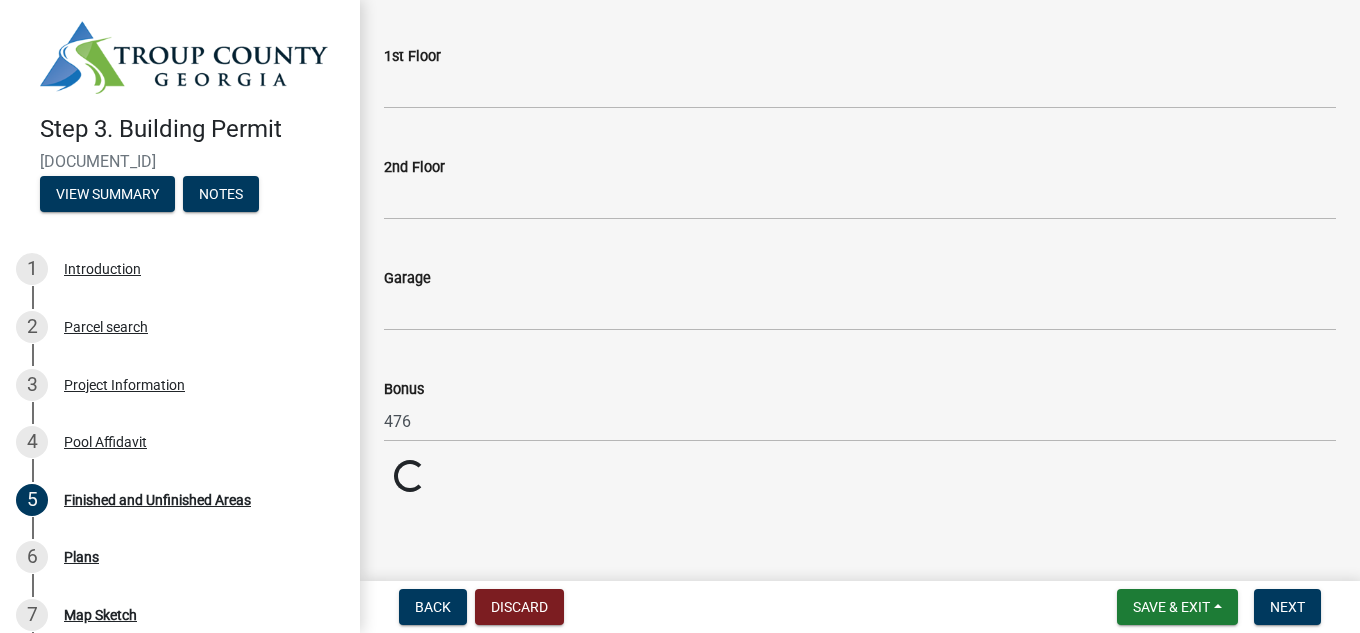 click on "Finished/Heated Areas (Square Feet)  Basement   1st Floor   2nd Floor   Garage   Bonus   Total Finished Area  0 Unfinished Areas (Square Feet)  Basement   1st Floor   2nd Floor   Garage   Bonus  [NUMBER]  Total Un-Finished Area  Loading... Loading..." 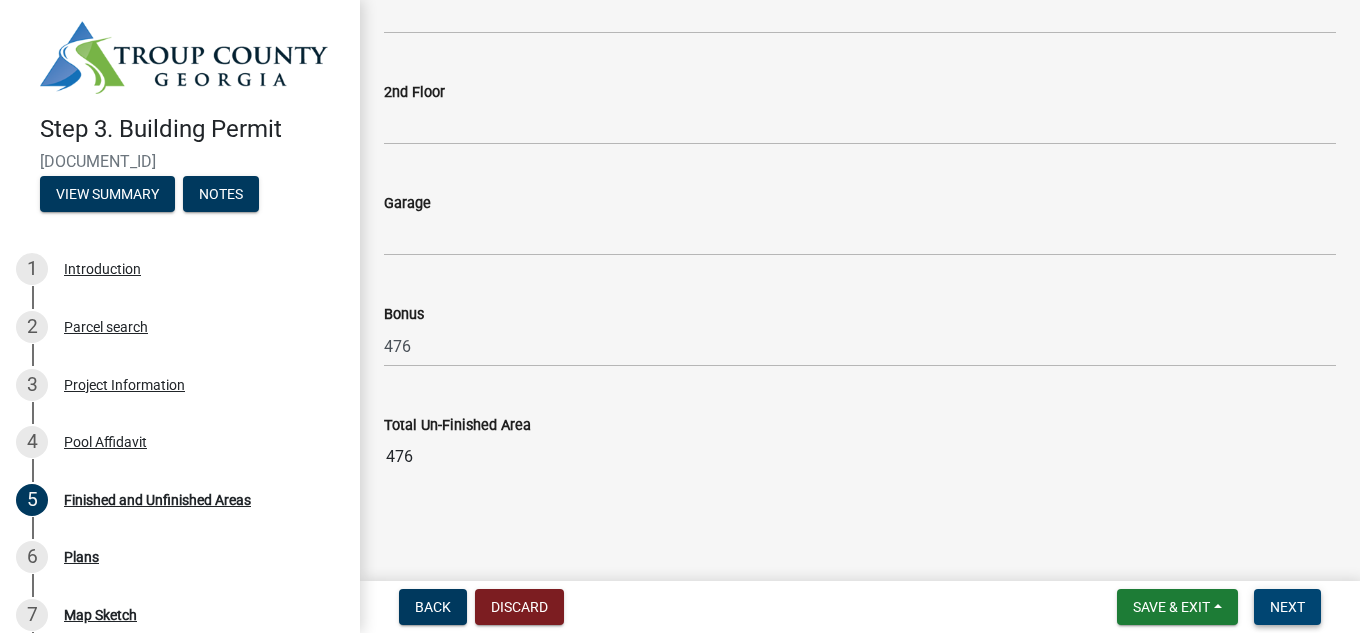 click on "Next" at bounding box center [1287, 607] 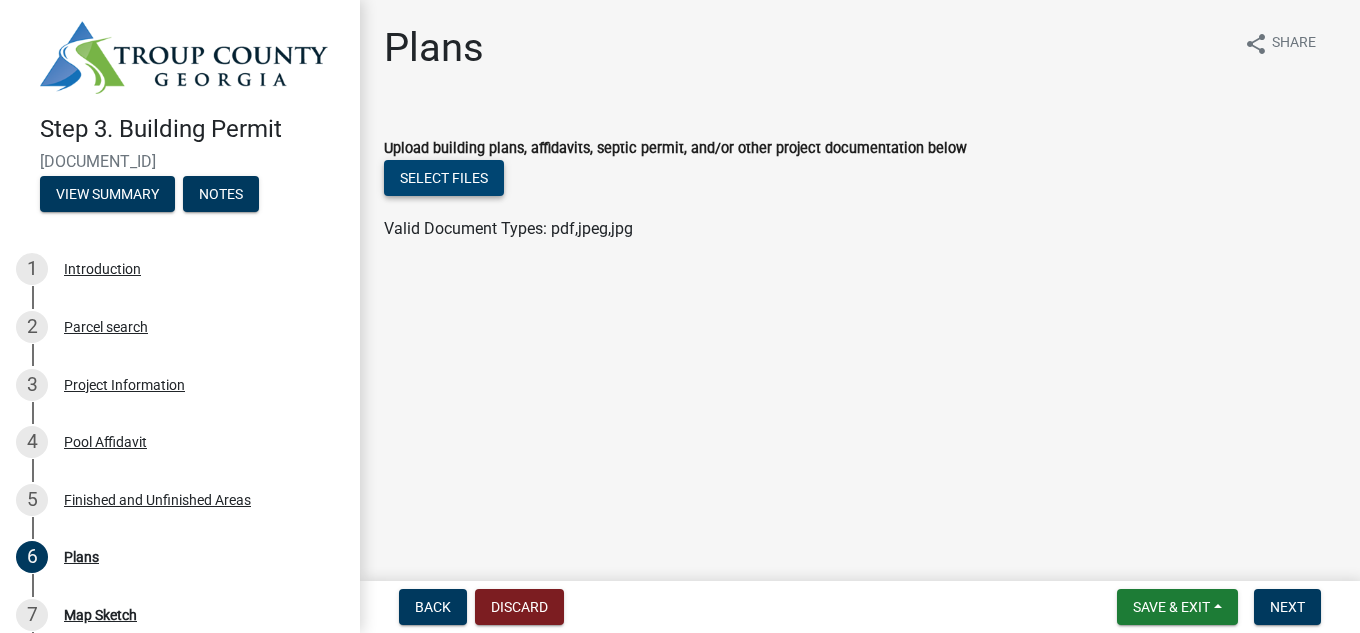 click on "Select files" 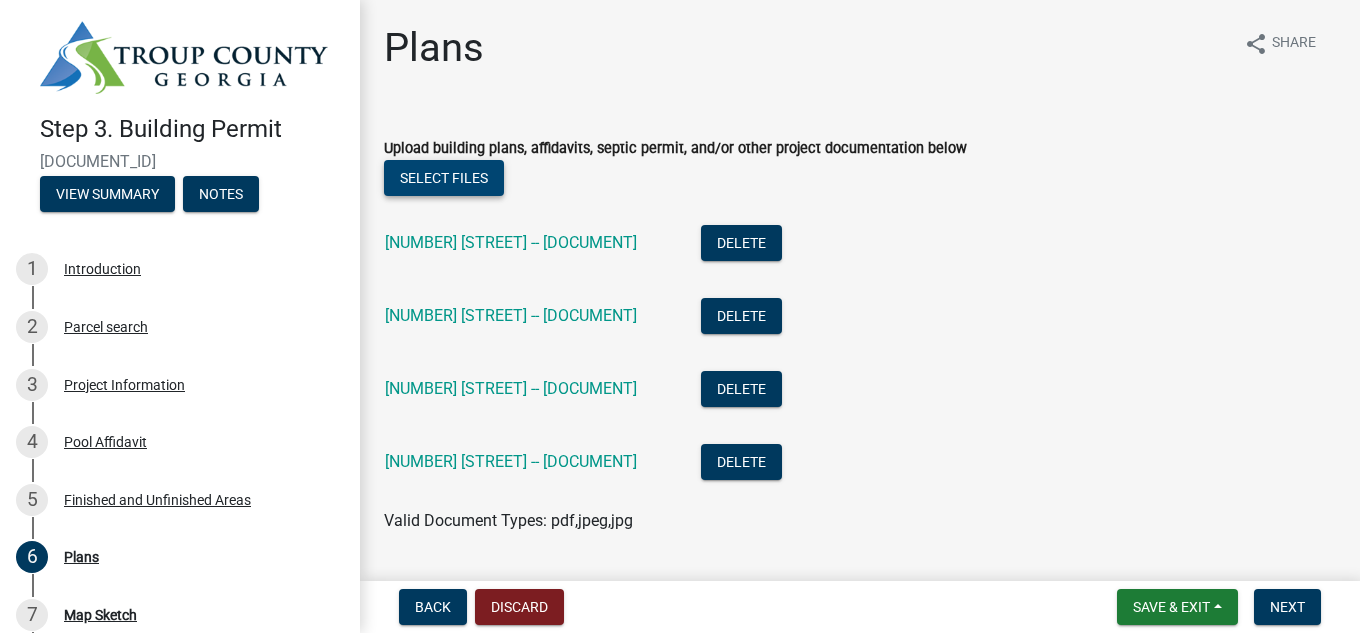click on "Select files" 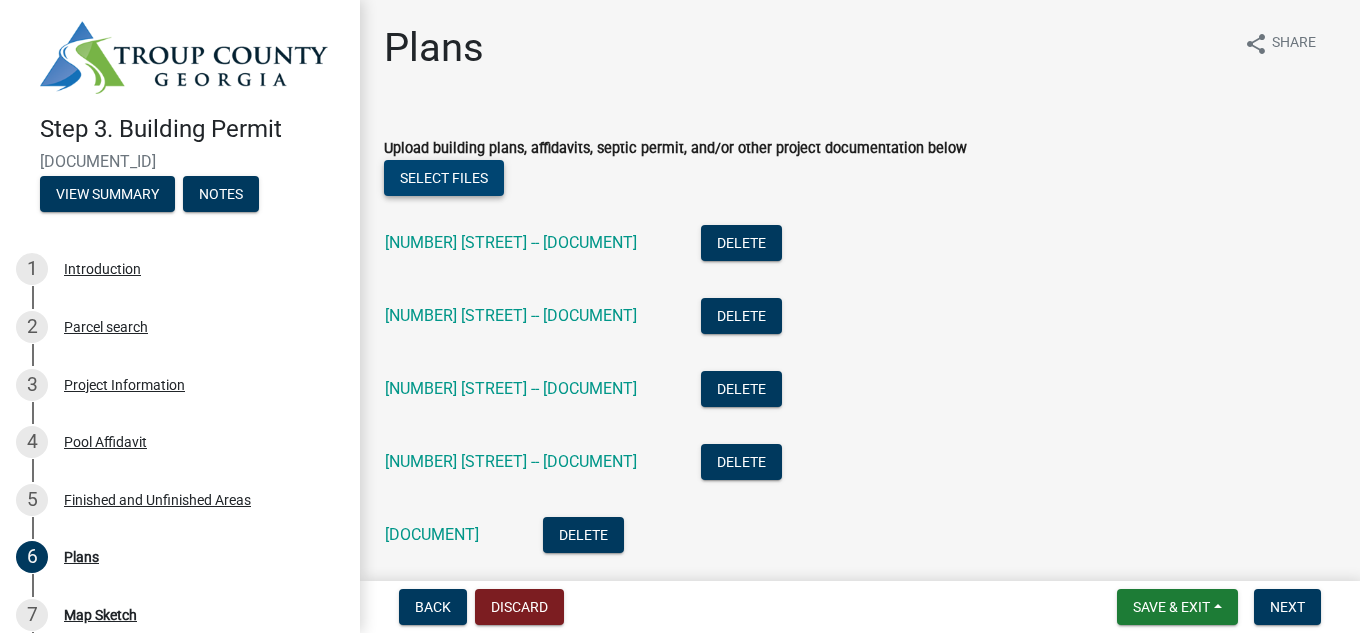 click on "Select files" 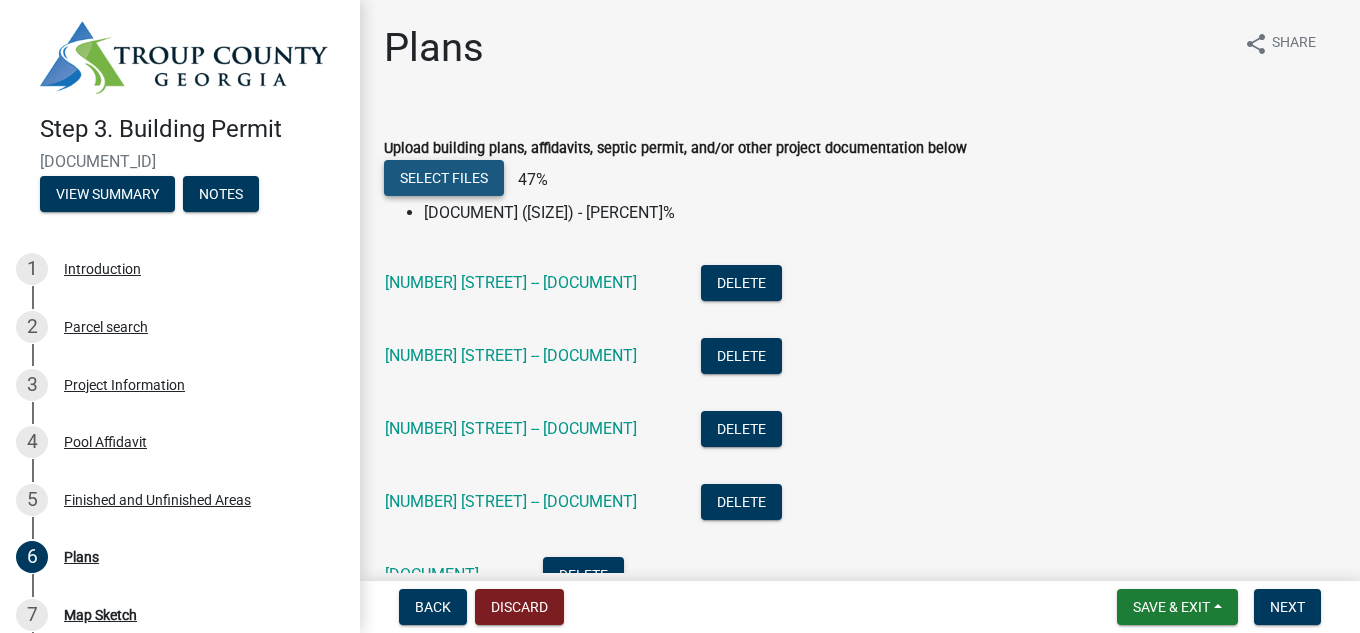 click on "Select files" 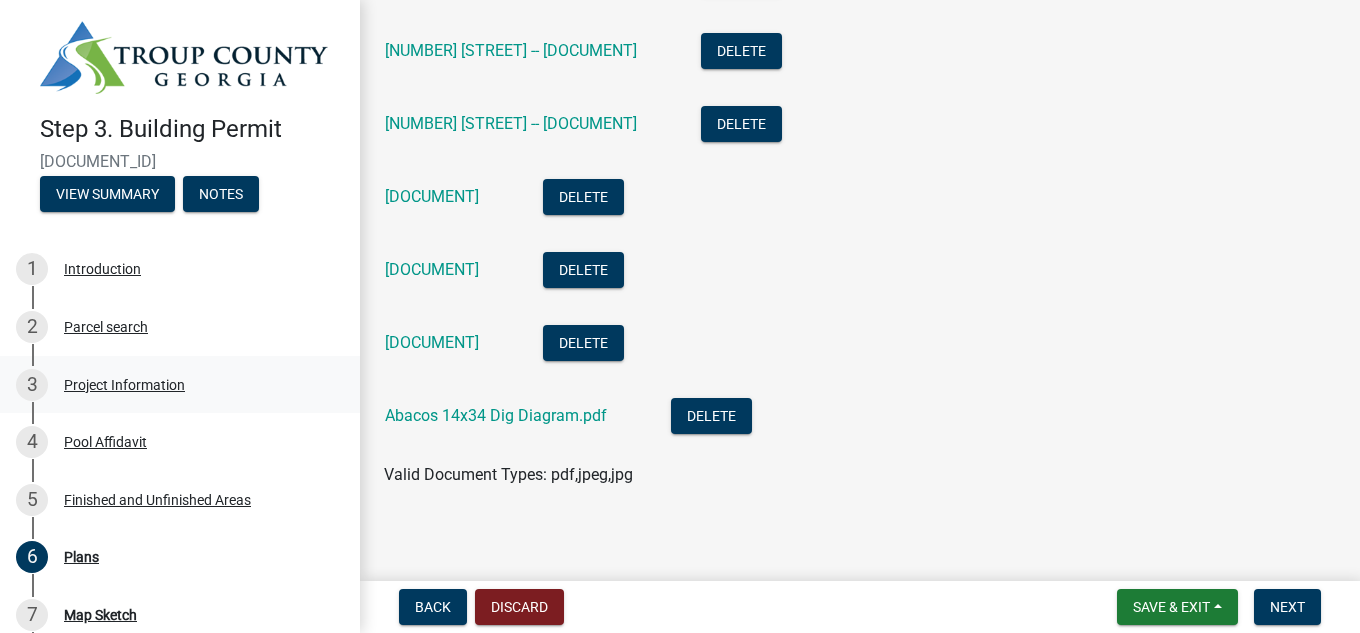 scroll, scrollTop: 348, scrollLeft: 0, axis: vertical 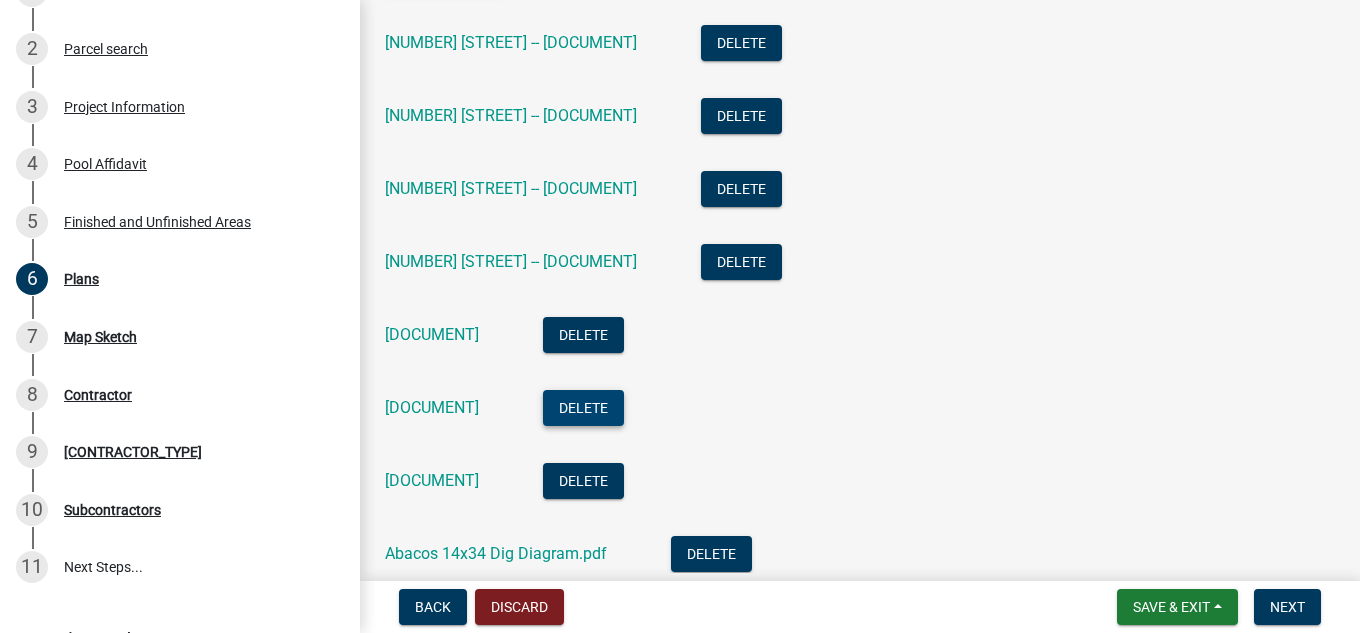click on "Delete" at bounding box center [583, 408] 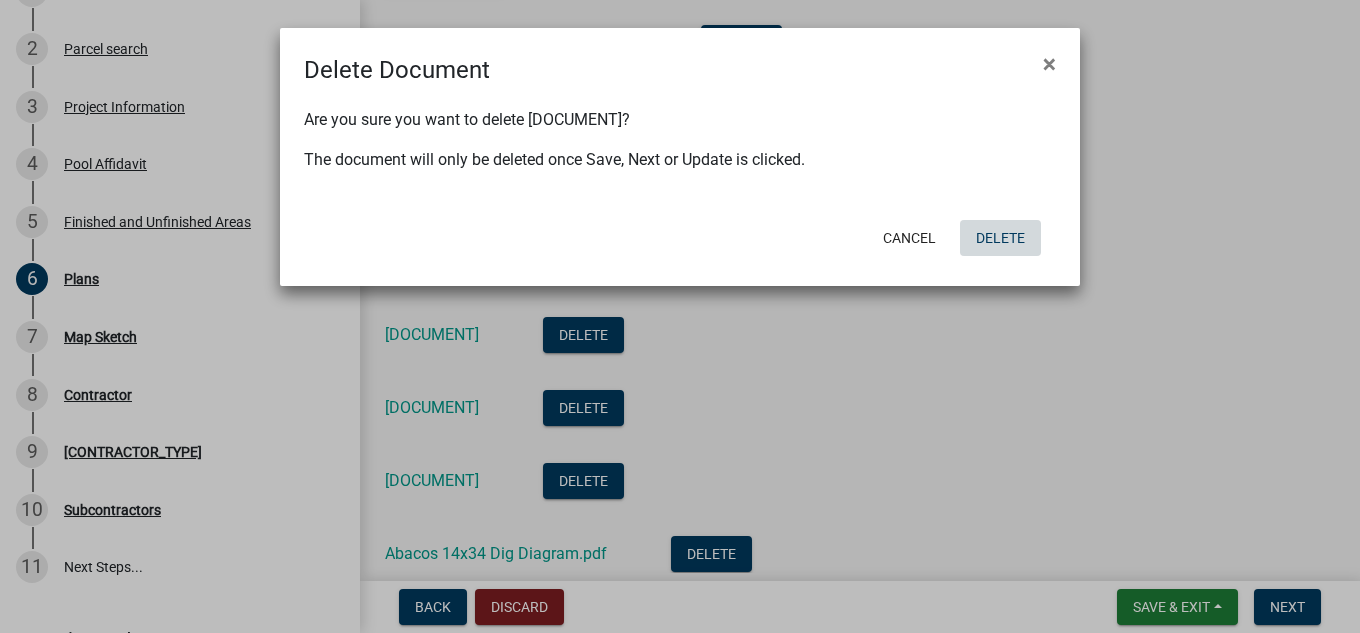 click on "Delete" 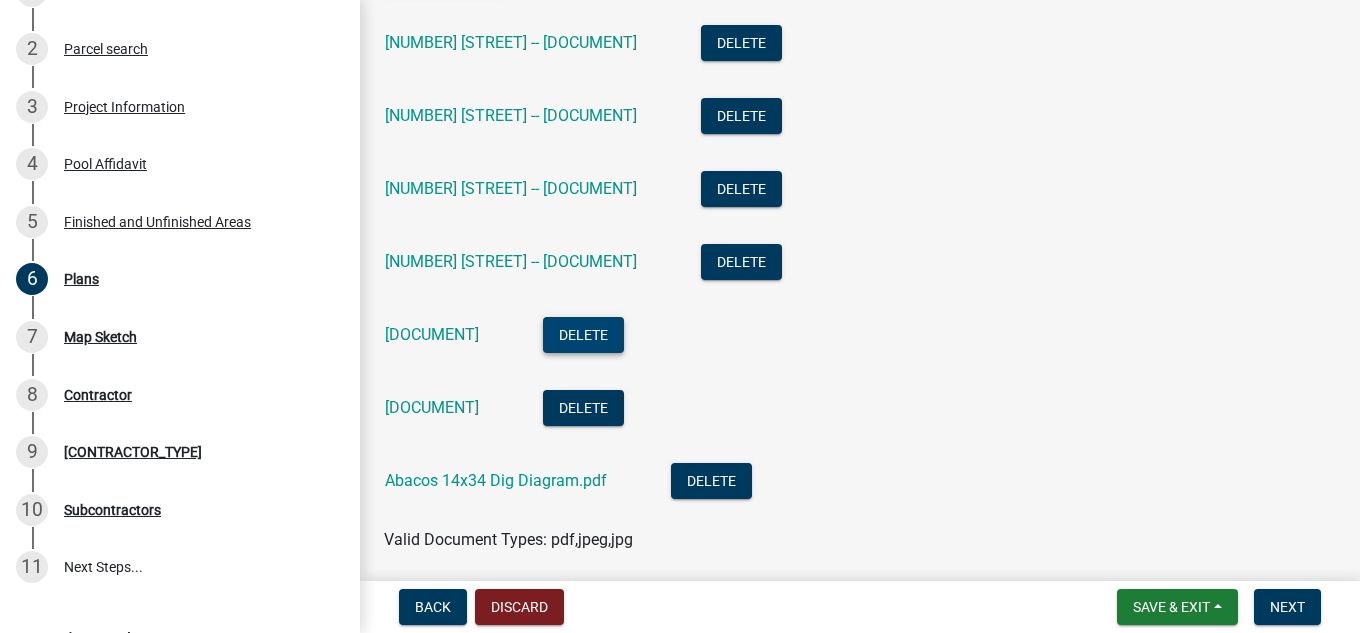 click on "Delete" at bounding box center [583, 335] 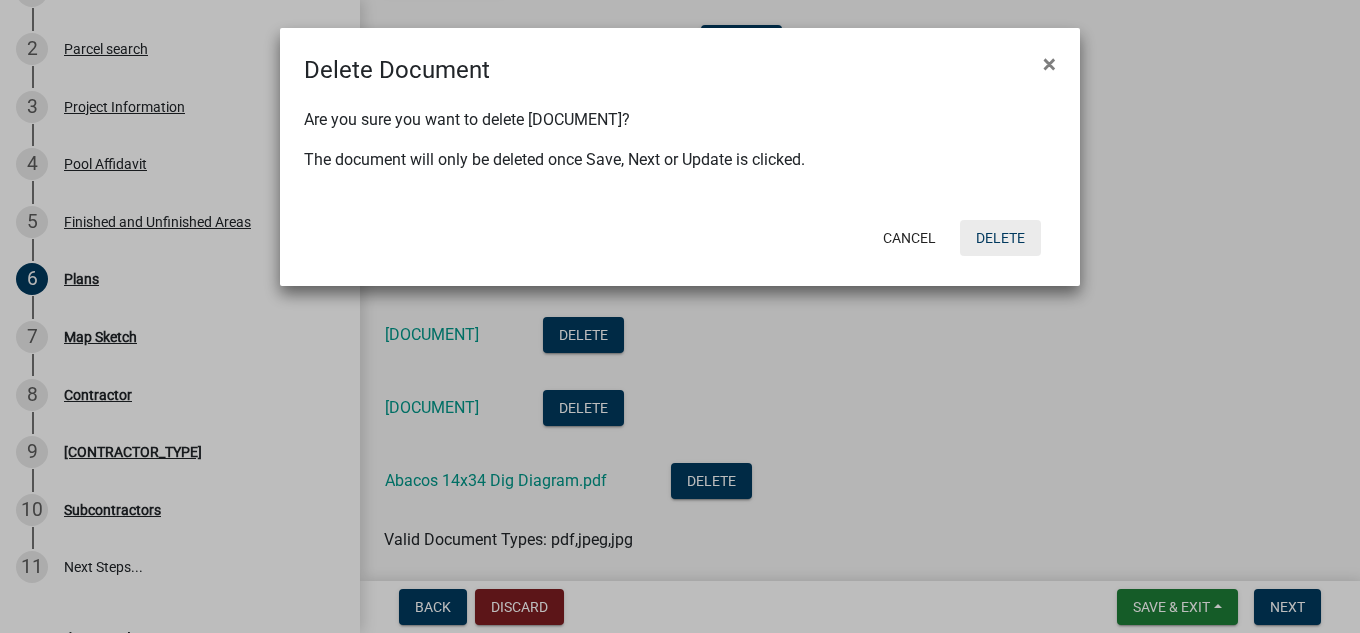 click on "Delete" 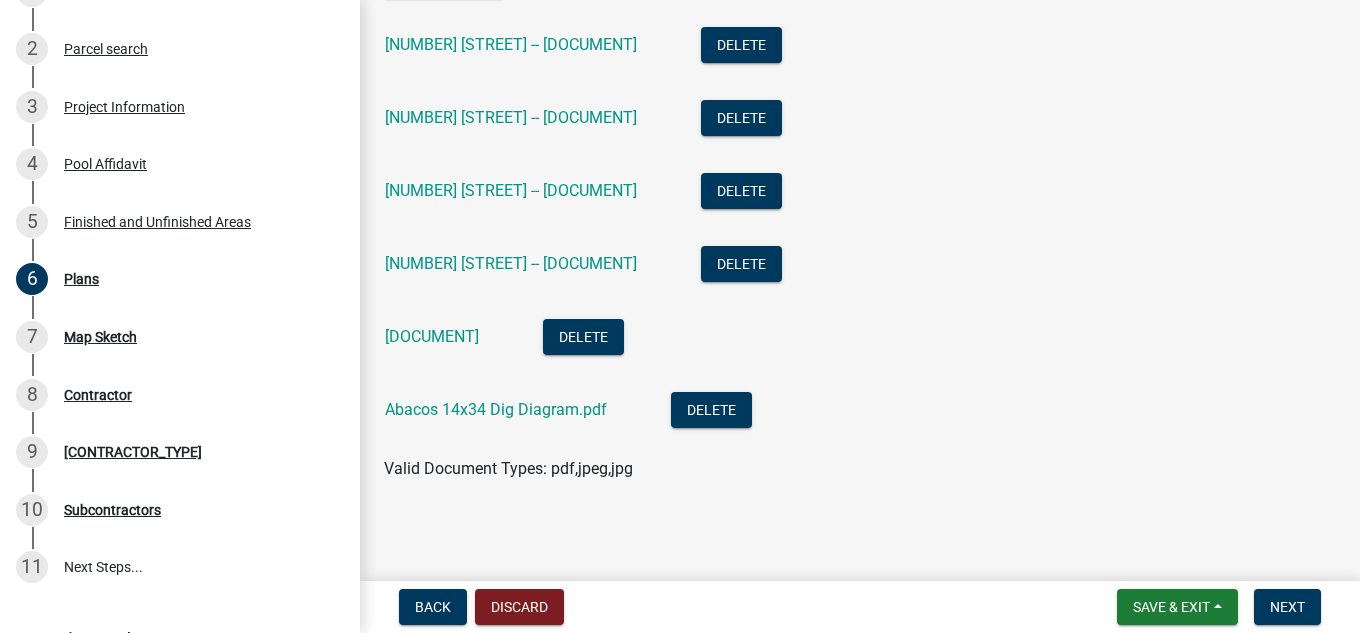 scroll, scrollTop: 202, scrollLeft: 0, axis: vertical 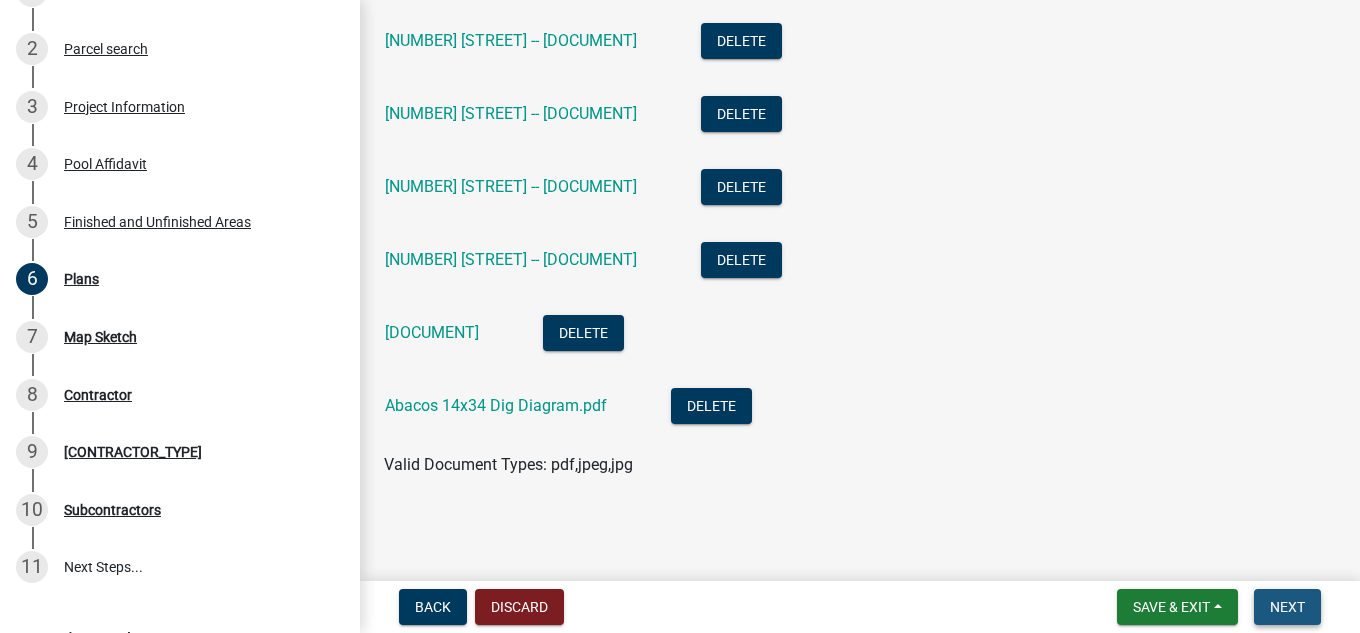 click on "Next" at bounding box center [1287, 607] 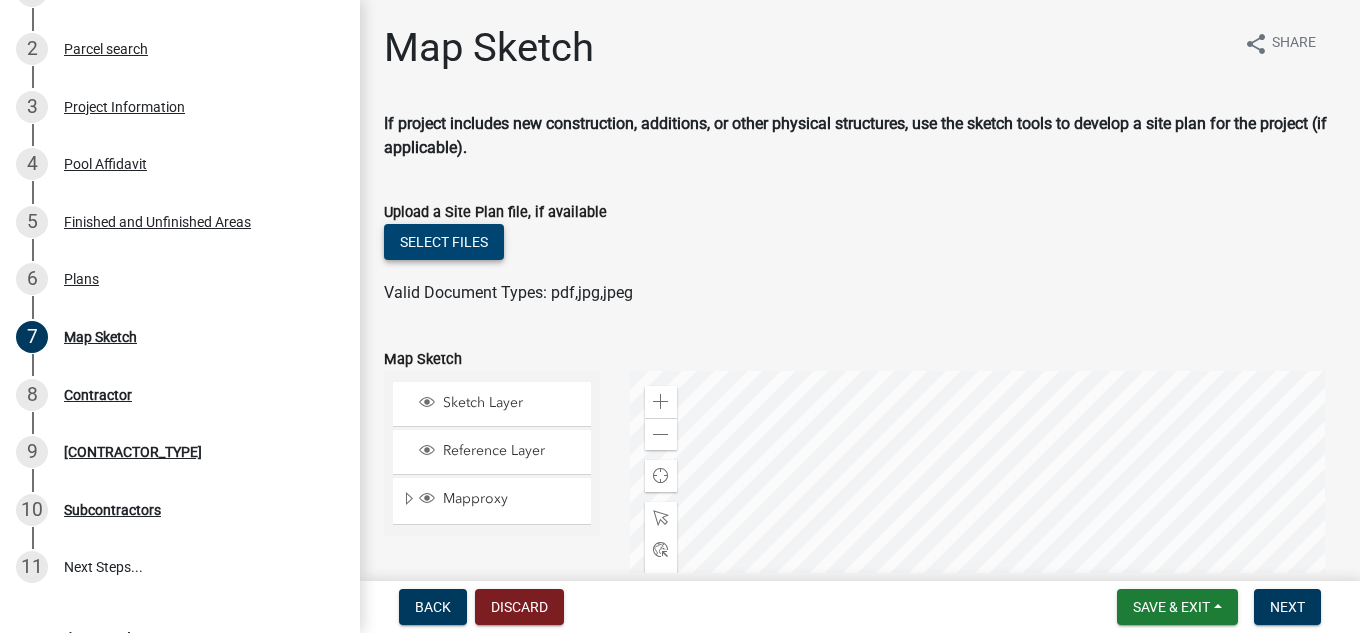 click on "Select files" 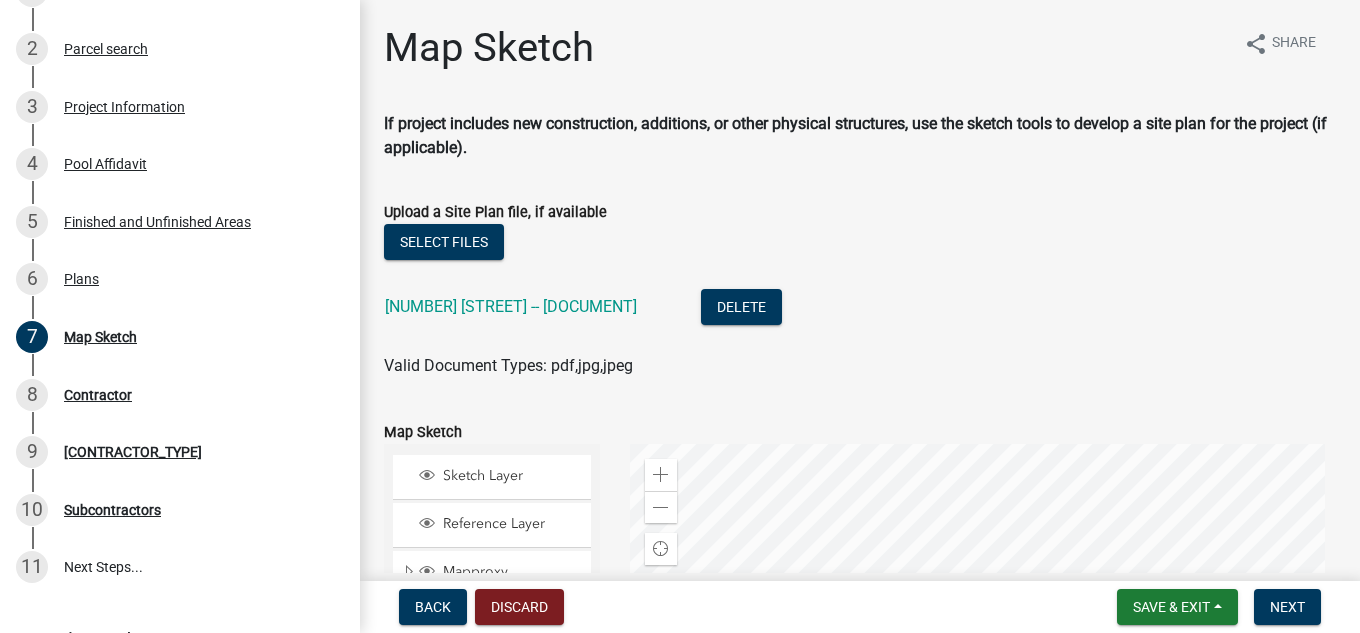click on "Back  Discard   Save & Exit  Save  Save & Exit   Next" at bounding box center (860, 607) 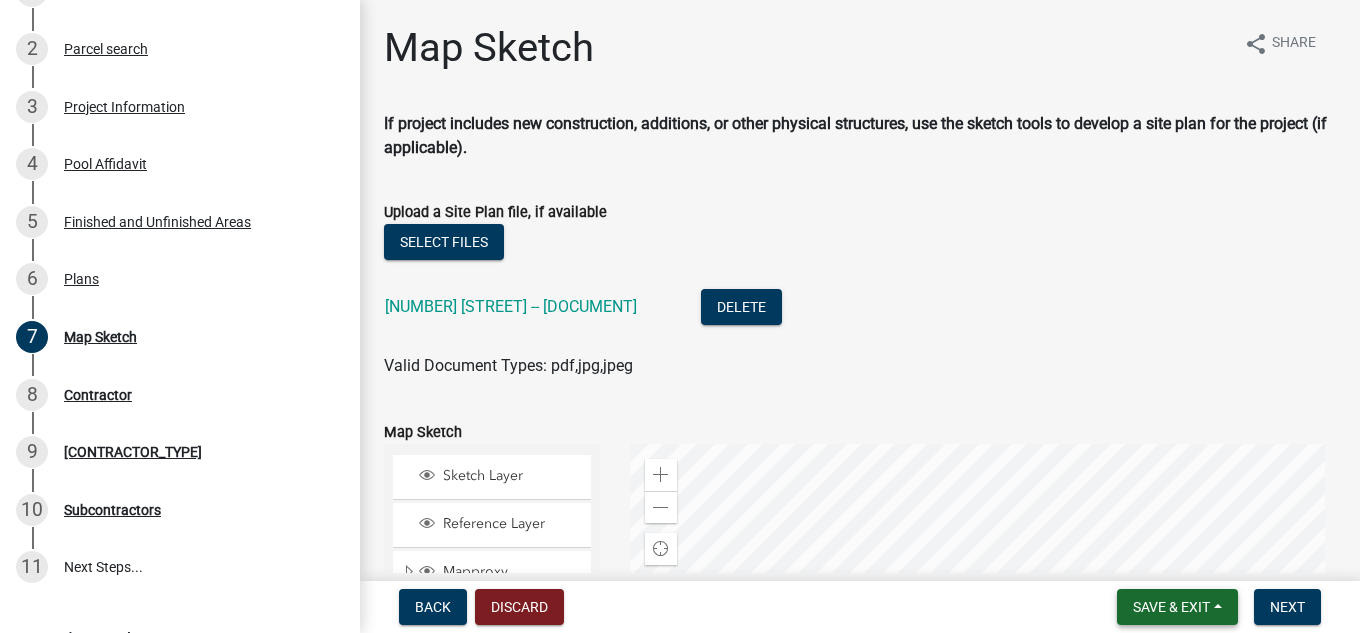 click on "Save & Exit" at bounding box center [1177, 607] 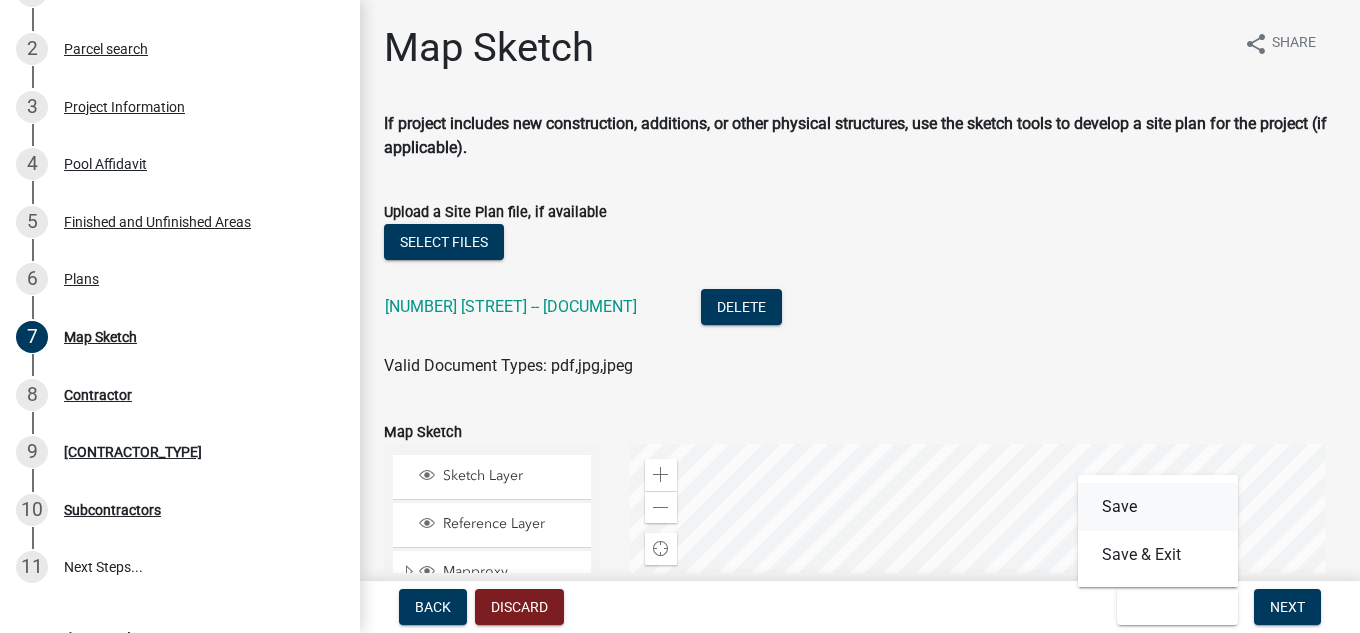 click on "Save" at bounding box center (1158, 507) 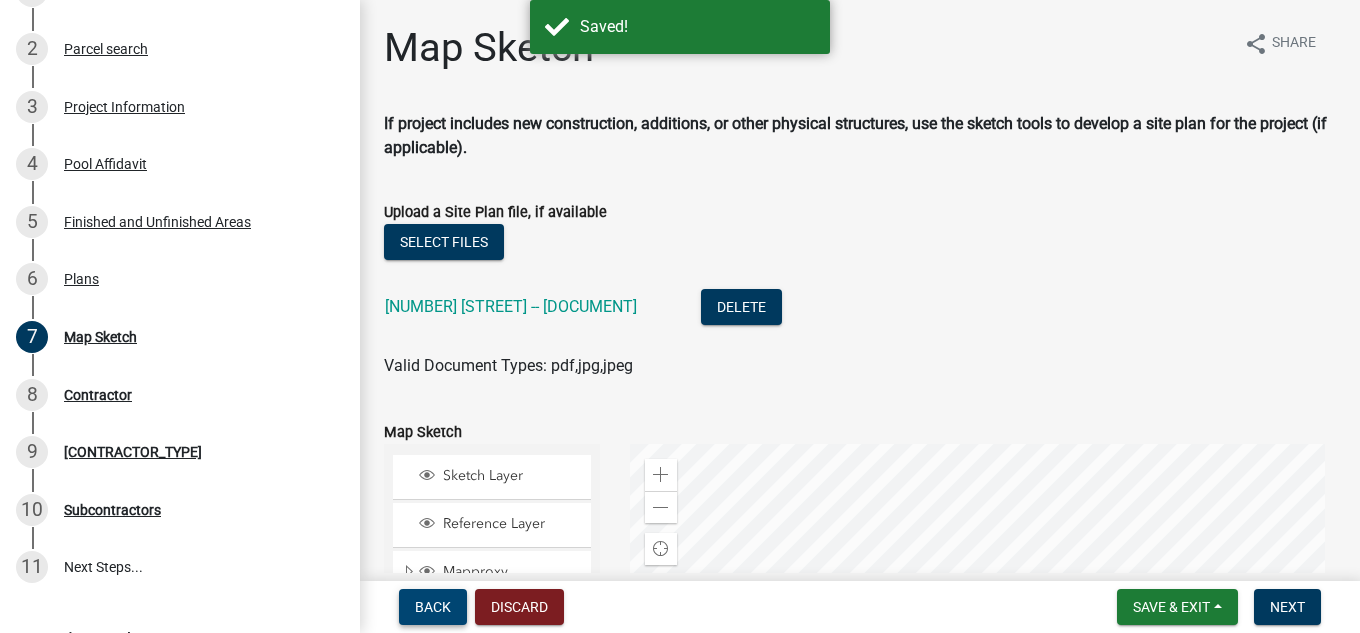 click on "Back" at bounding box center [433, 607] 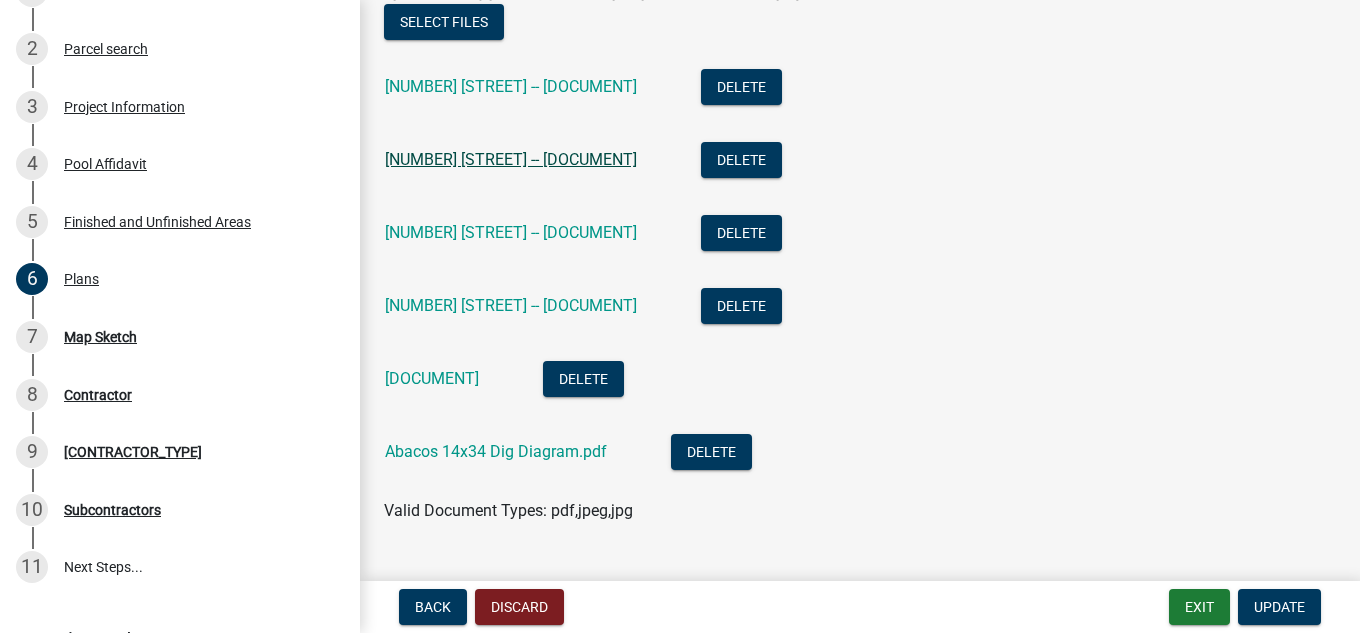 scroll, scrollTop: 200, scrollLeft: 0, axis: vertical 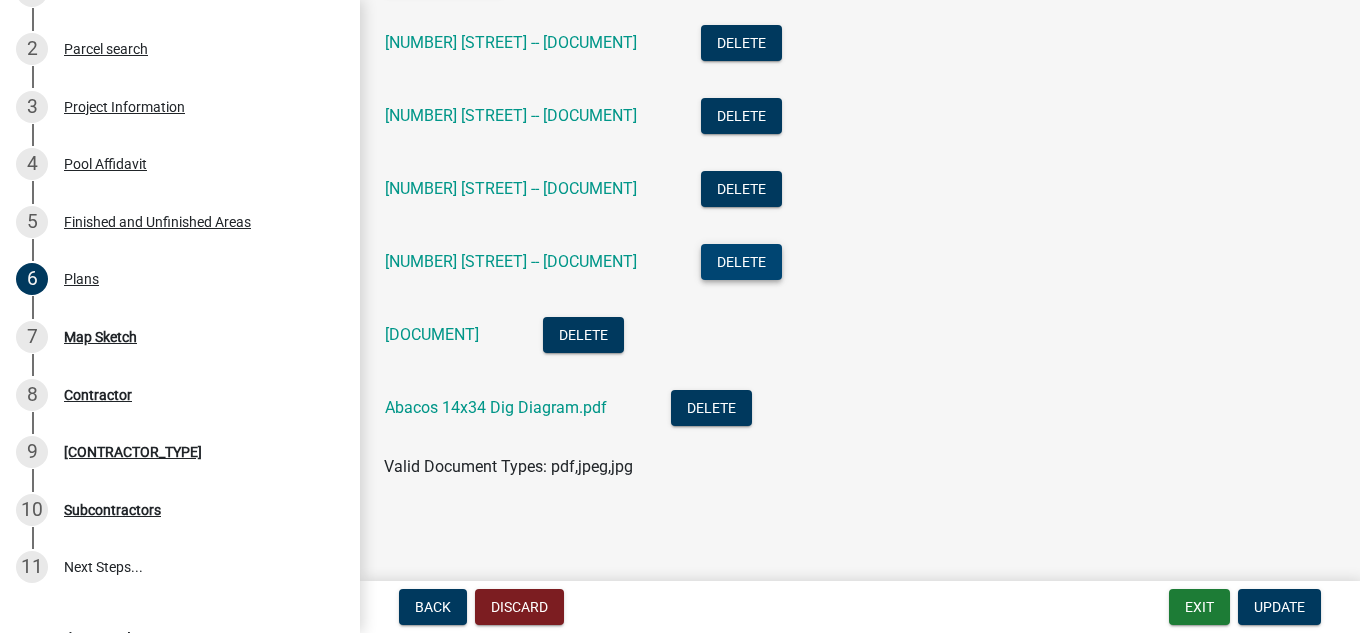 click on "Delete" at bounding box center [741, 262] 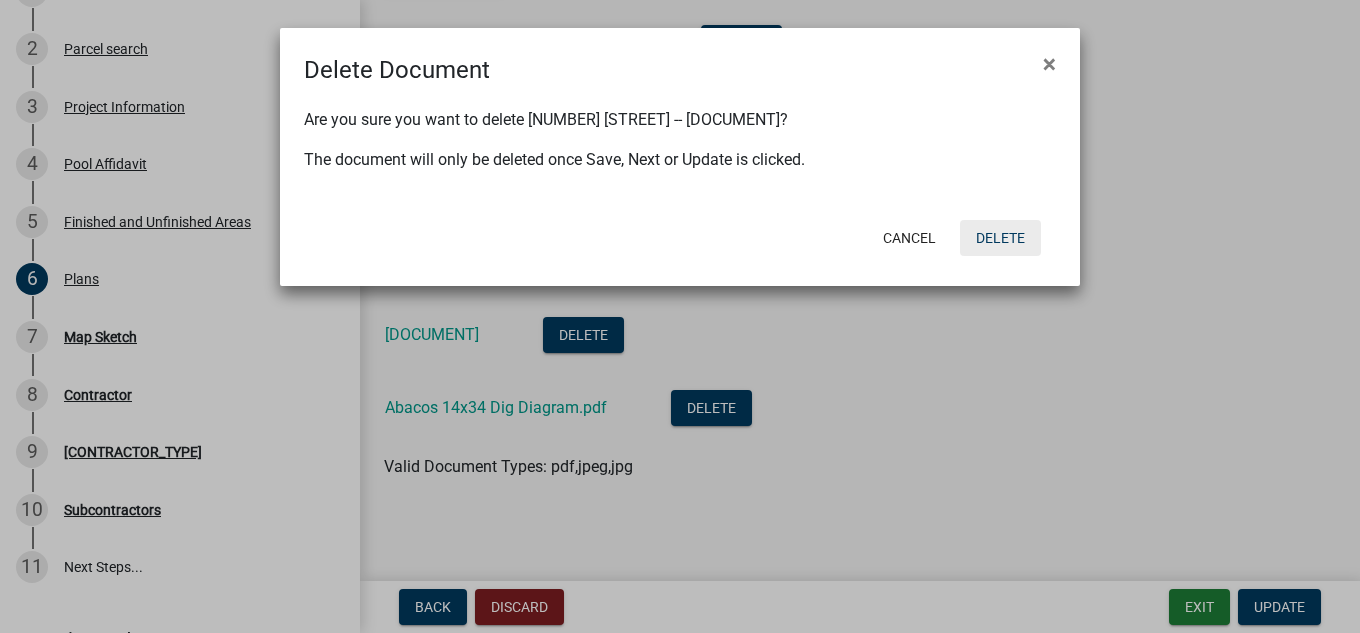 click on "Delete" 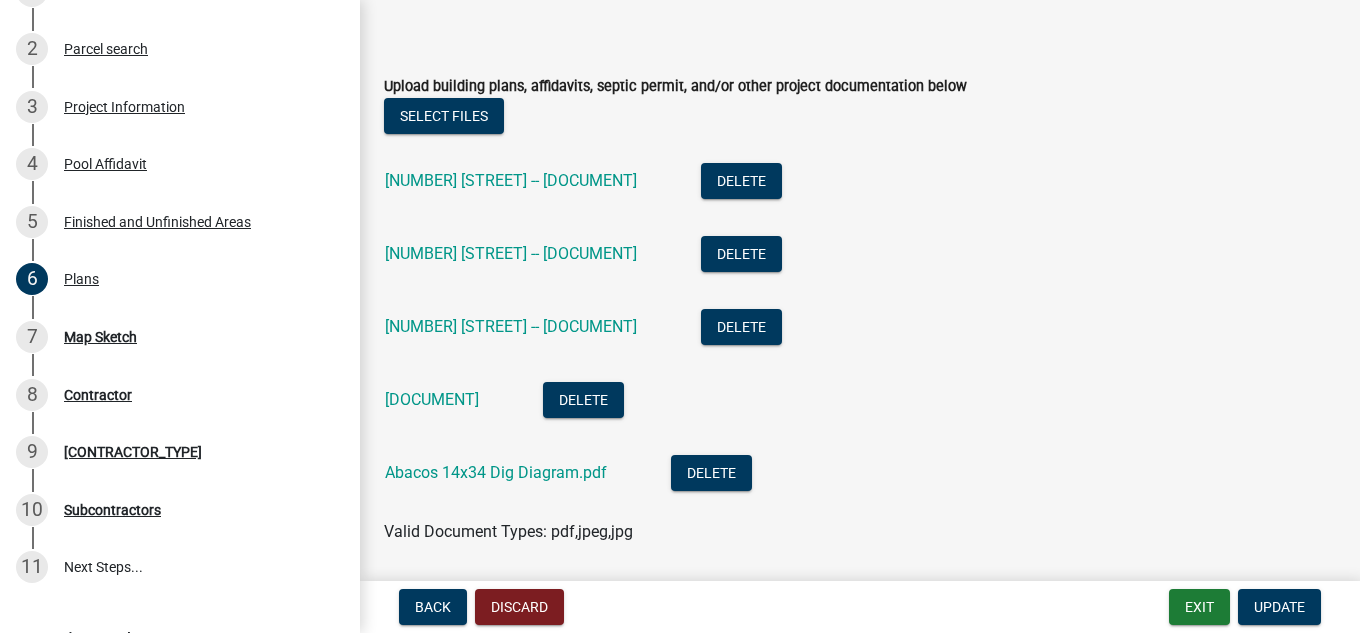scroll, scrollTop: 29, scrollLeft: 0, axis: vertical 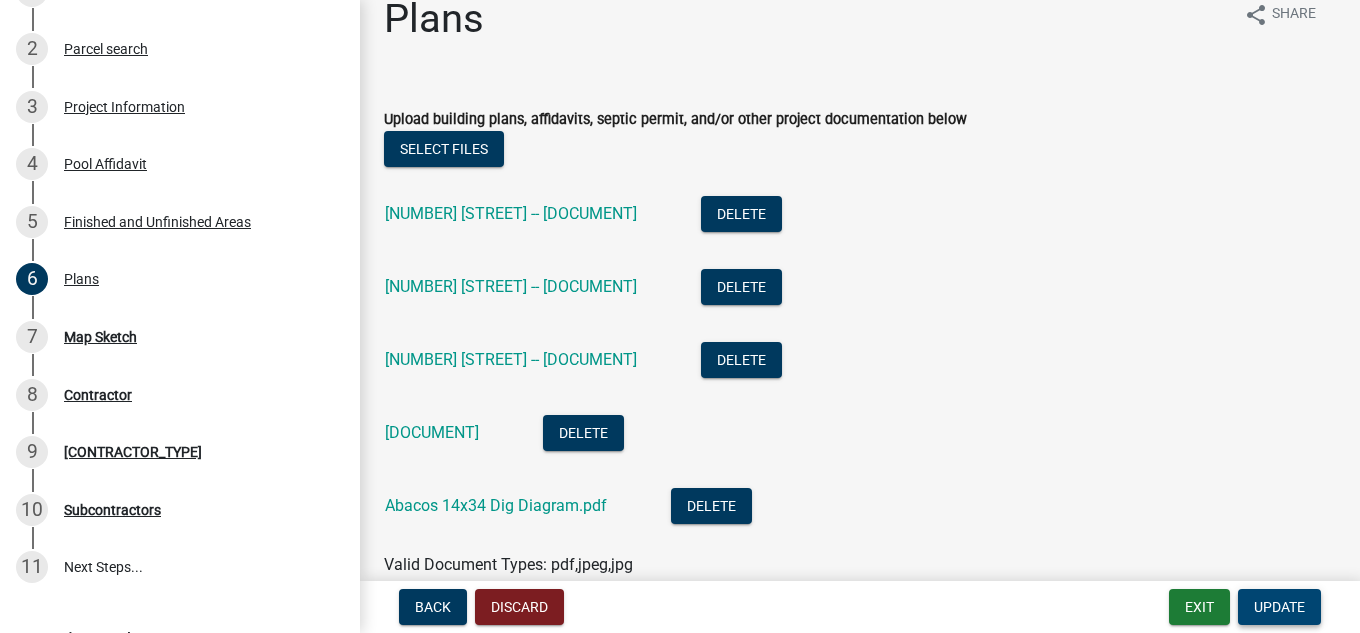 click on "Update" at bounding box center (1279, 607) 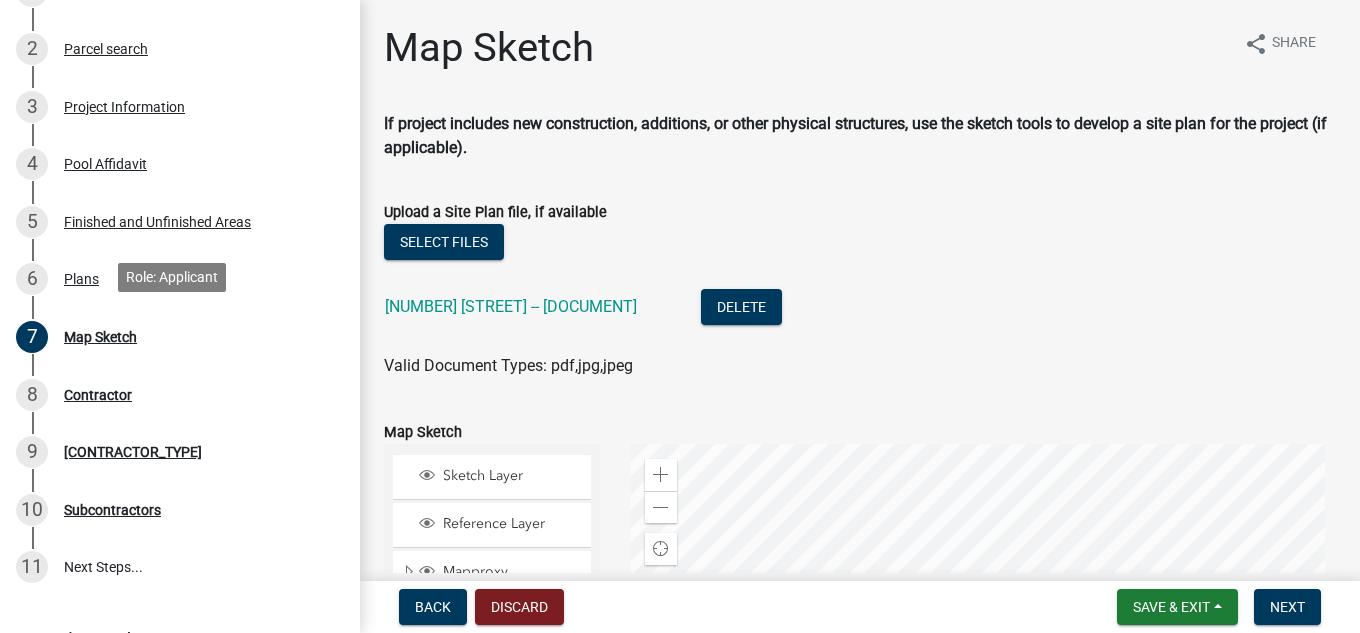 click on "7     Map Sketch" at bounding box center (172, 337) 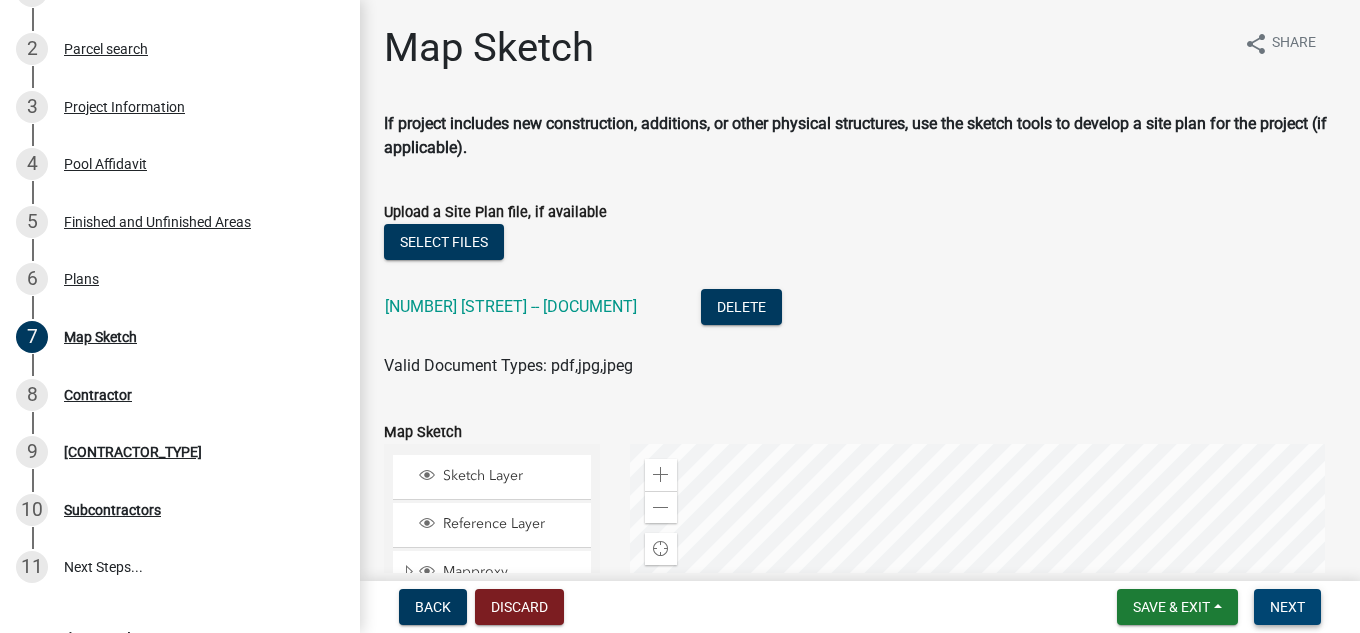 click on "Next" at bounding box center (1287, 607) 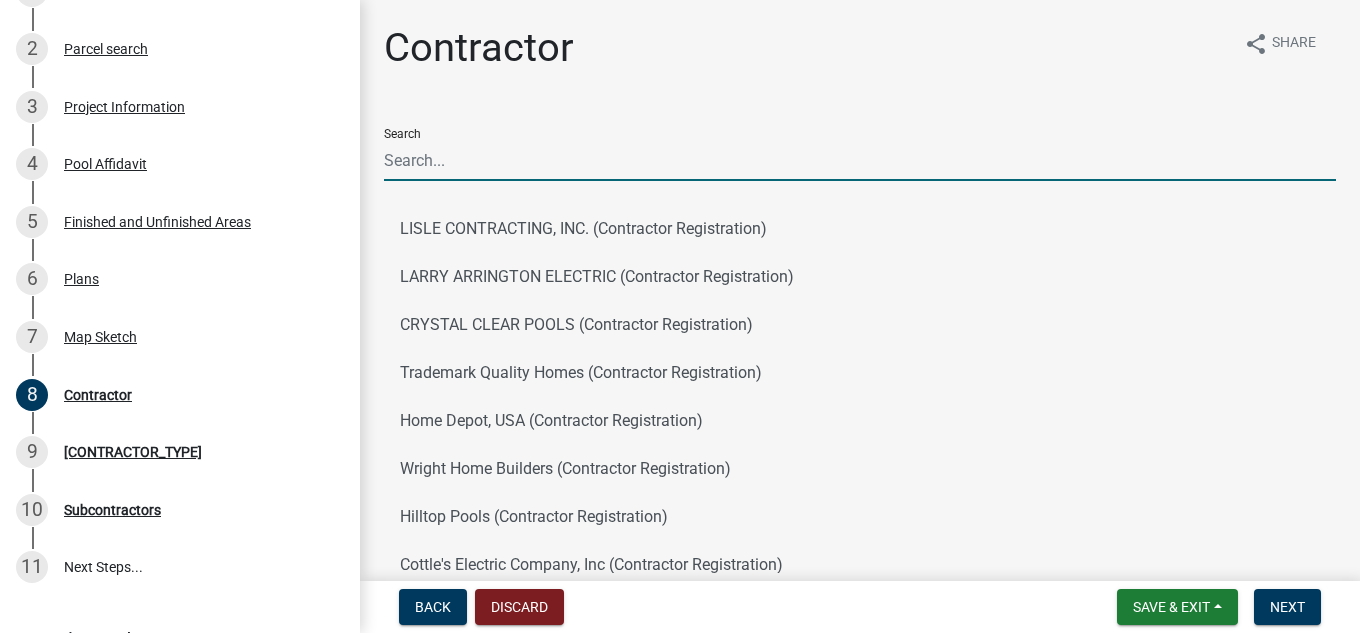 click on "Search" at bounding box center (860, 160) 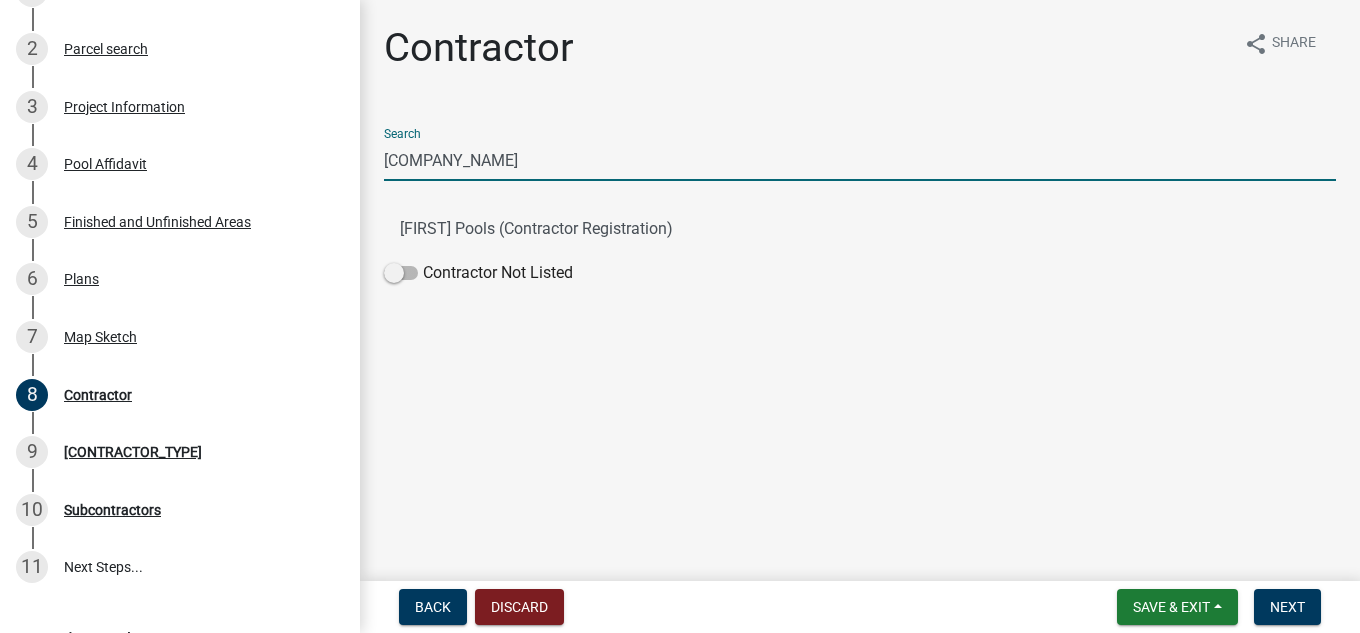 type on "Tallman Pools" 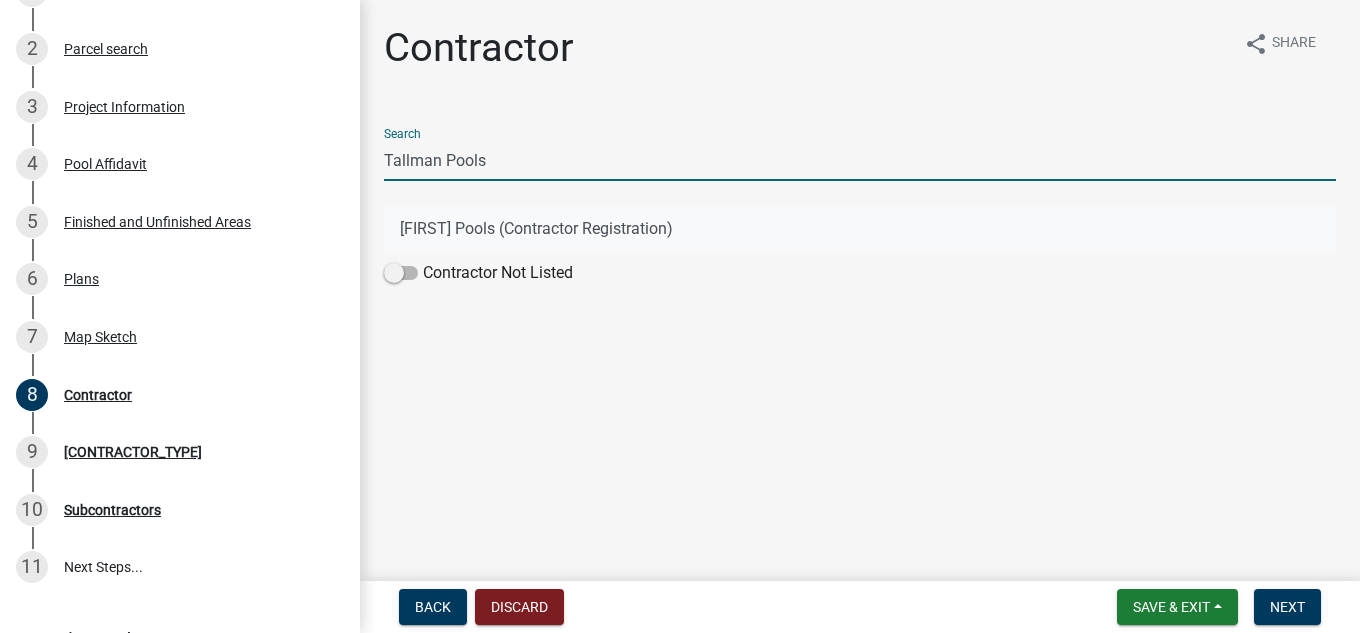 click on "[FIRST] Pools (Contractor Registration)" 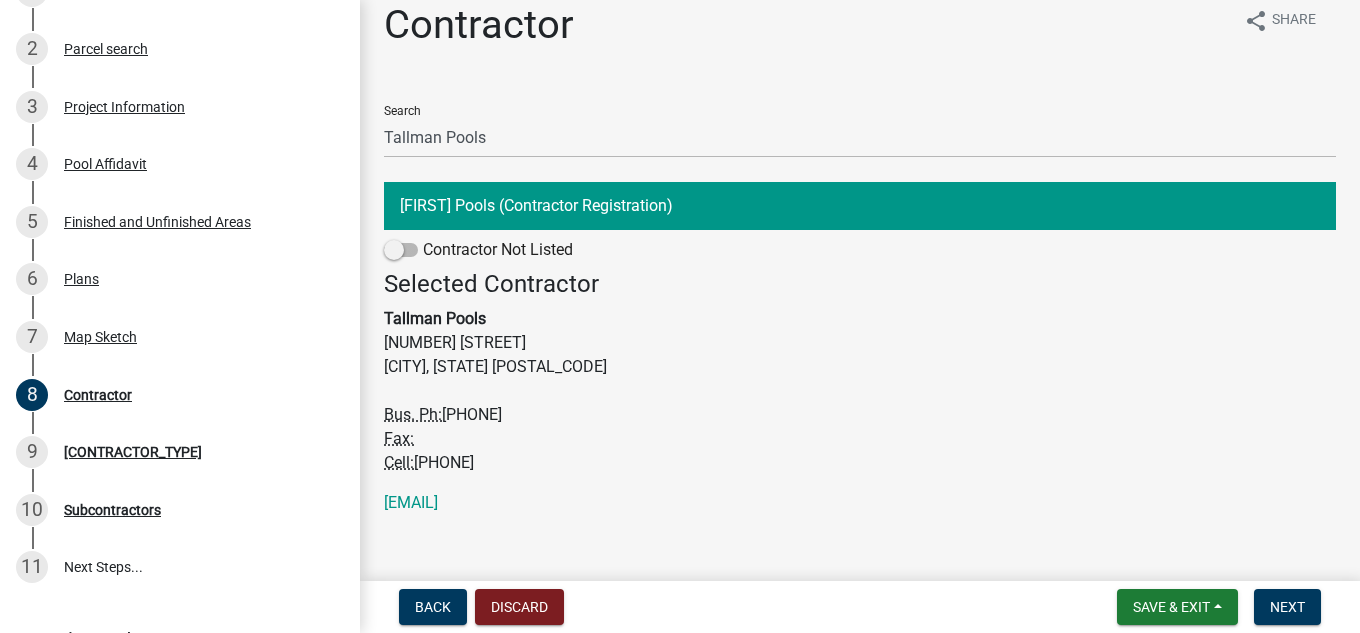 scroll, scrollTop: 43, scrollLeft: 0, axis: vertical 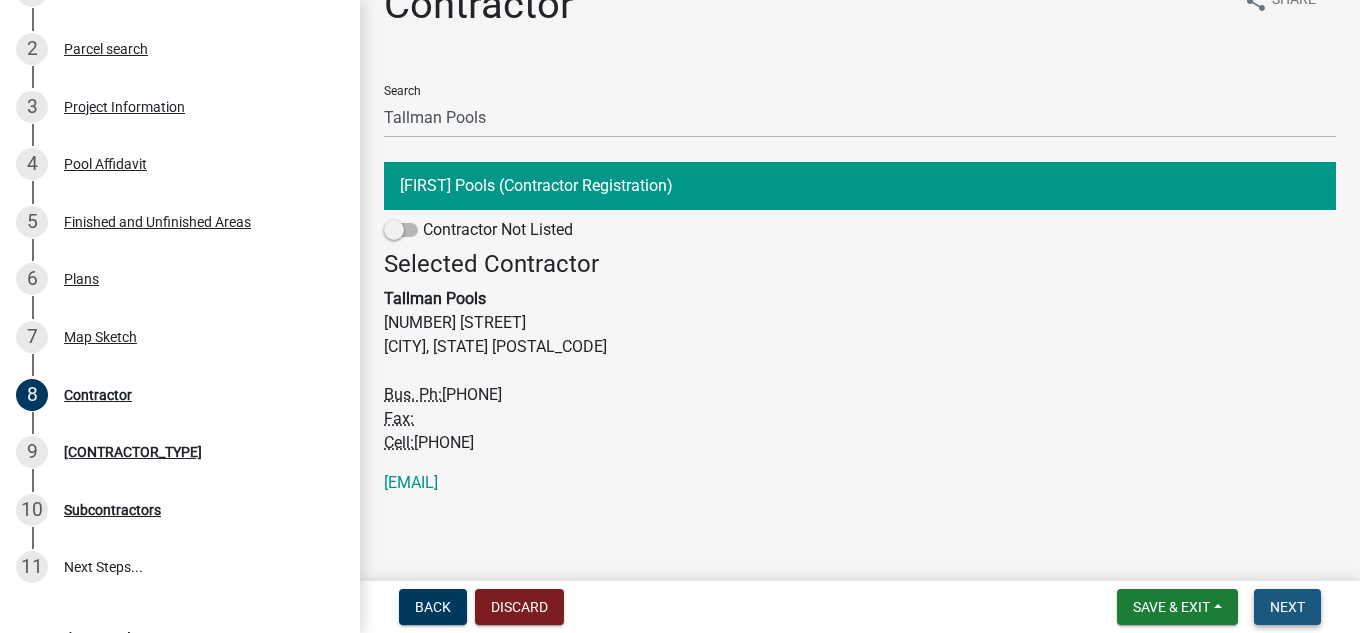 click on "Next" at bounding box center (1287, 607) 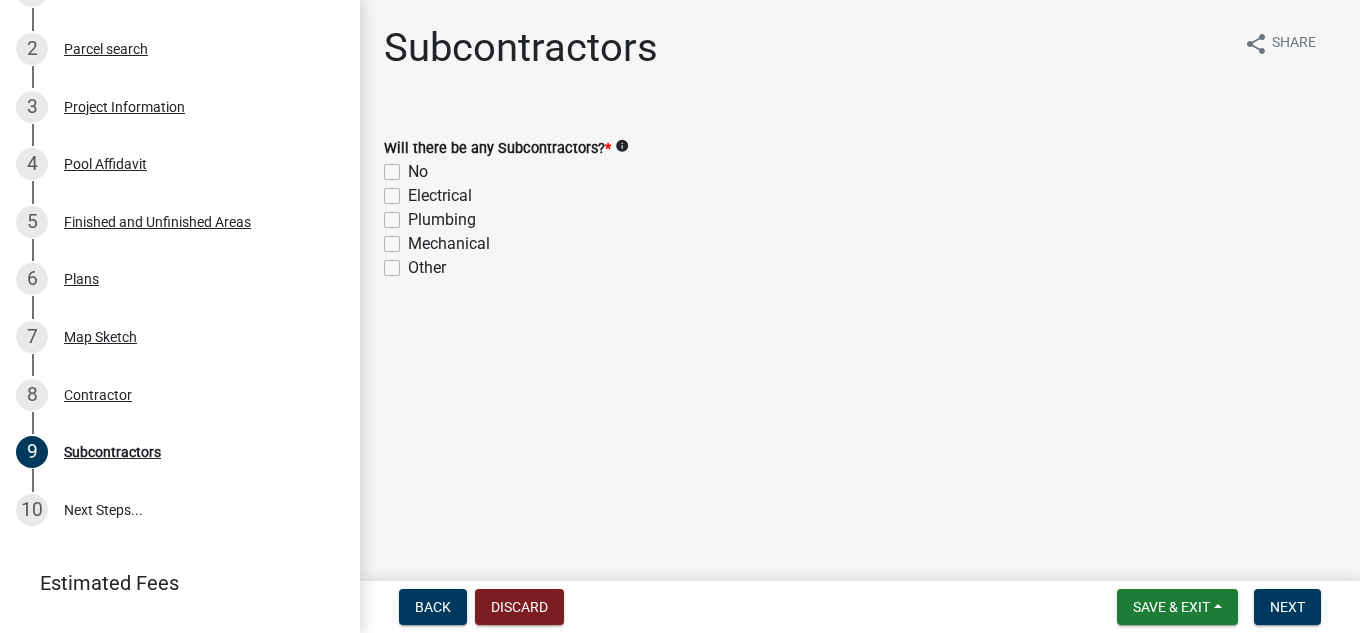 scroll, scrollTop: 220, scrollLeft: 0, axis: vertical 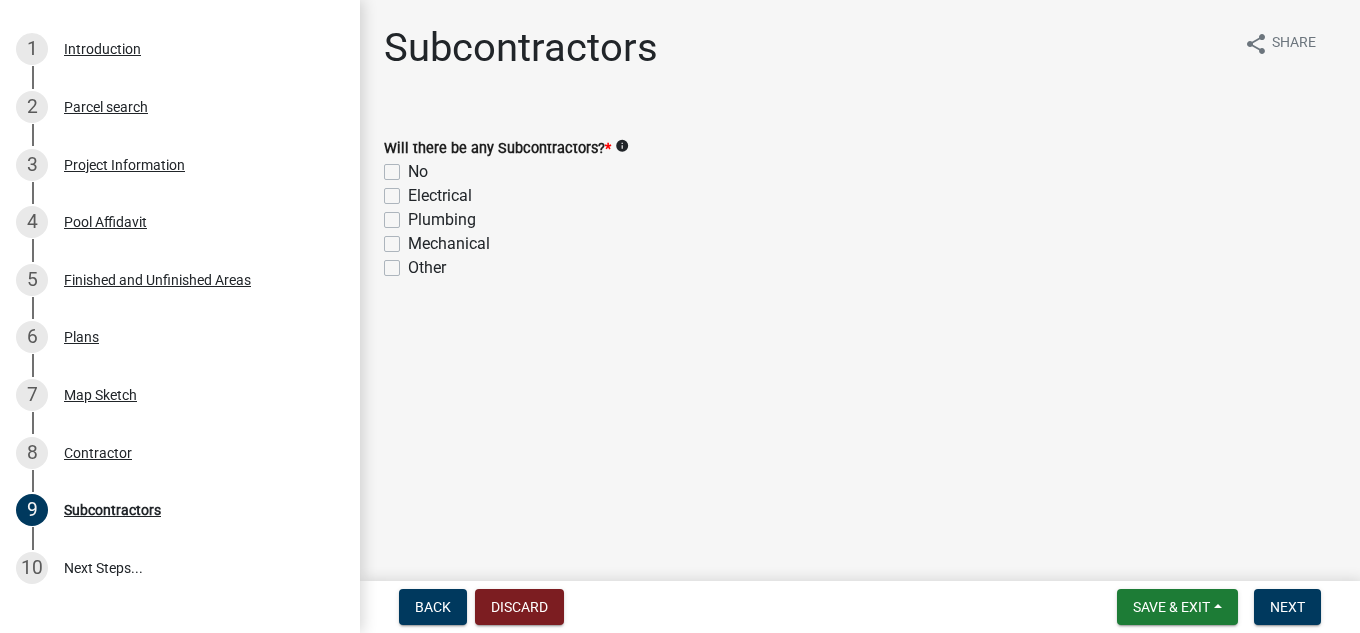 click on "Electrical" 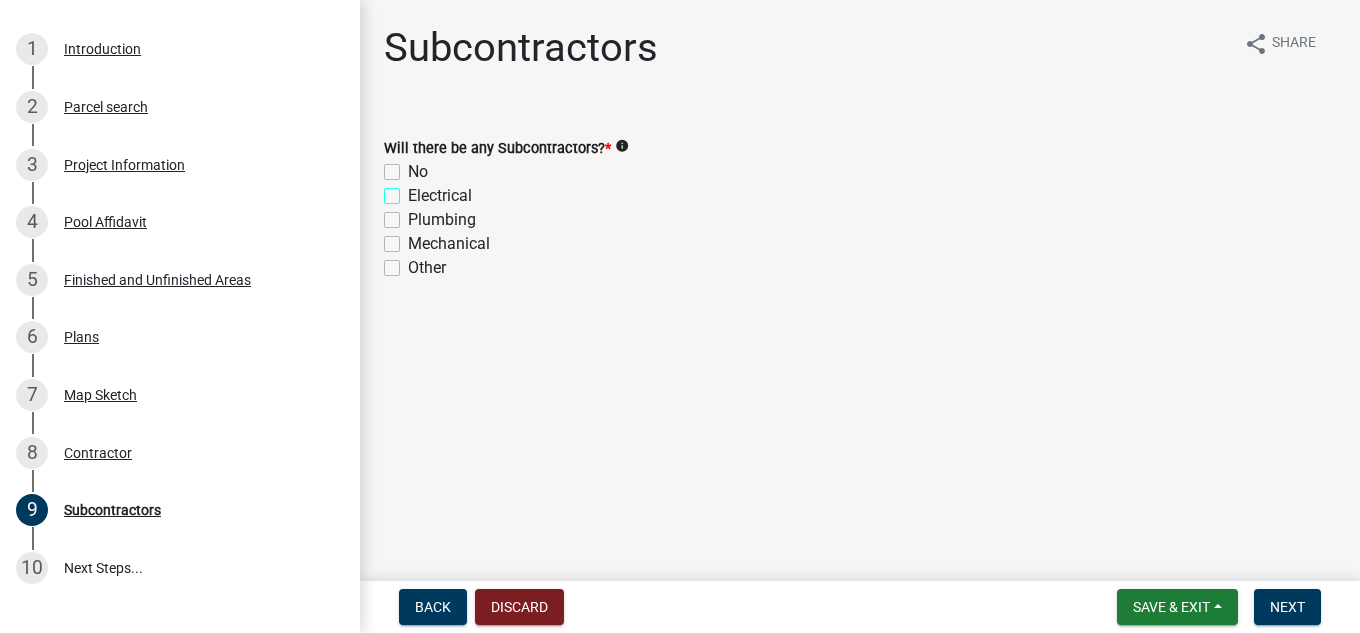 click on "Electrical" at bounding box center (414, 190) 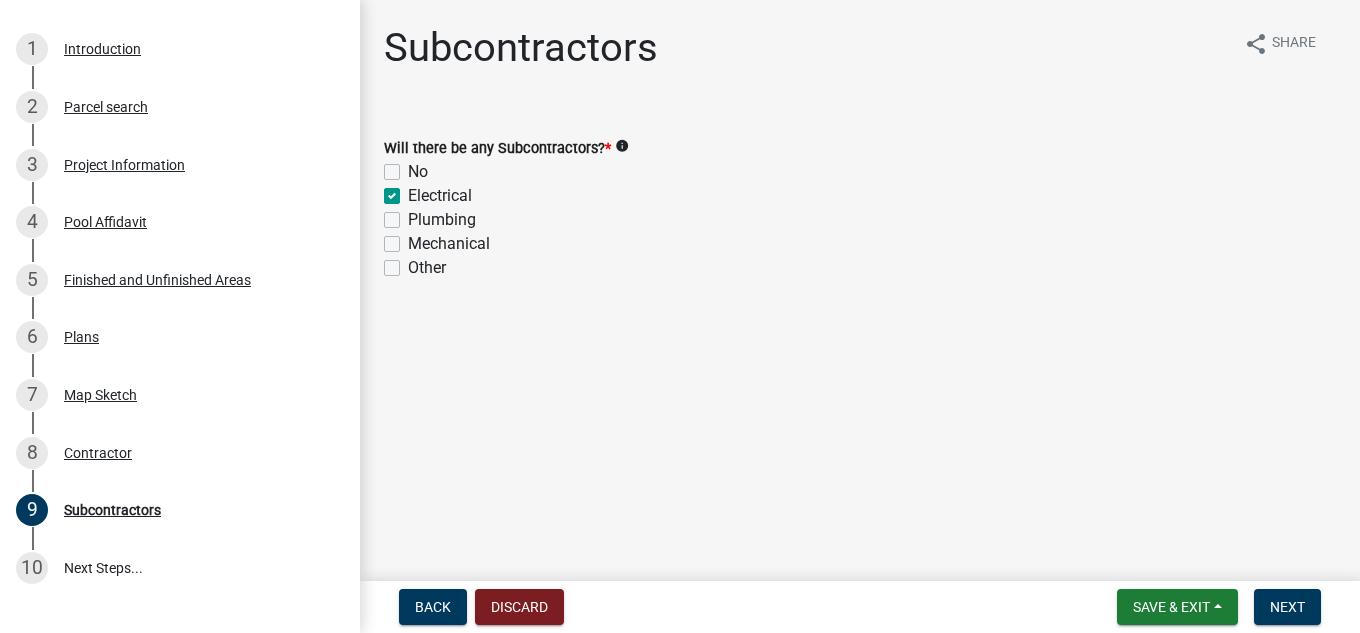 checkbox on "false" 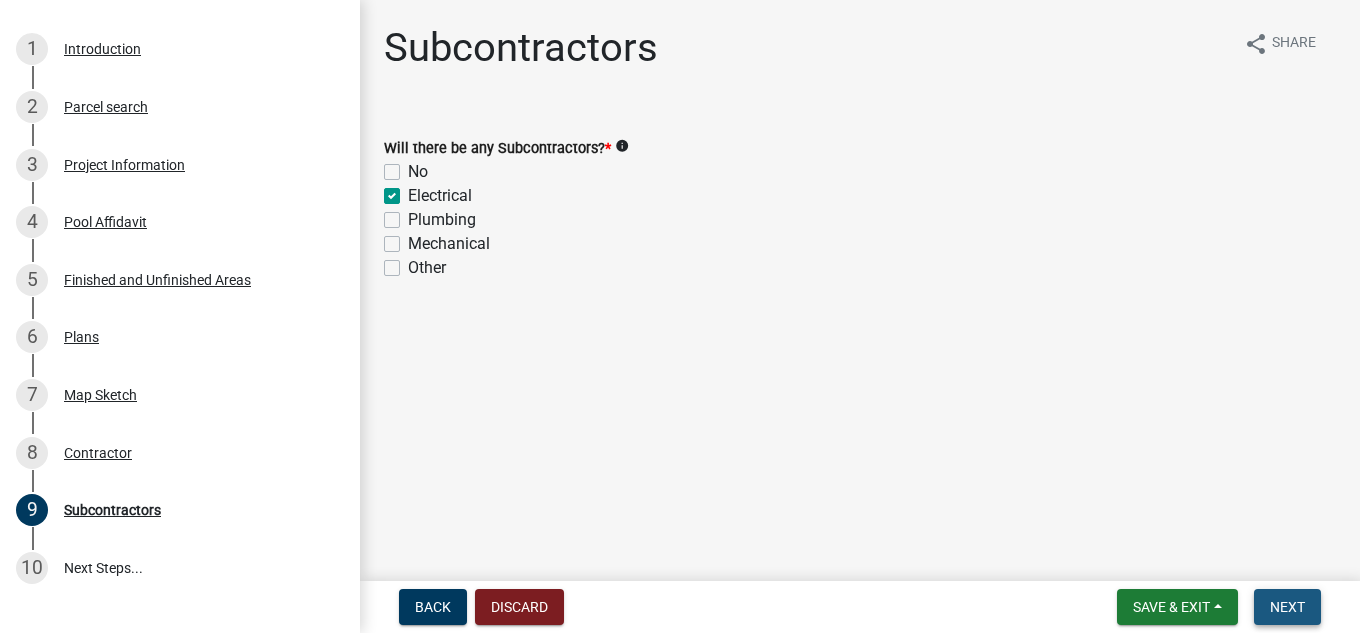 click on "Next" at bounding box center (1287, 607) 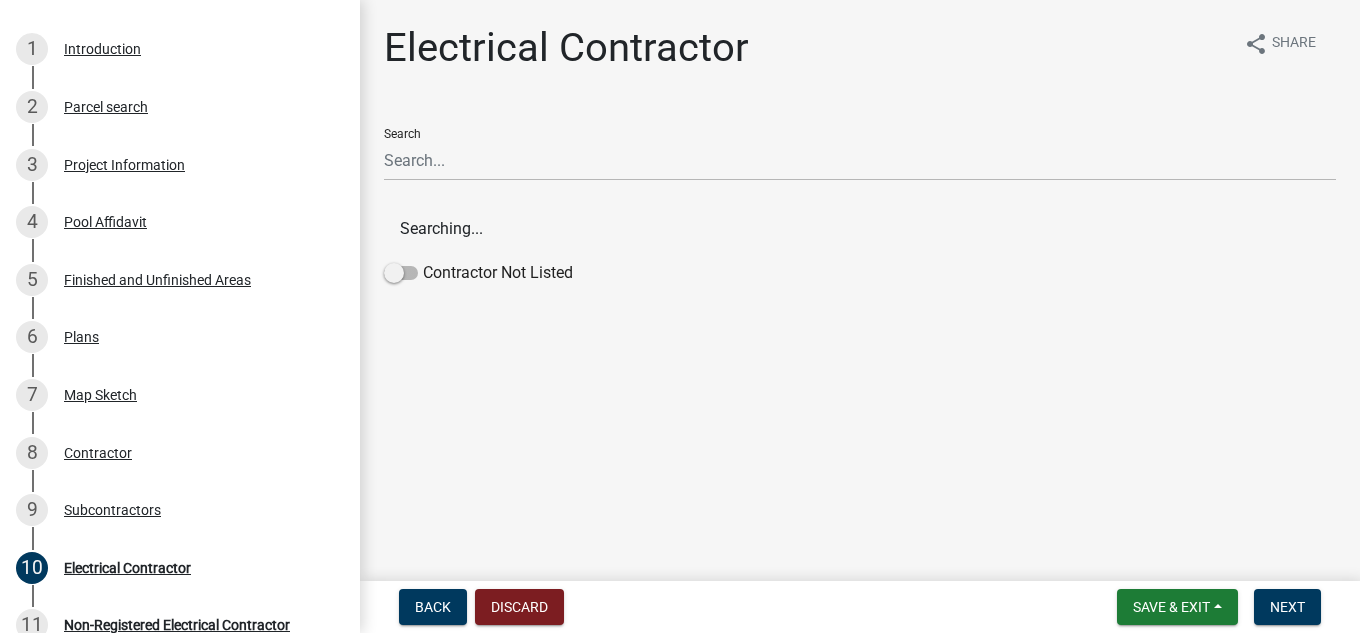 scroll, scrollTop: 451, scrollLeft: 0, axis: vertical 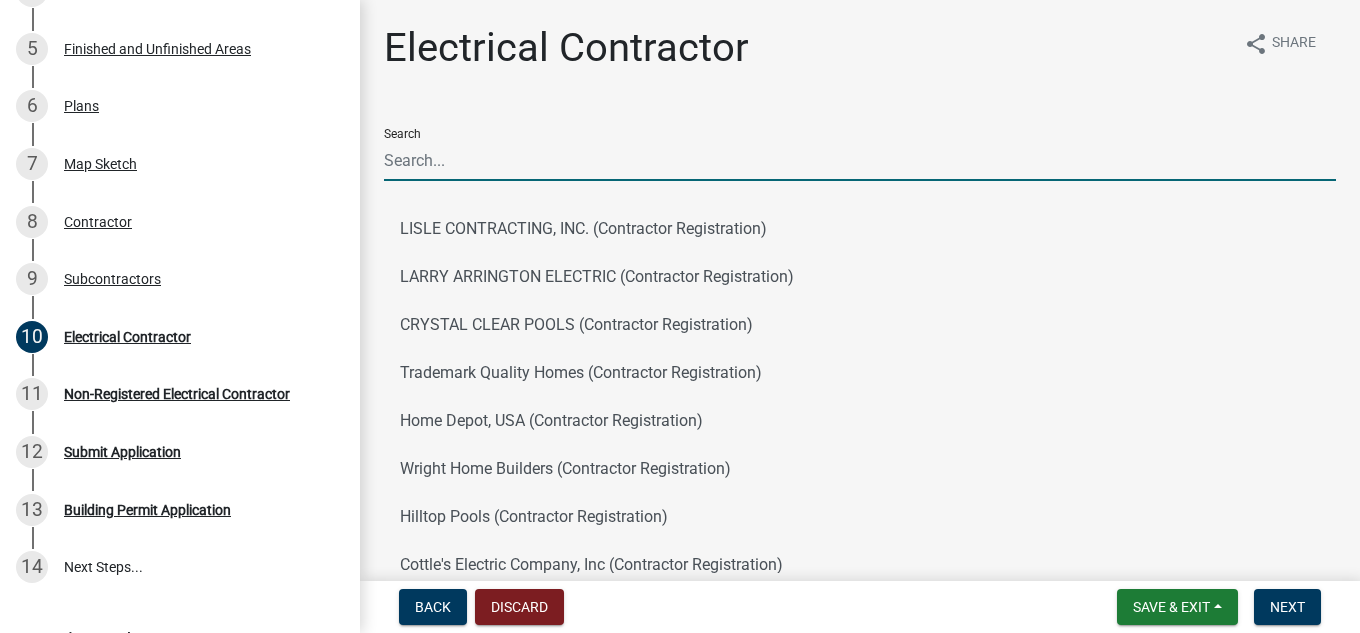 click on "Search" at bounding box center (860, 160) 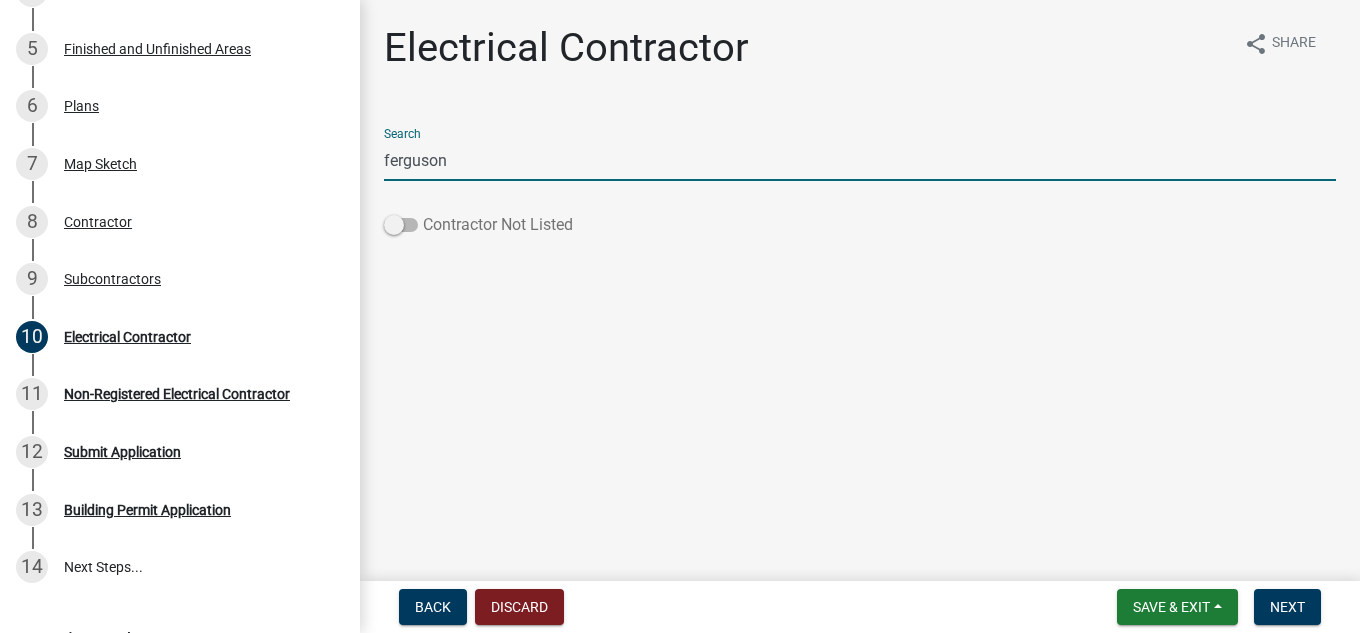 type on "ferguson" 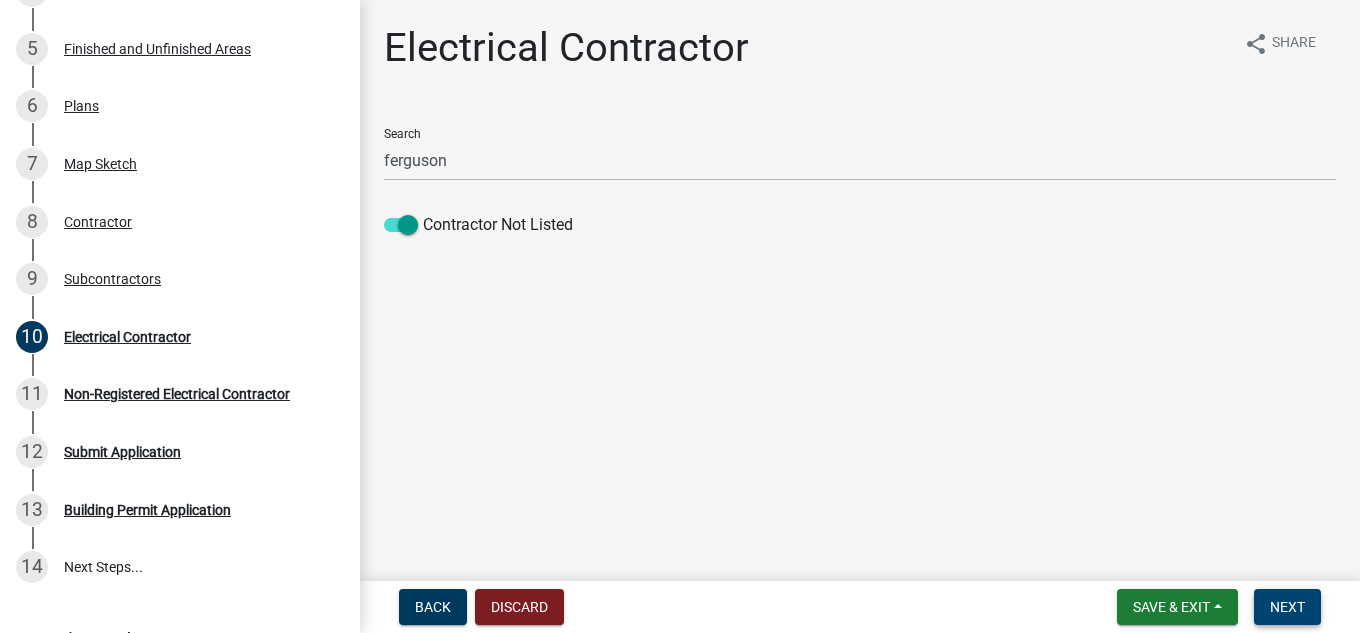 click on "Next" at bounding box center [1287, 607] 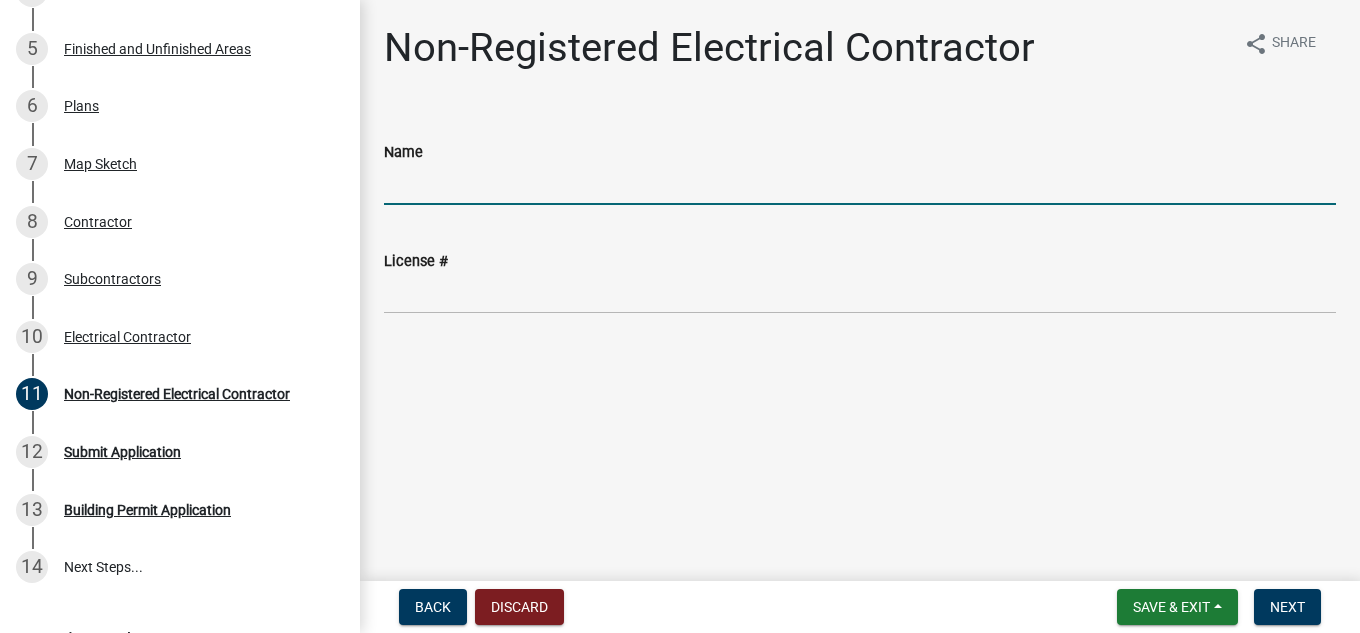 click on "Name" at bounding box center (860, 184) 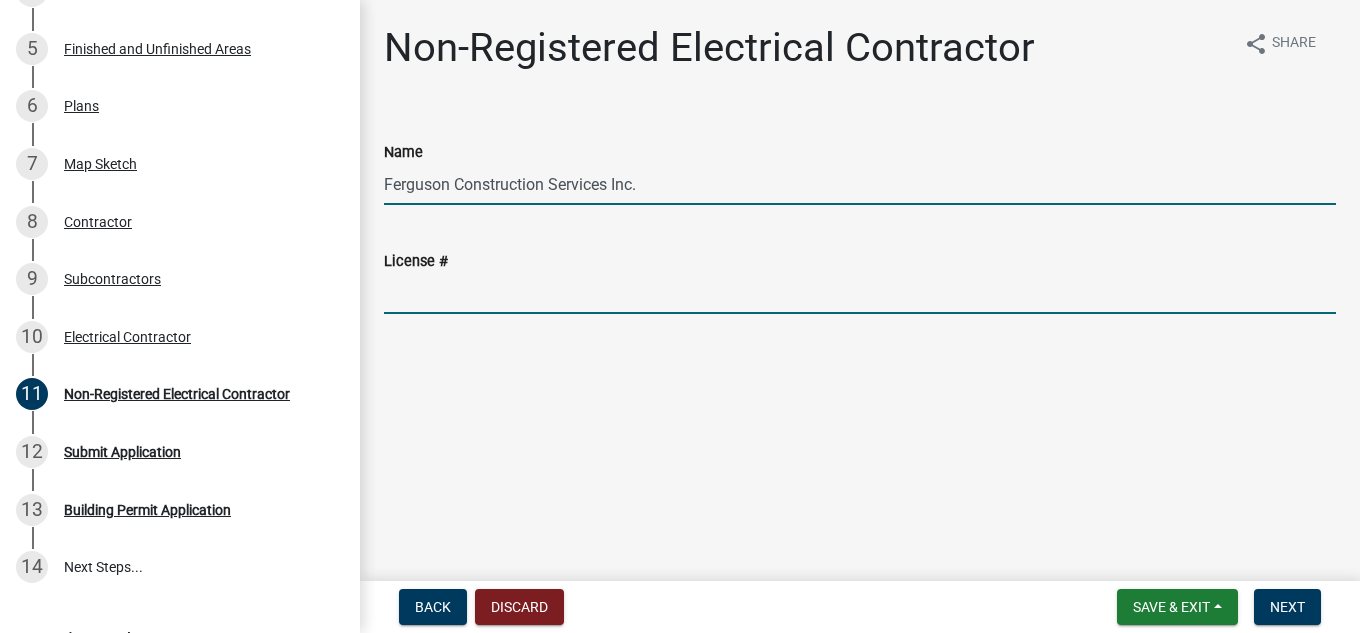 click on "License #" at bounding box center (860, 293) 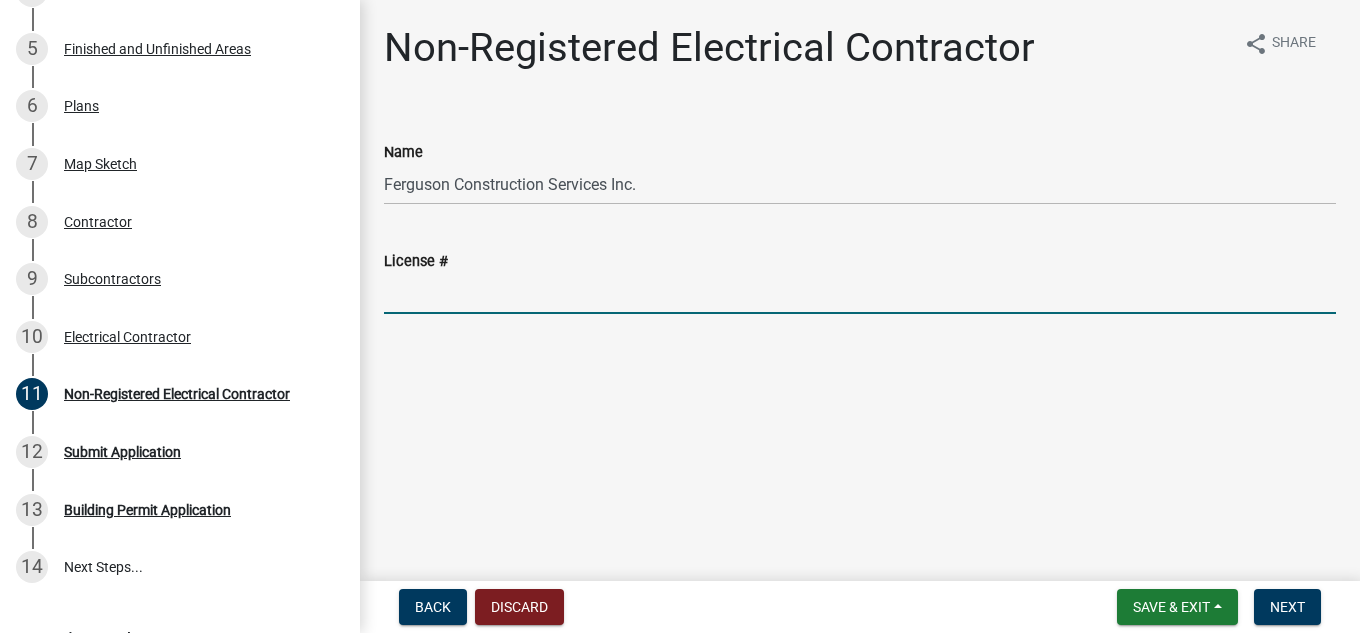 type on "[LICENSE_NUMBER]" 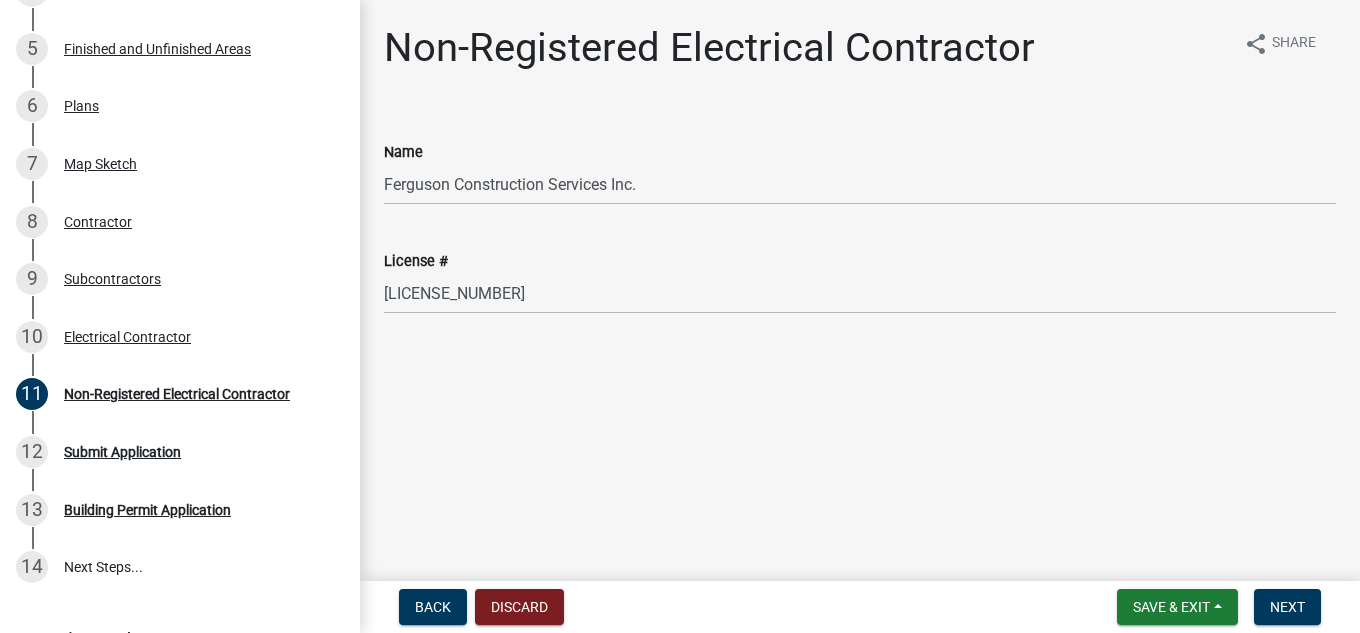 drag, startPoint x: 878, startPoint y: 475, endPoint x: 1270, endPoint y: 580, distance: 405.81894 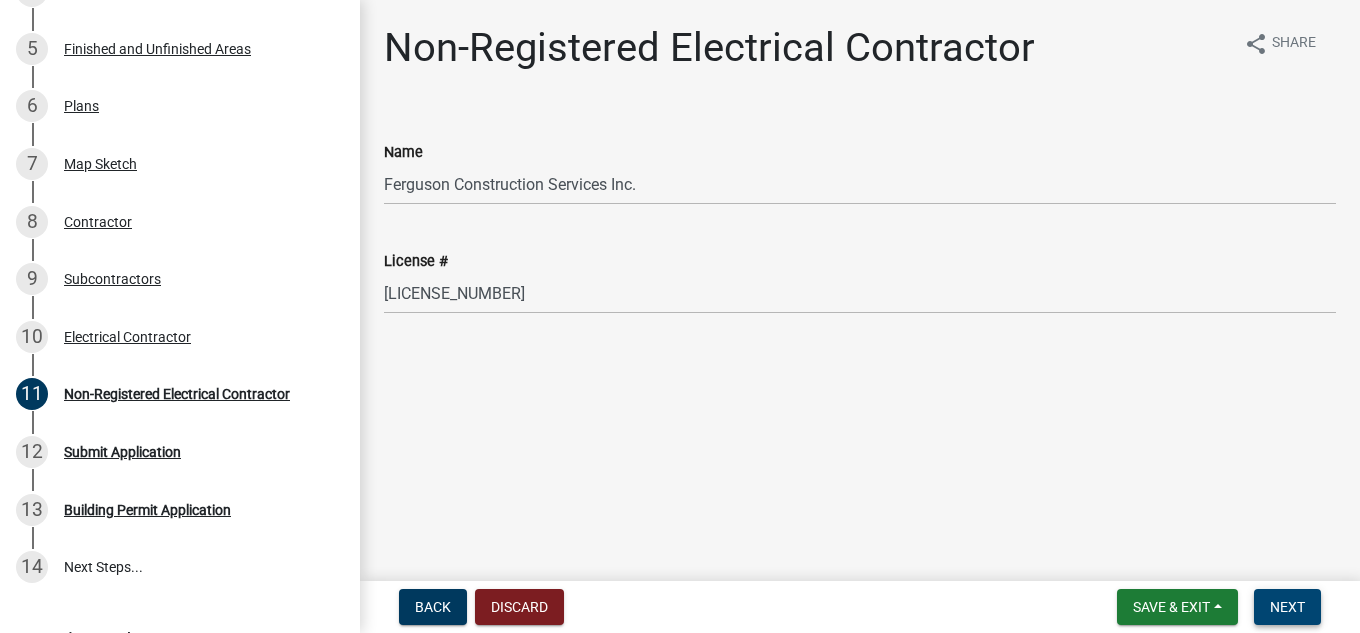 click on "Next" at bounding box center [1287, 607] 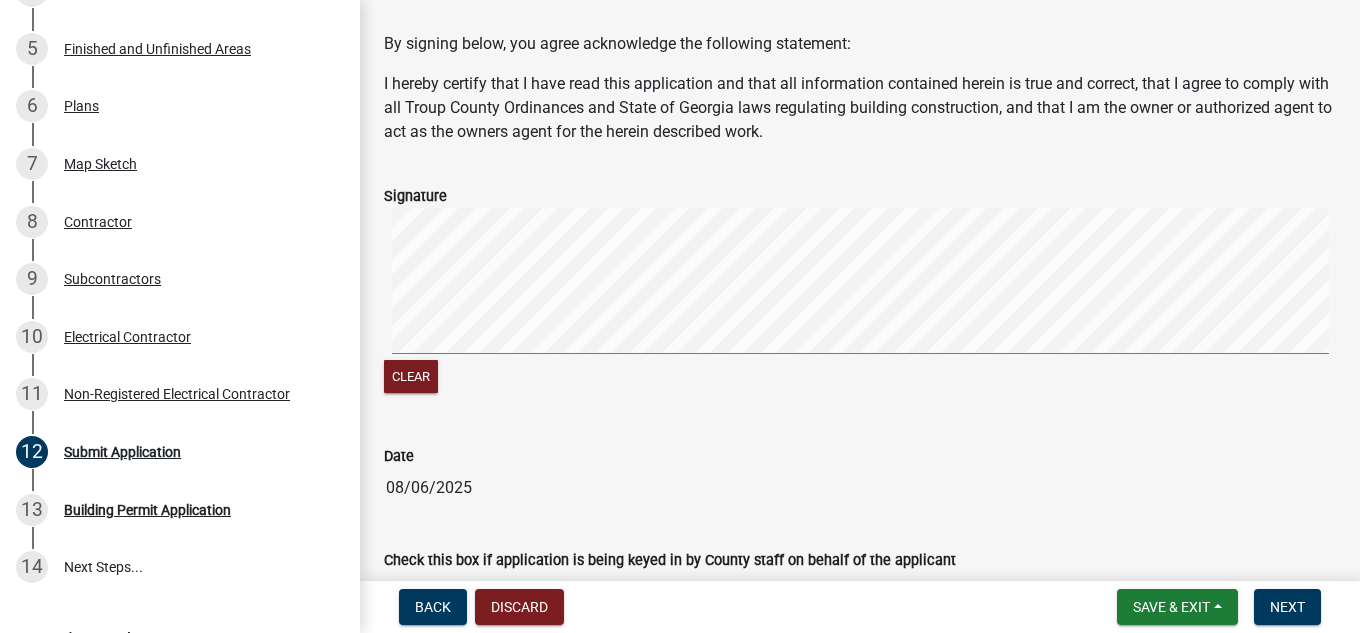 scroll, scrollTop: 199, scrollLeft: 0, axis: vertical 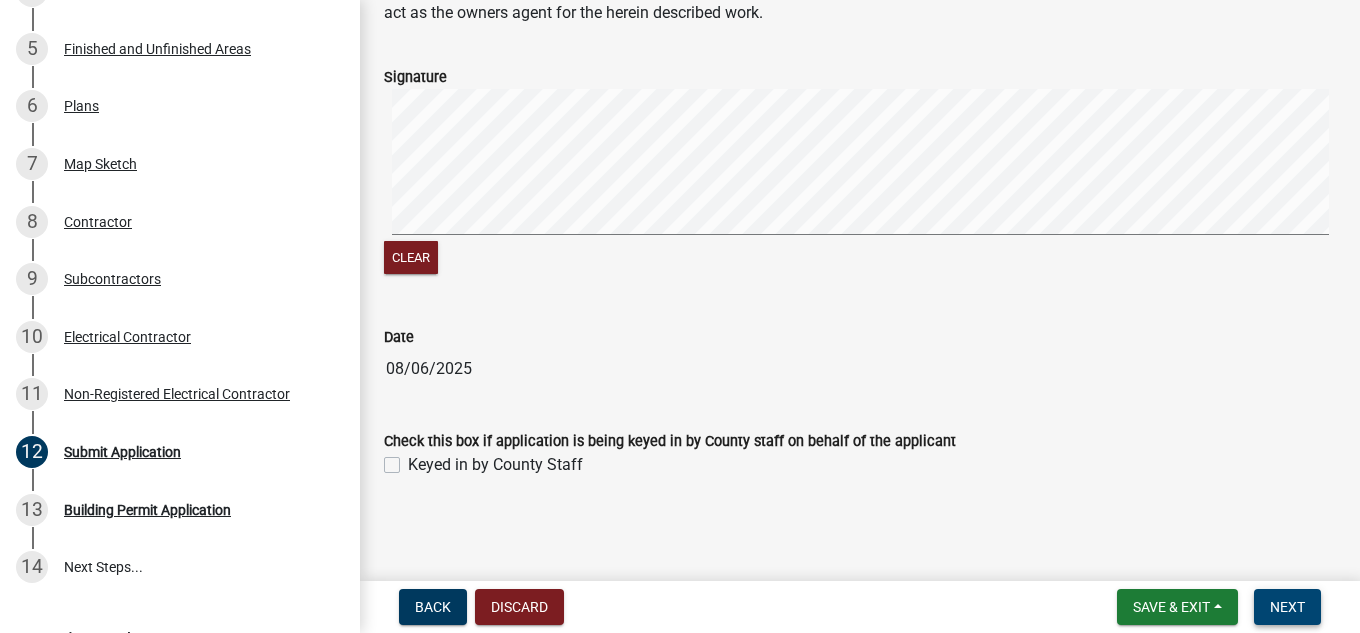 click on "Next" at bounding box center (1287, 607) 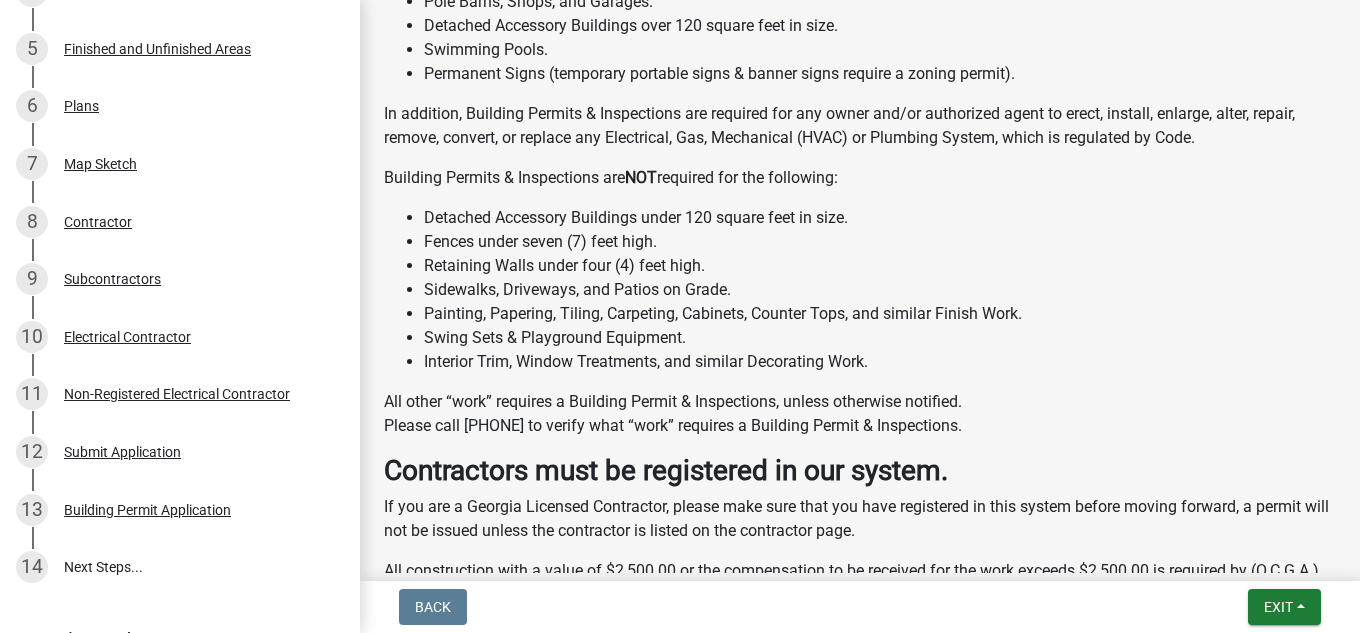 scroll, scrollTop: 992, scrollLeft: 0, axis: vertical 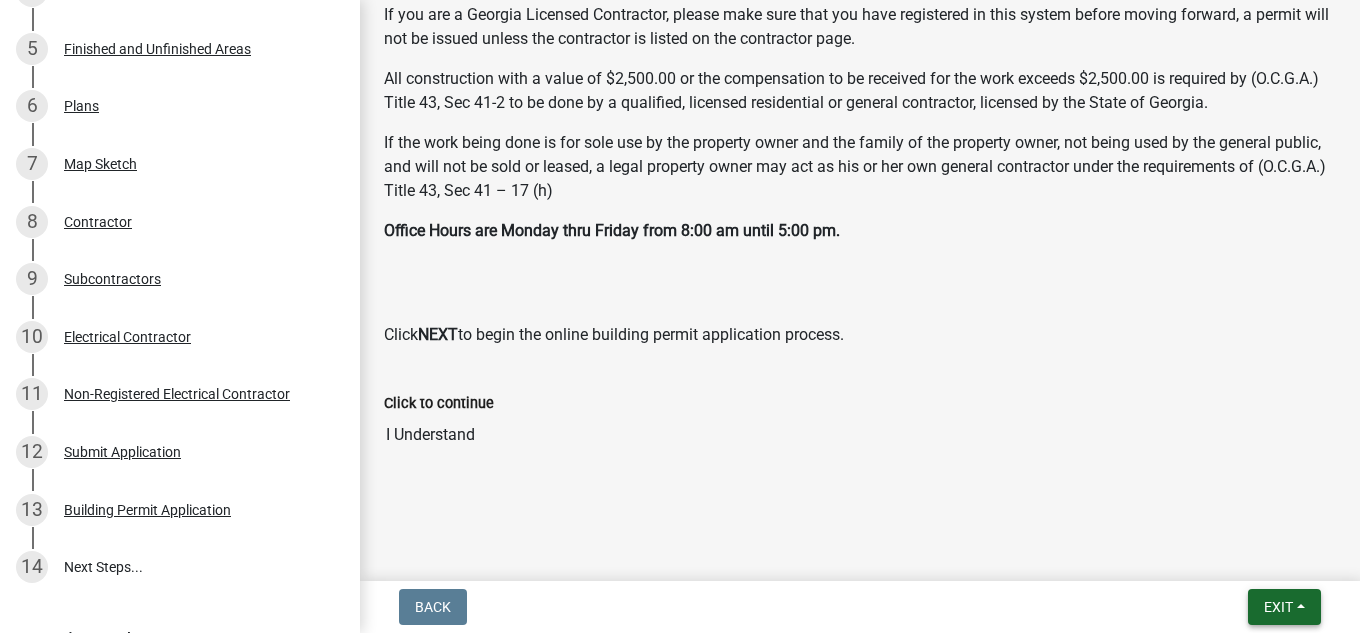 click on "Exit" at bounding box center [1278, 607] 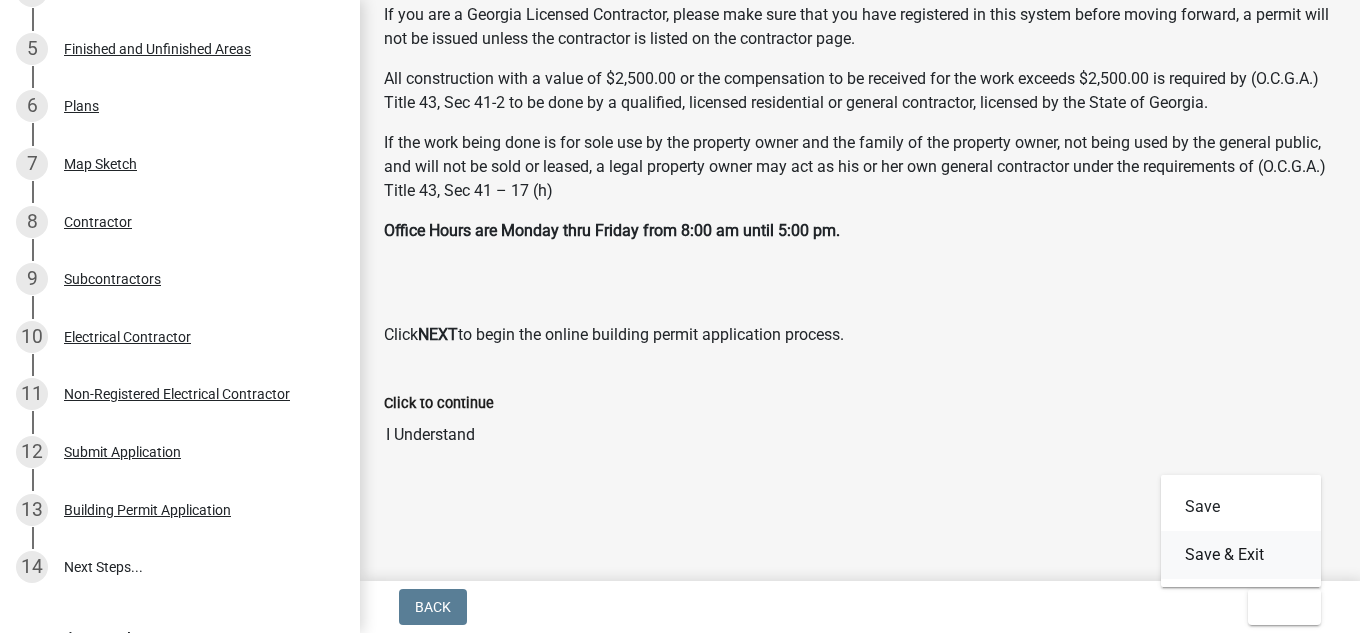 click on "Save & Exit" at bounding box center [1241, 555] 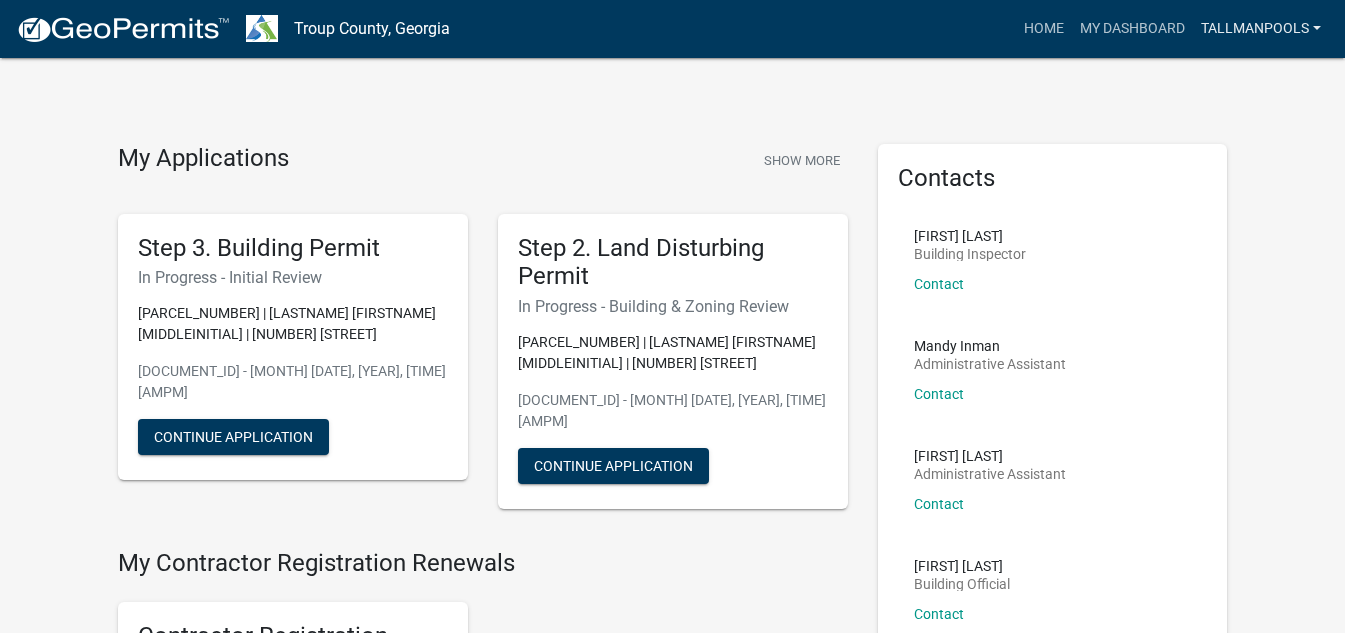 click on "tallmanpools" at bounding box center [1261, 29] 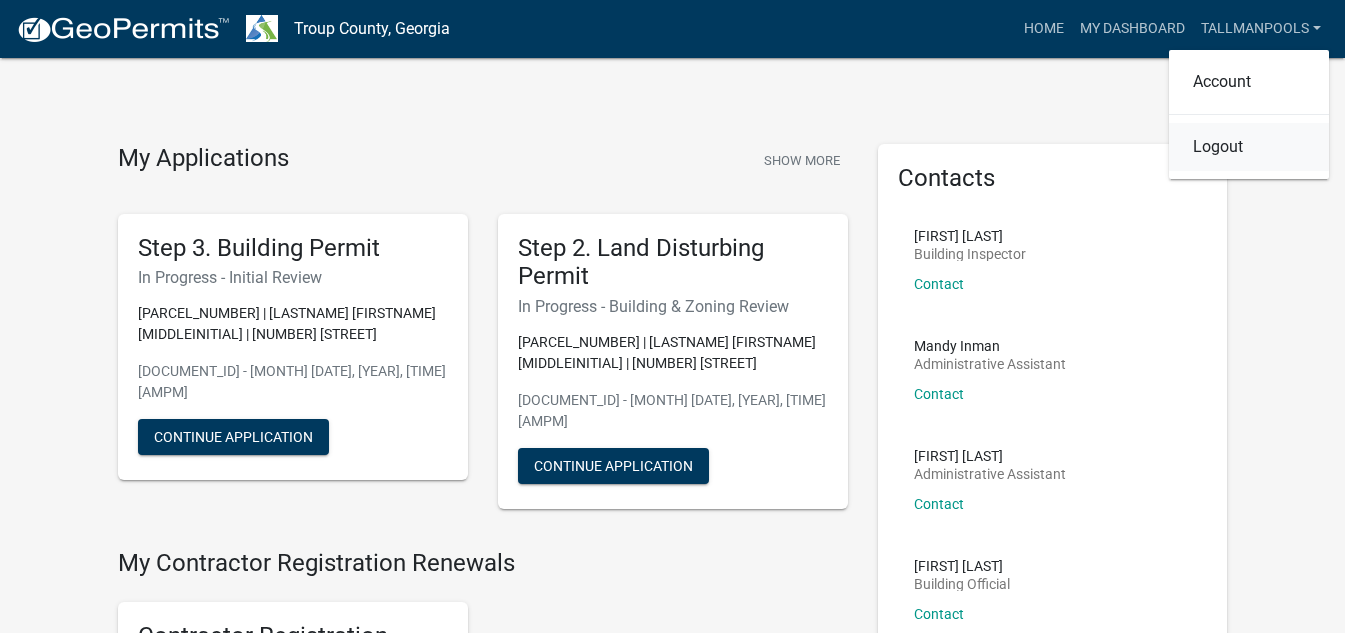 click on "Logout" at bounding box center (1249, 147) 